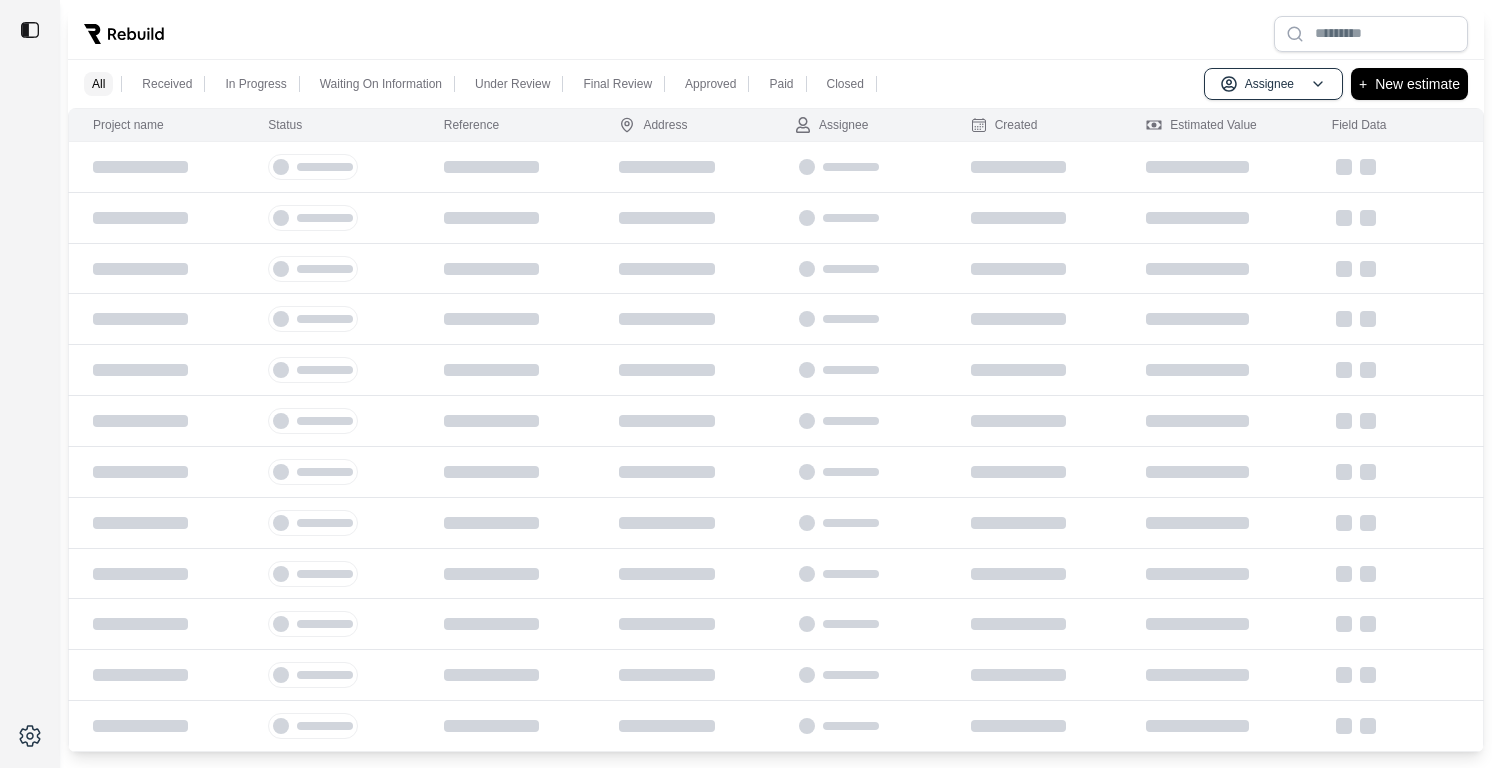 scroll, scrollTop: 0, scrollLeft: 0, axis: both 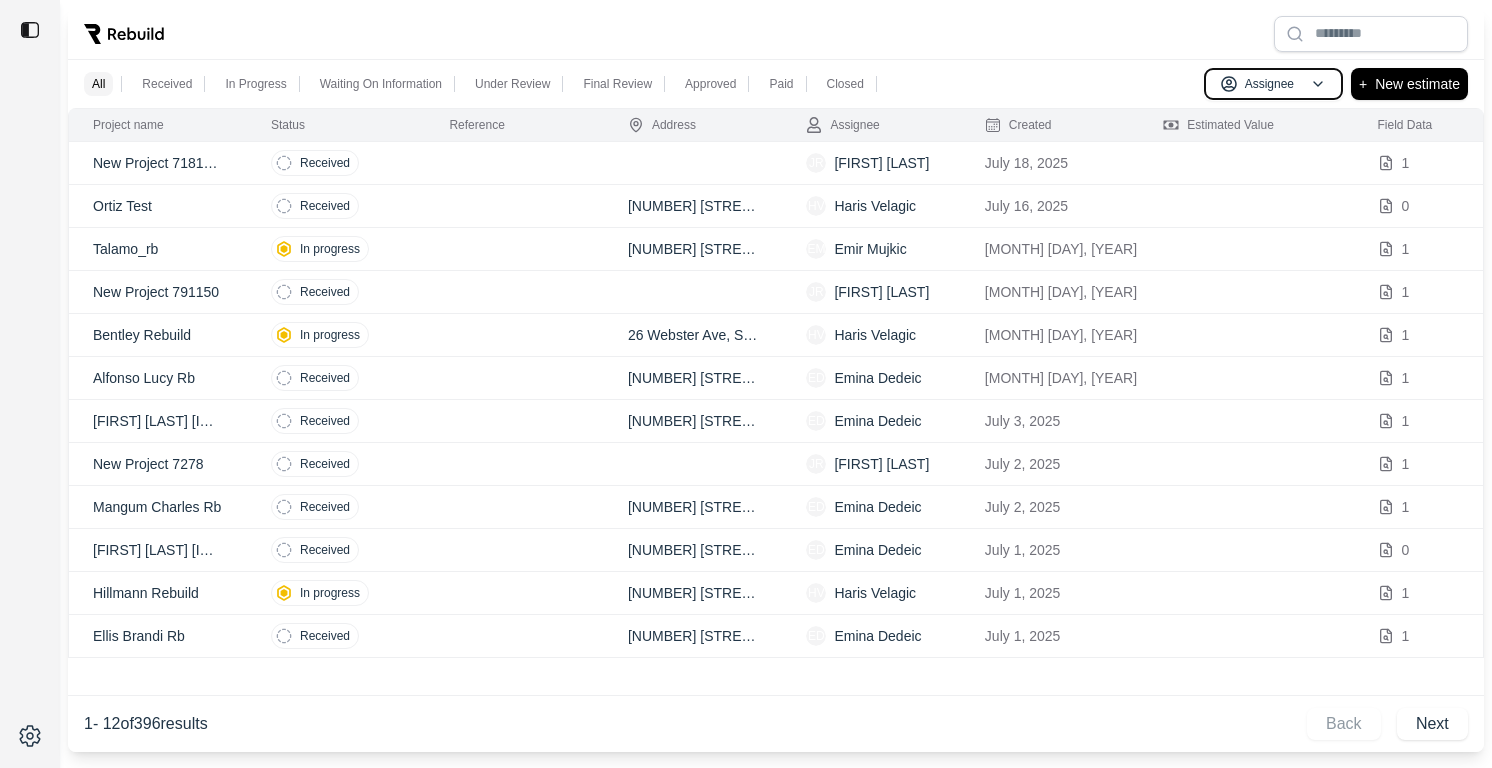 click on "Assignee" at bounding box center [1273, 84] 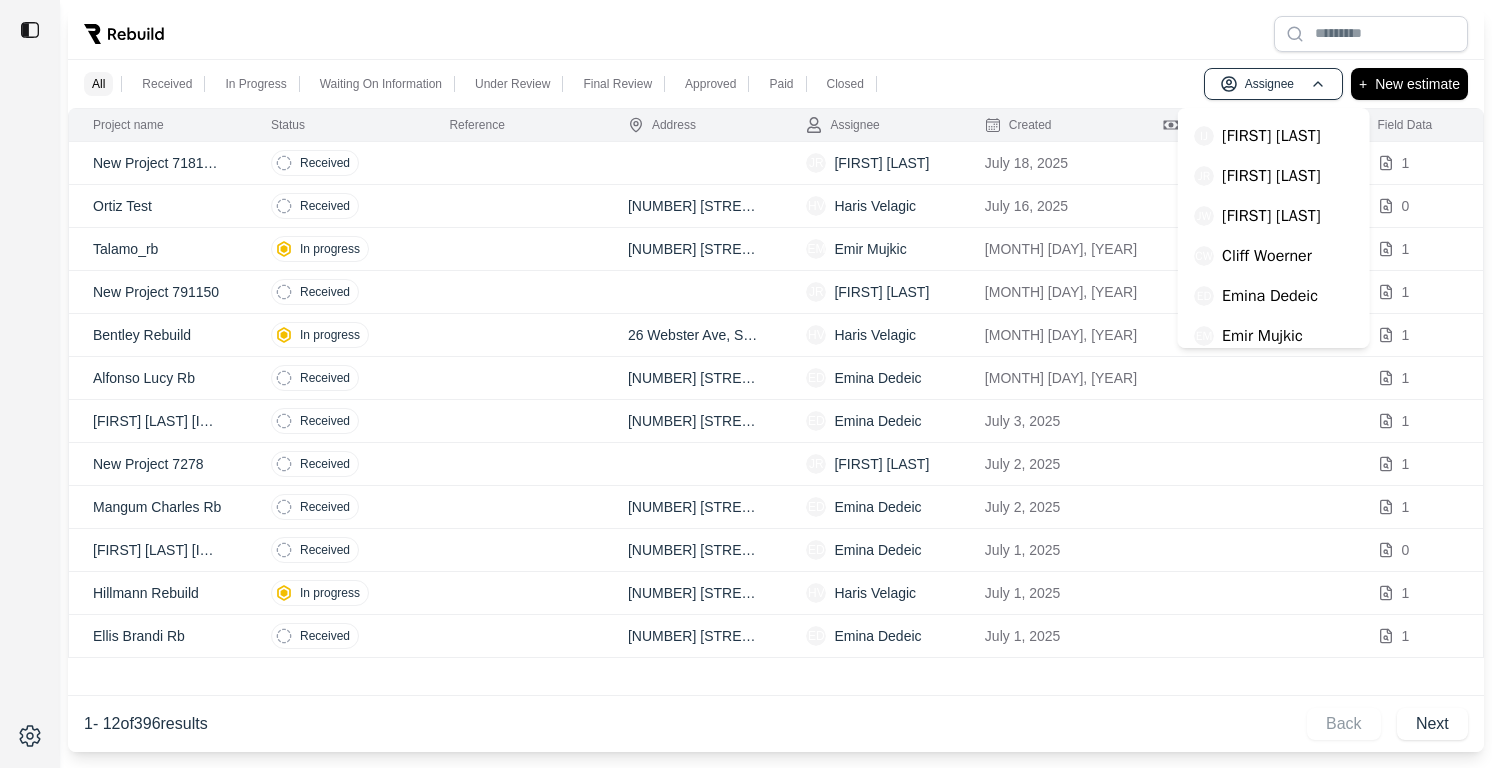 click on "Emina Dedeic" at bounding box center (1270, 296) 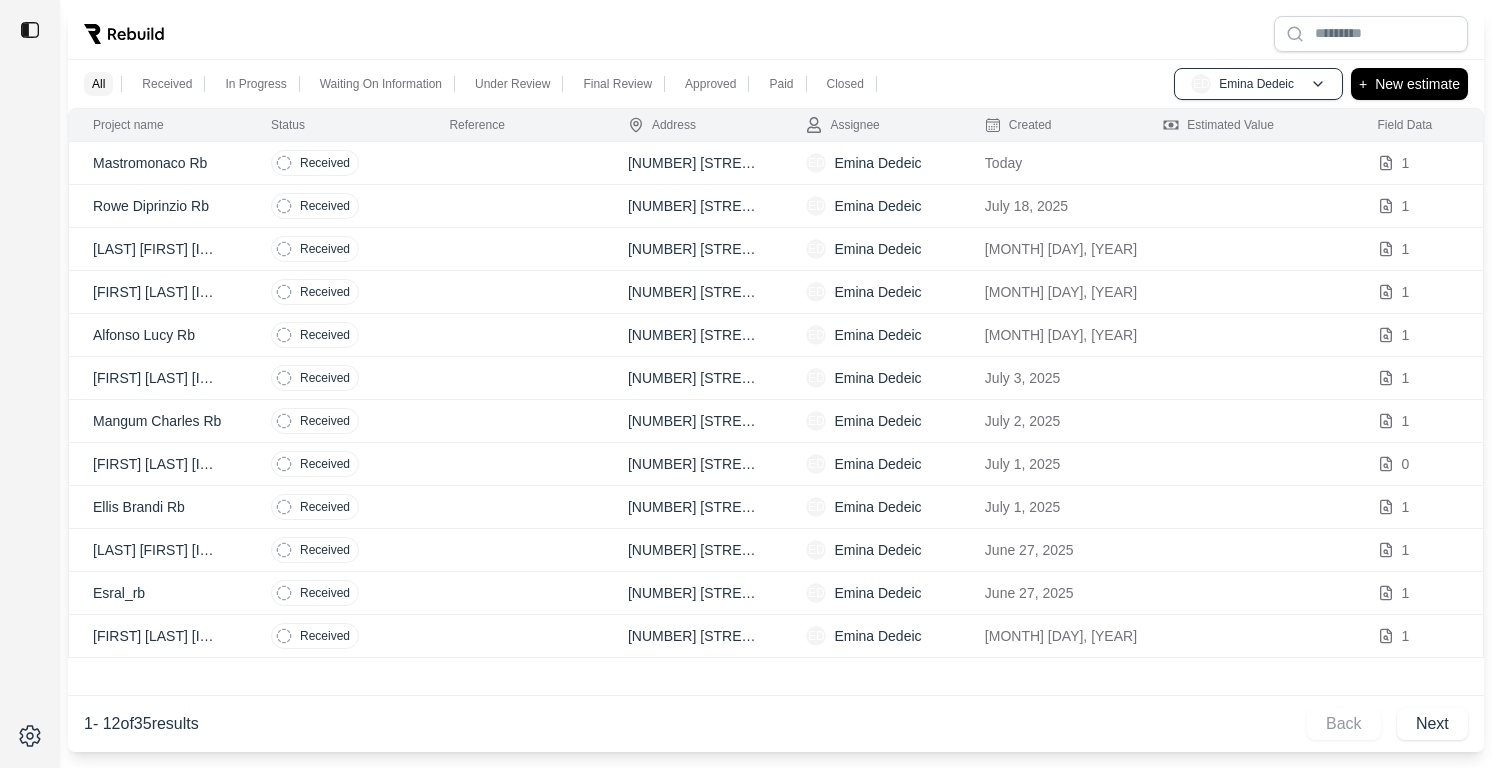 click at bounding box center (514, 163) 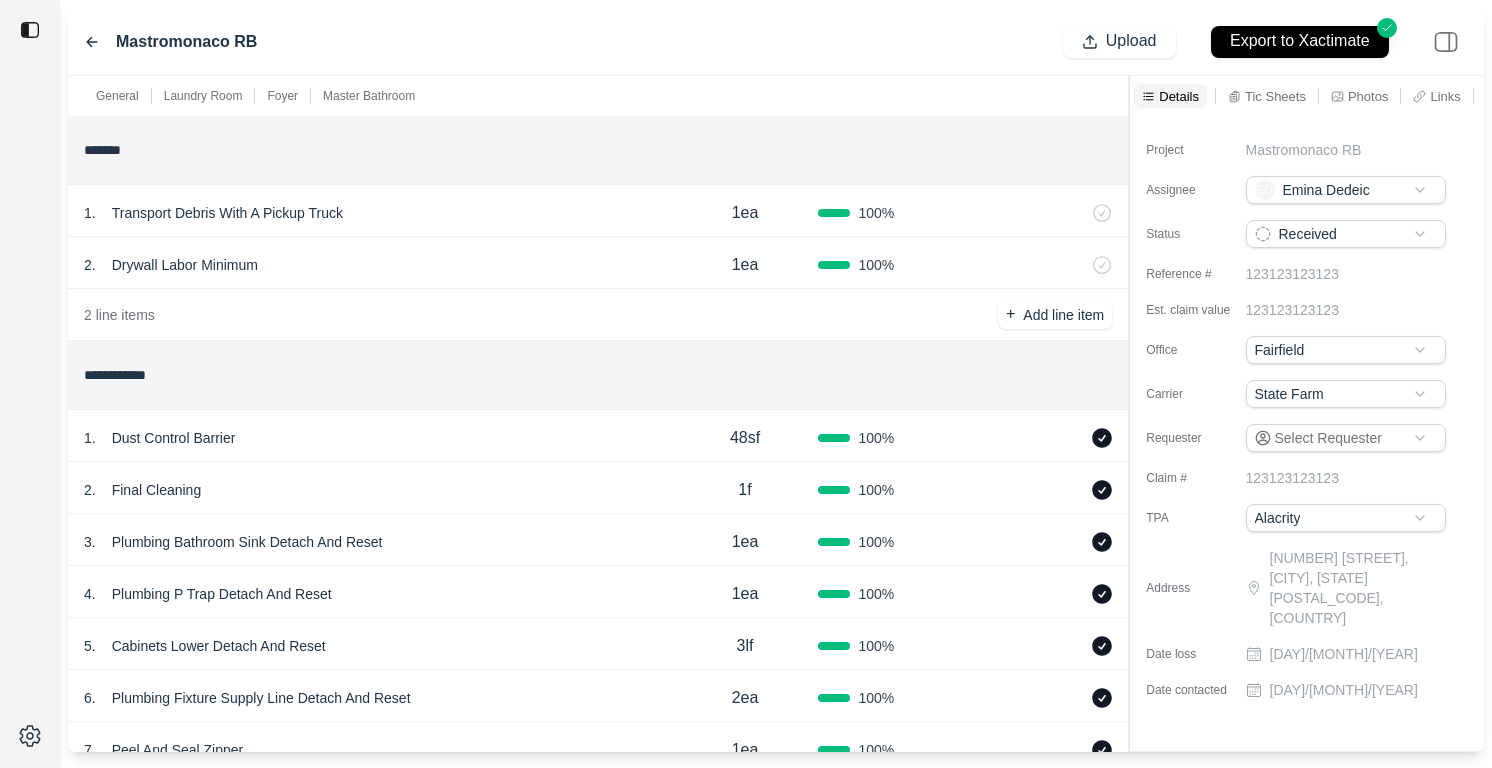 click on "Tic Sheets" at bounding box center (1275, 96) 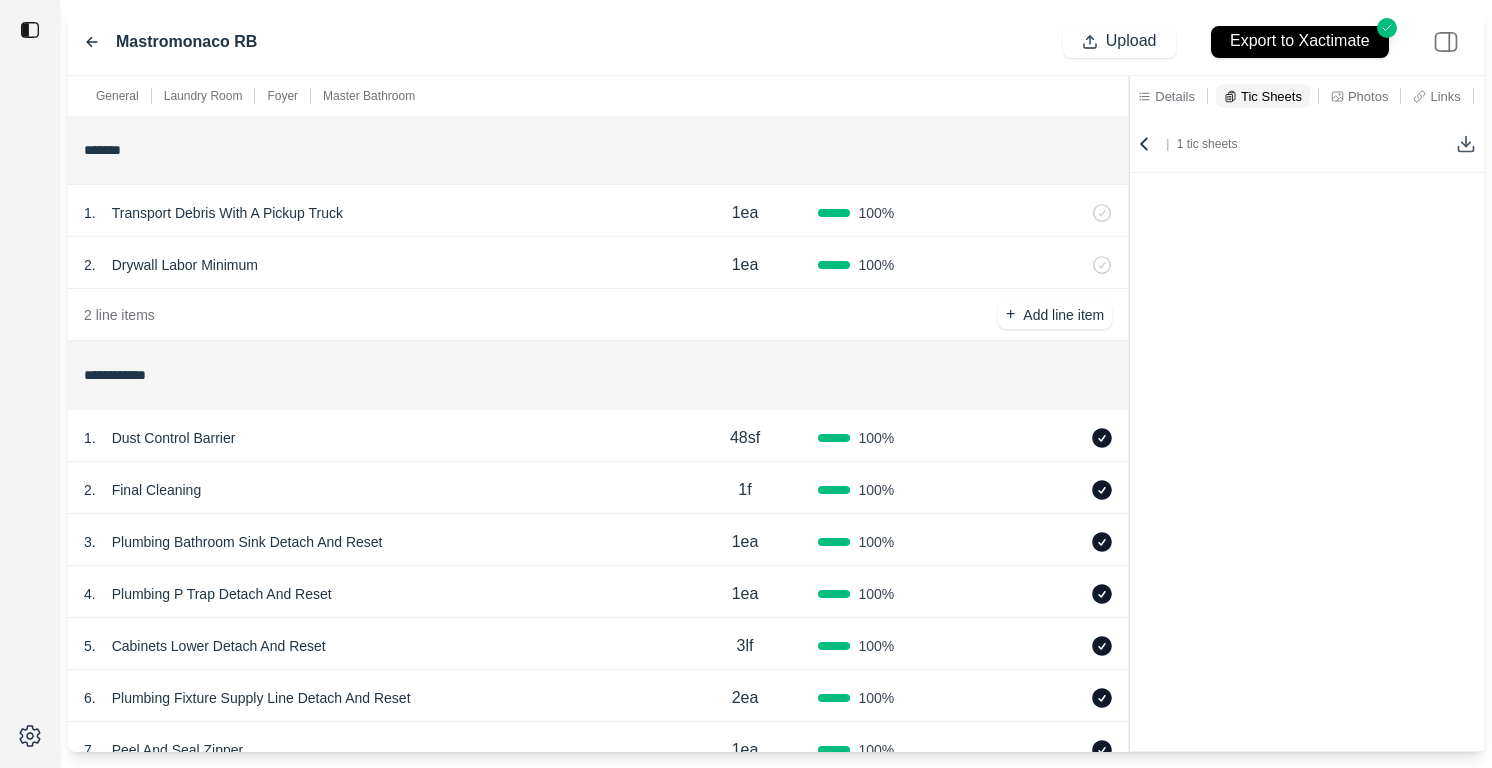 scroll, scrollTop: 1, scrollLeft: 0, axis: vertical 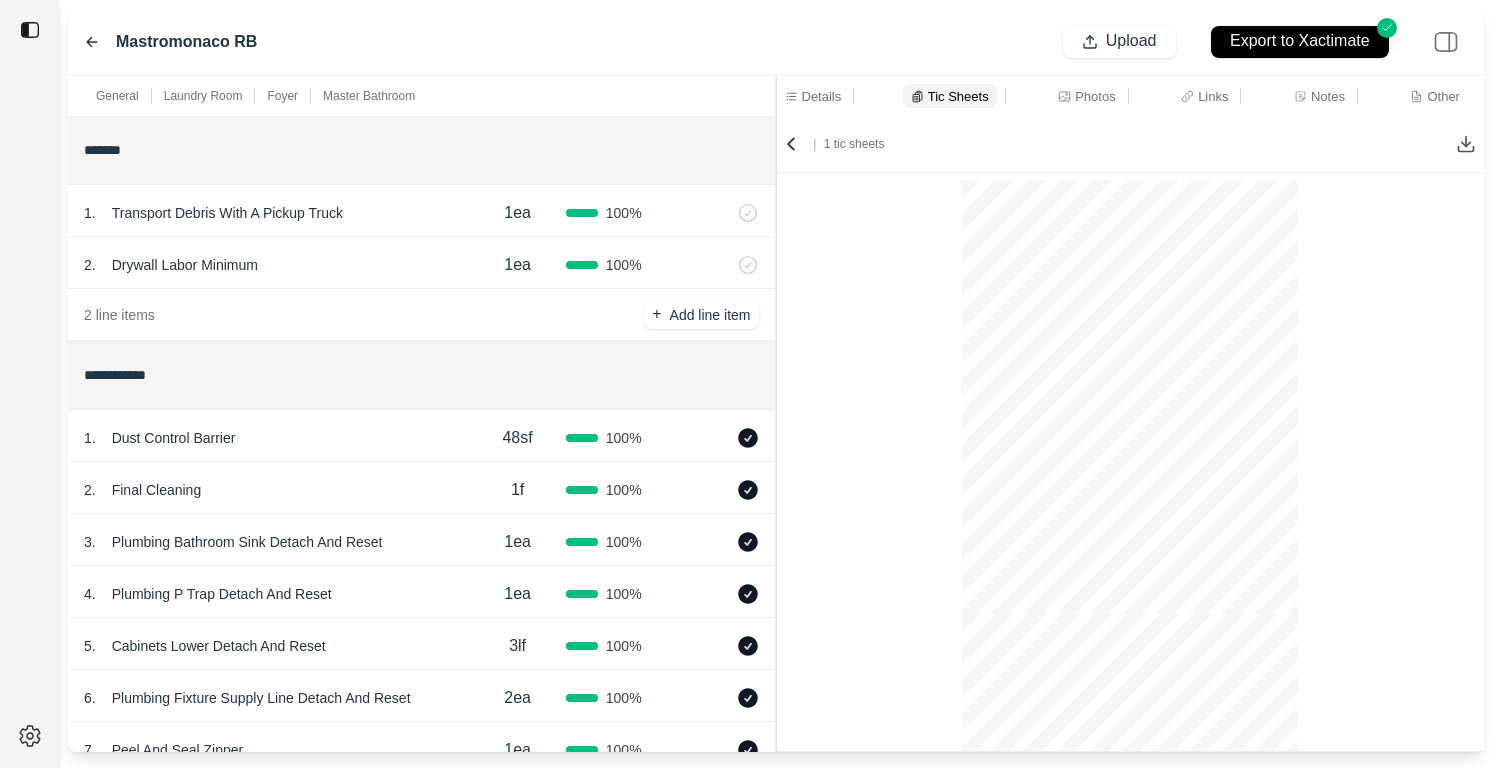 click on "**********" at bounding box center (776, 414) 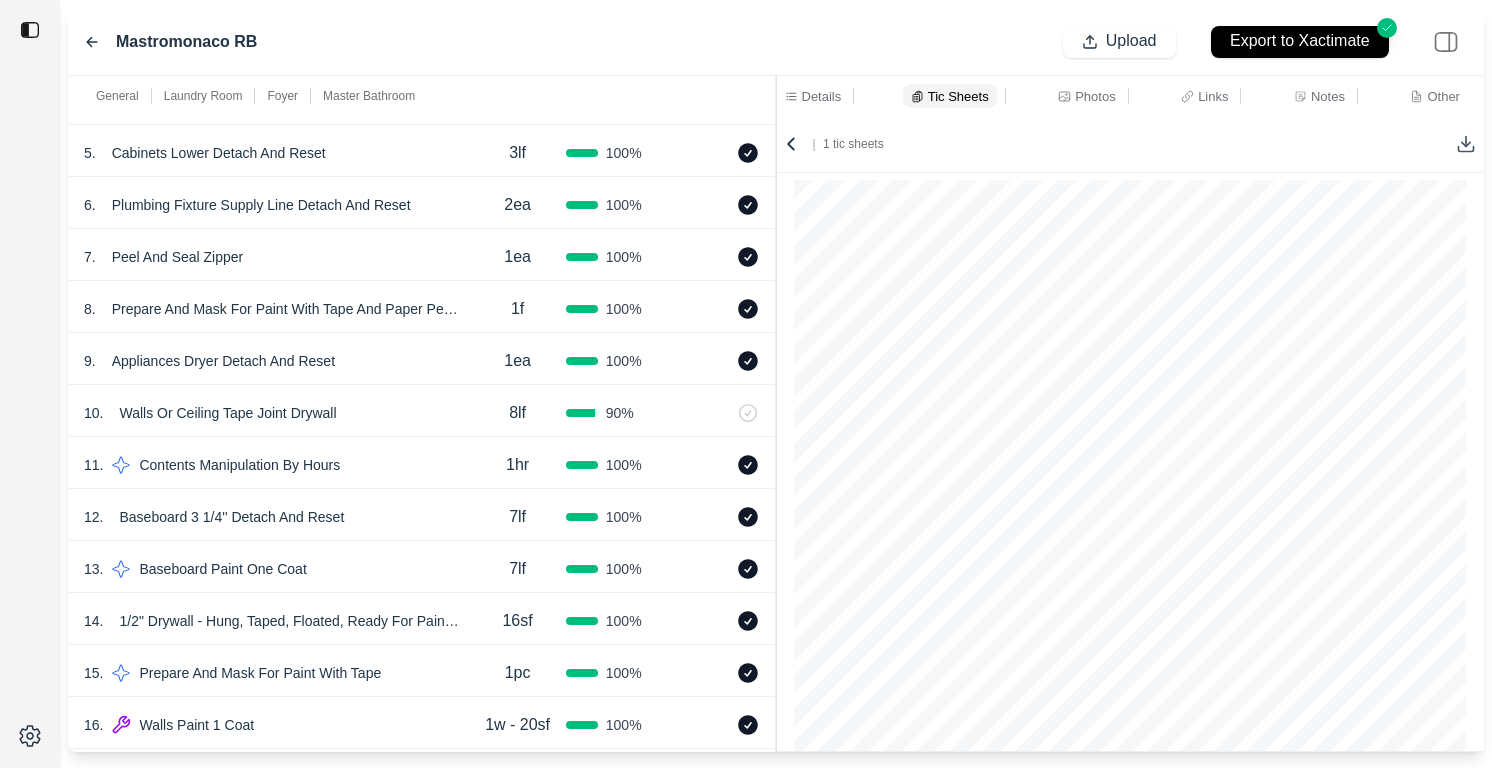 scroll, scrollTop: 0, scrollLeft: 0, axis: both 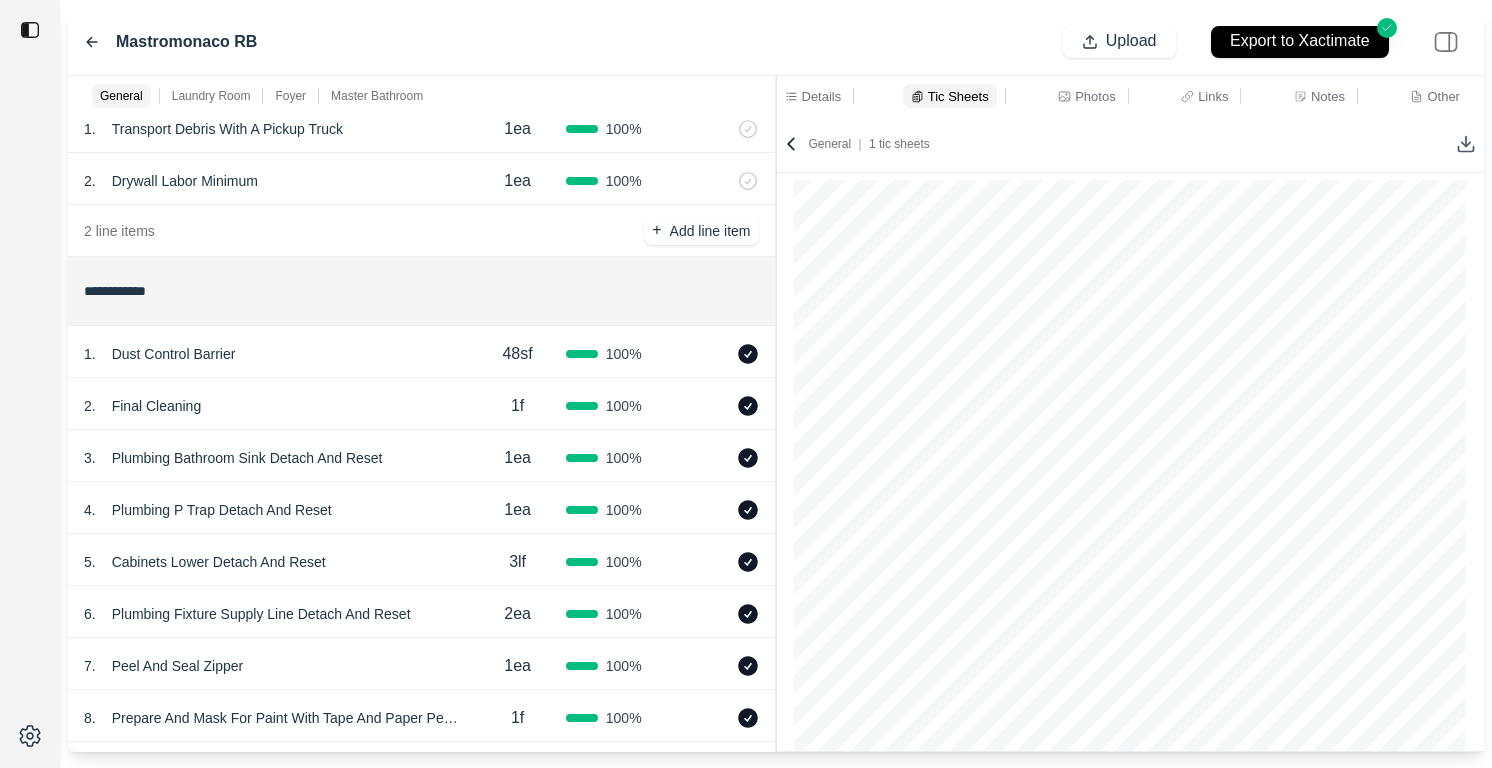 click on "Mastromonaco RB" at bounding box center (170, 42) 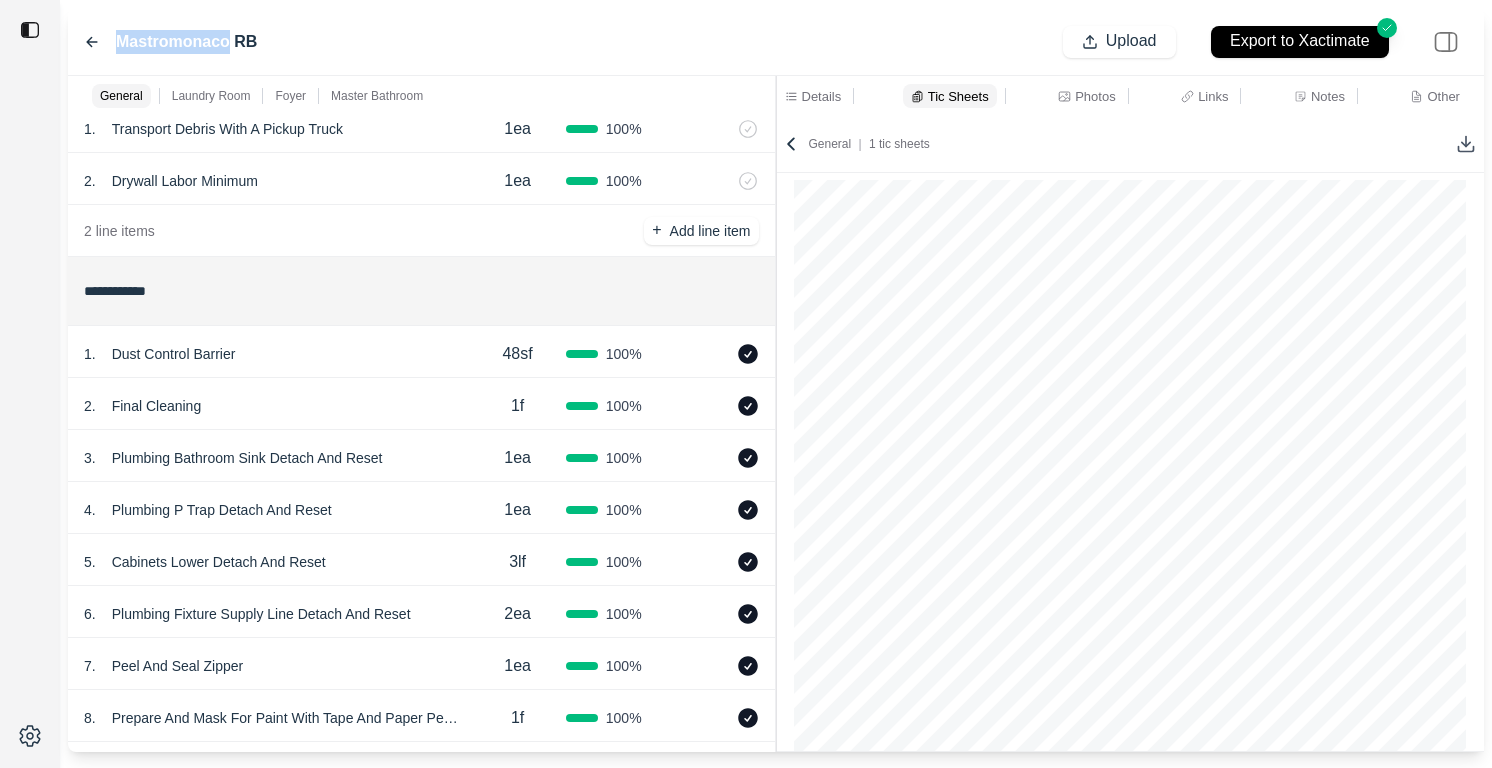 click on "Mastromonaco RB" at bounding box center (170, 42) 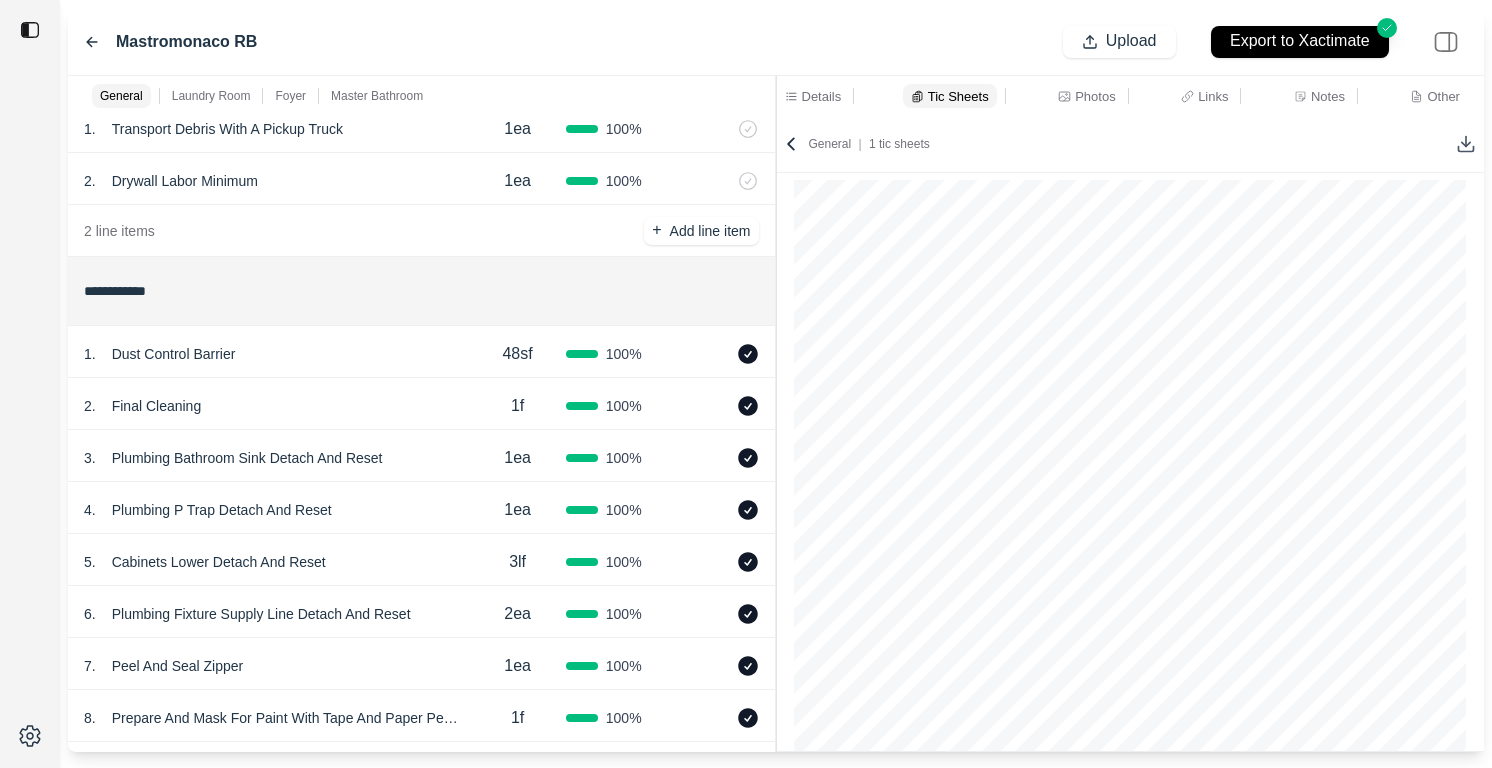click 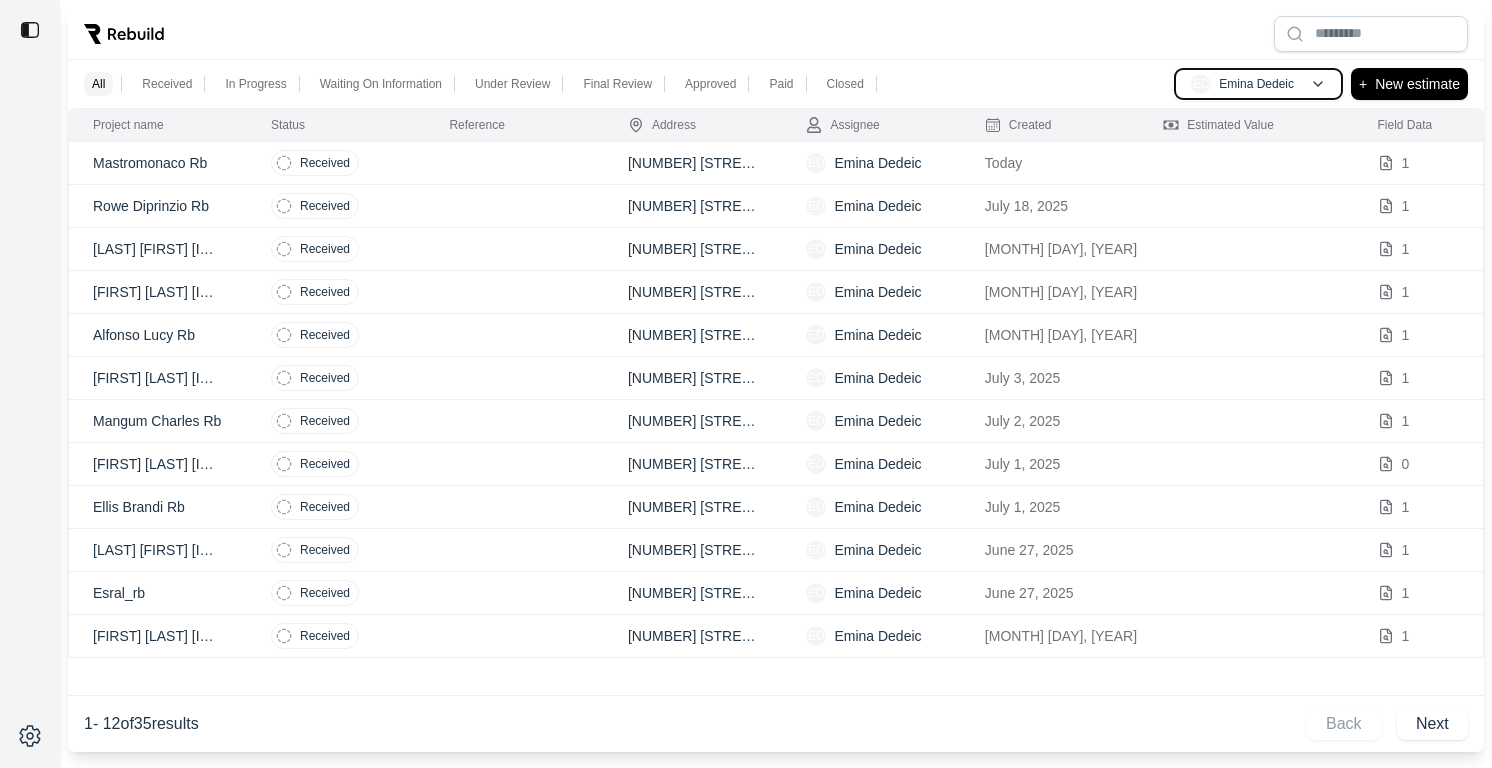 click on "ED Emina Dedeic" at bounding box center (1258, 84) 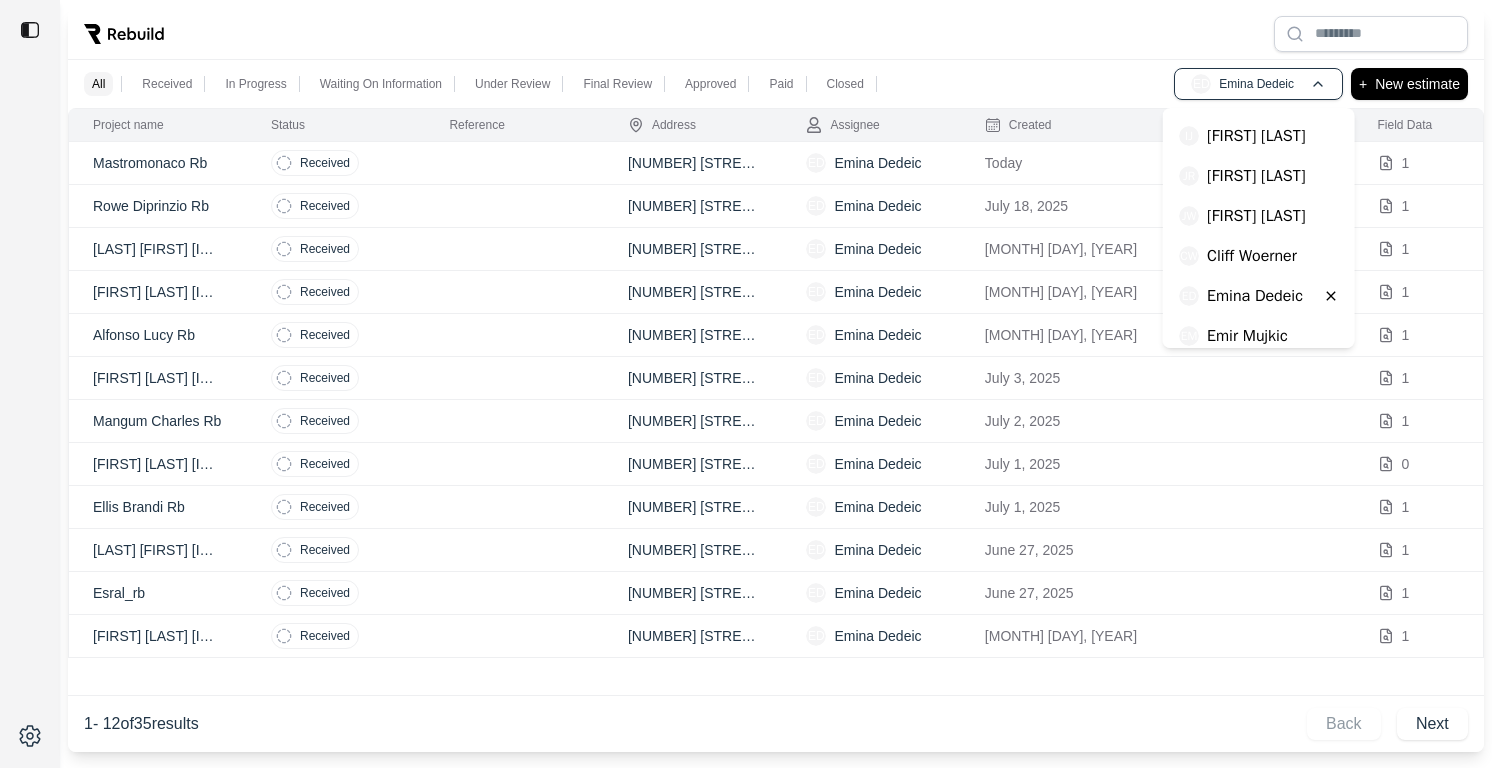 click on "[FIRST] [LAST]" at bounding box center (1256, 176) 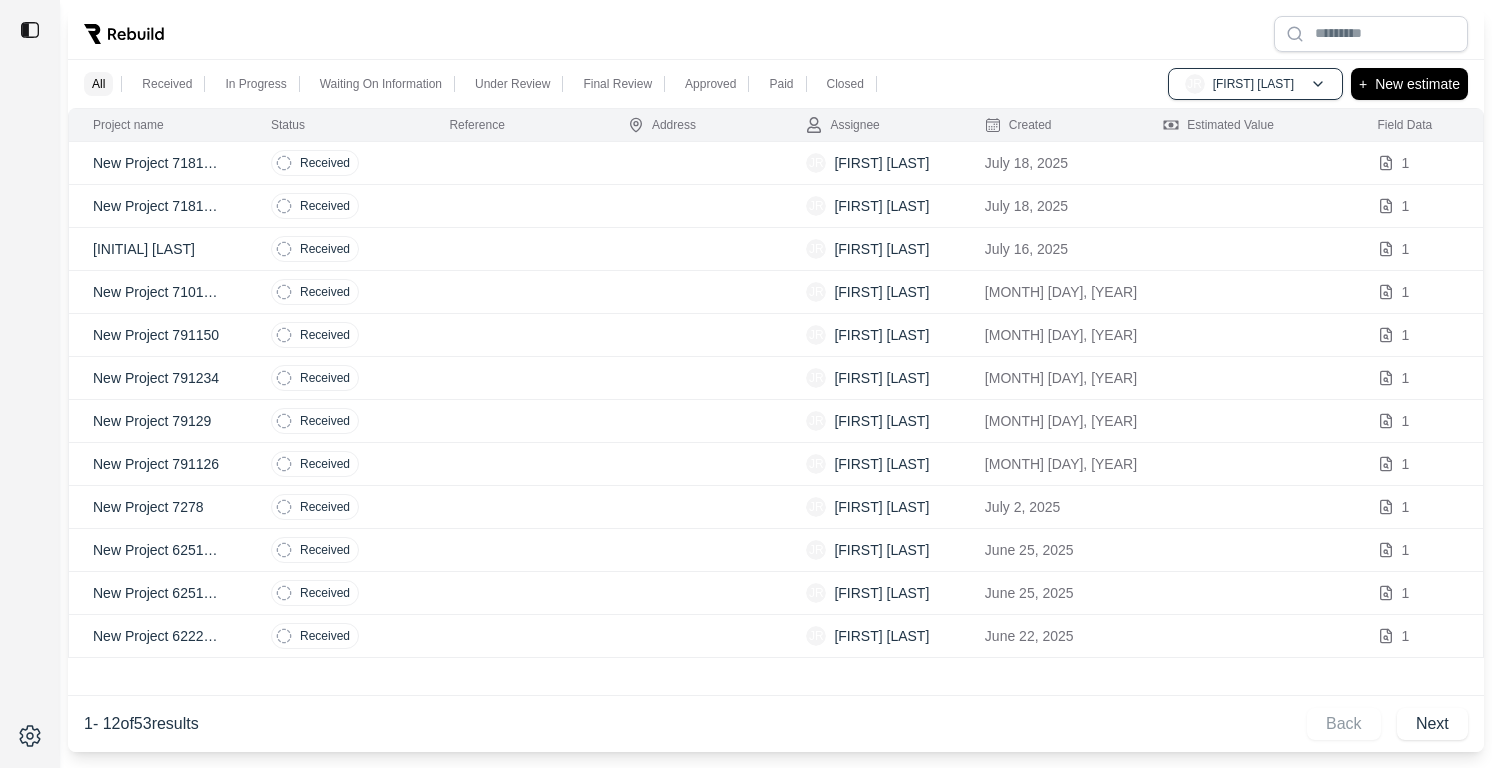click at bounding box center (514, 206) 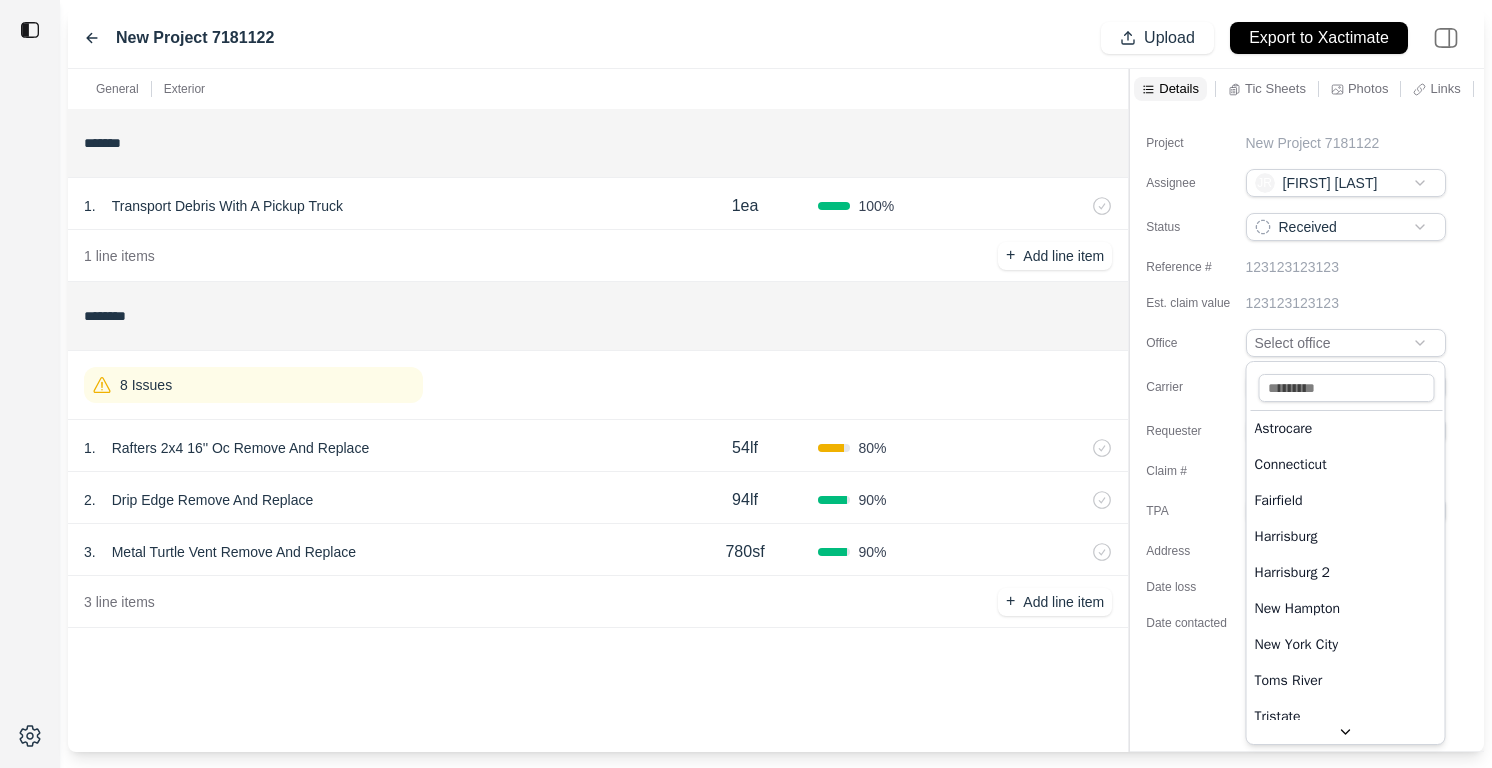 click on "Tic sheet Browse Drag and drop to upload, or click the upload buttons Photos Browse Drag and drop to upload, or click the upload buttons Other documentation Browse Drag and drop to upload, or click the upload buttons Cancel Finish New Project 7181122 Upload Export to Xactimate General Exterior ******* 1 . Transport Debris With A Pickup Truck 1ea 100 % 1 line items + Add line item ******** 8   Issues 1 . Rafters 2x4 16'' Oc Remove And Replace 54lf 80 % 2 . Drip Edge Remove And Replace 94lf 90 % 3 . Metal Turtle Vent Remove And Replace 780sf 90 % 3 line items + Add line item Details Tic Sheets Photos Links Notes Other Project New Project 7181122 Assignee JR   John Reim Status   Received Reference # 123123123123 Est. claim value 123123123123 Office Select office Carrier Select Carrier Requester Select Requester Claim # 123123123123 TPA Select TPA Address Select Address Date loss Select a date Date contacted Select a date Tic sheet Browse Drag and drop to upload, or click the upload buttons Photos Next" at bounding box center (746, 384) 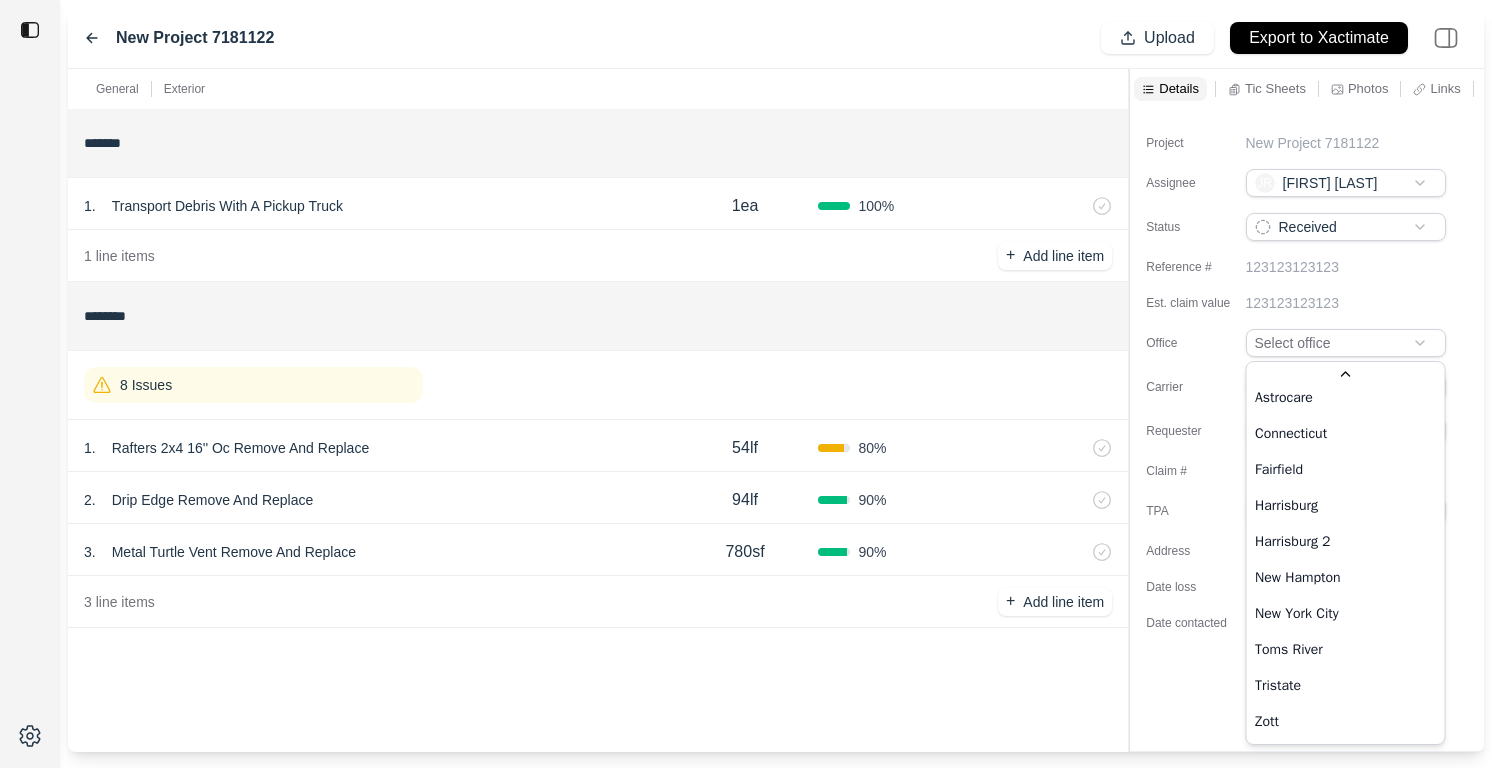scroll, scrollTop: 55, scrollLeft: 0, axis: vertical 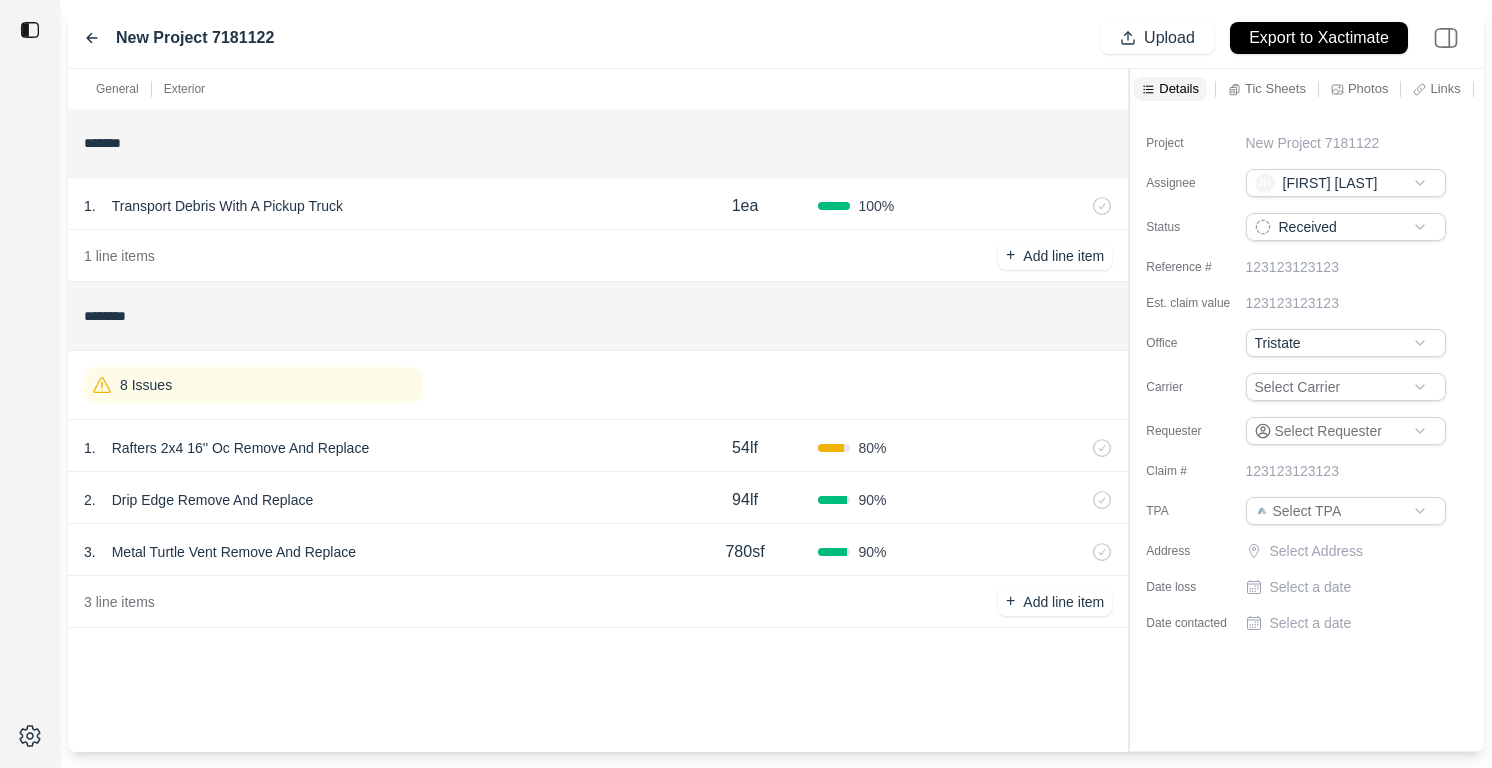 click on "Select Address" at bounding box center (1360, 551) 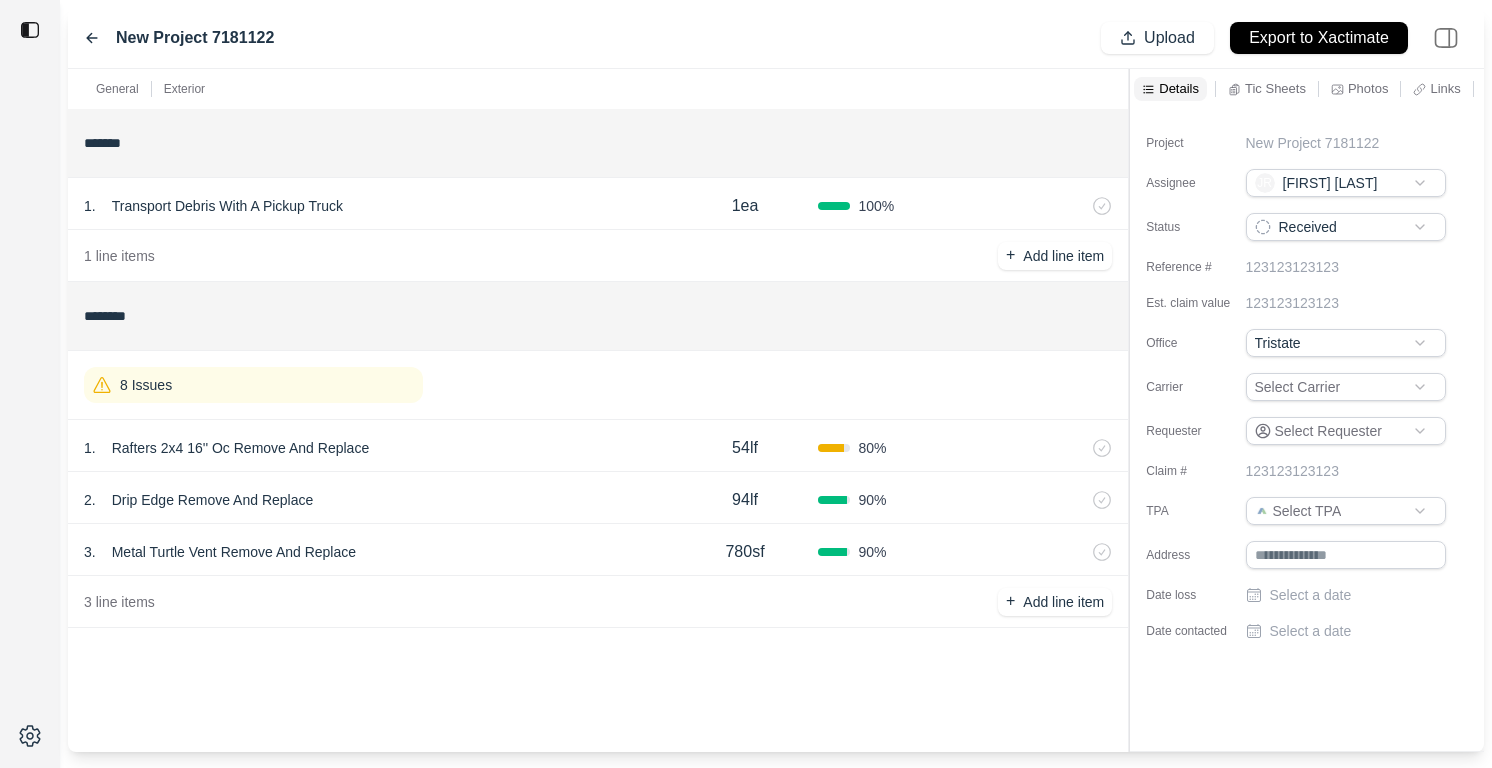 click at bounding box center (1346, 555) 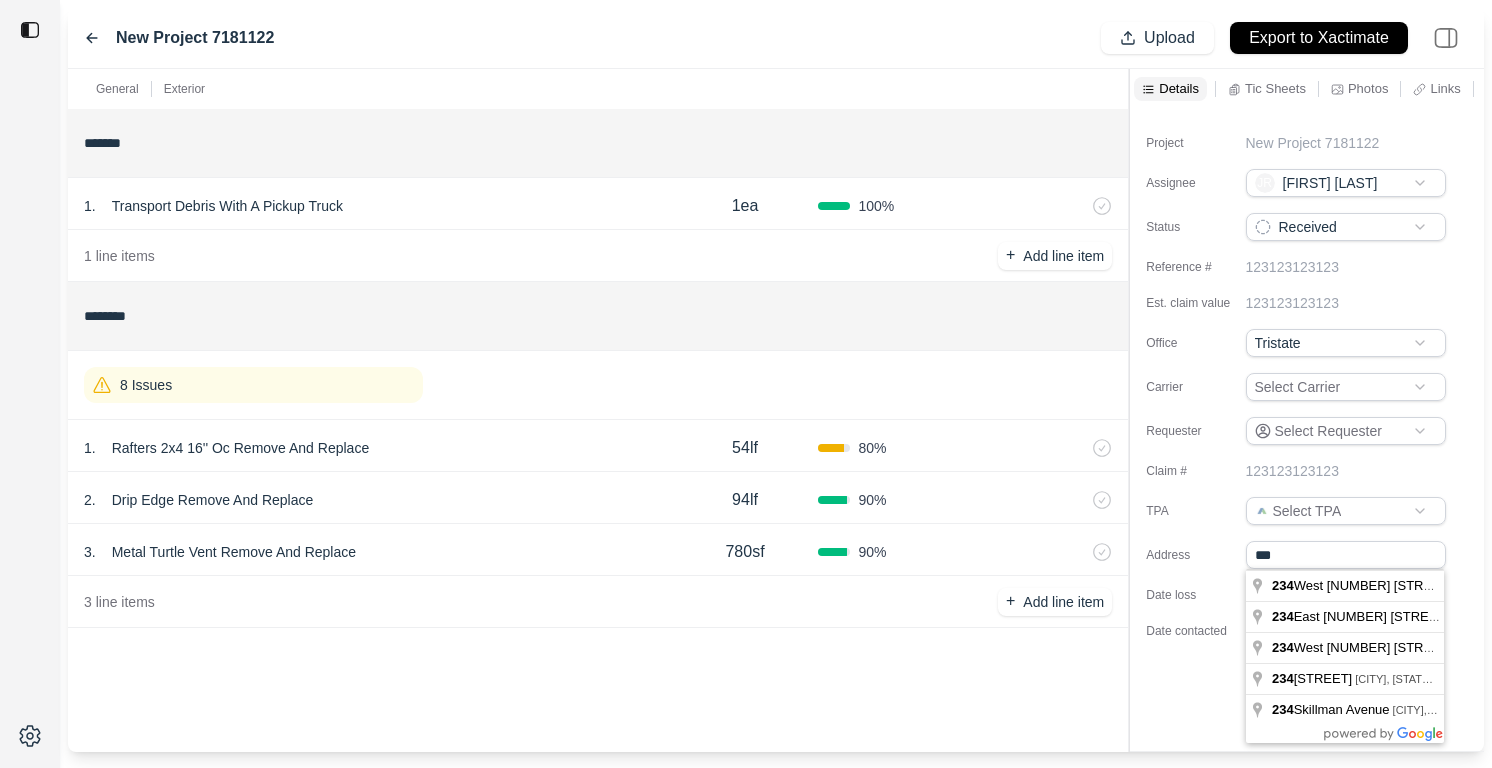 type on "**********" 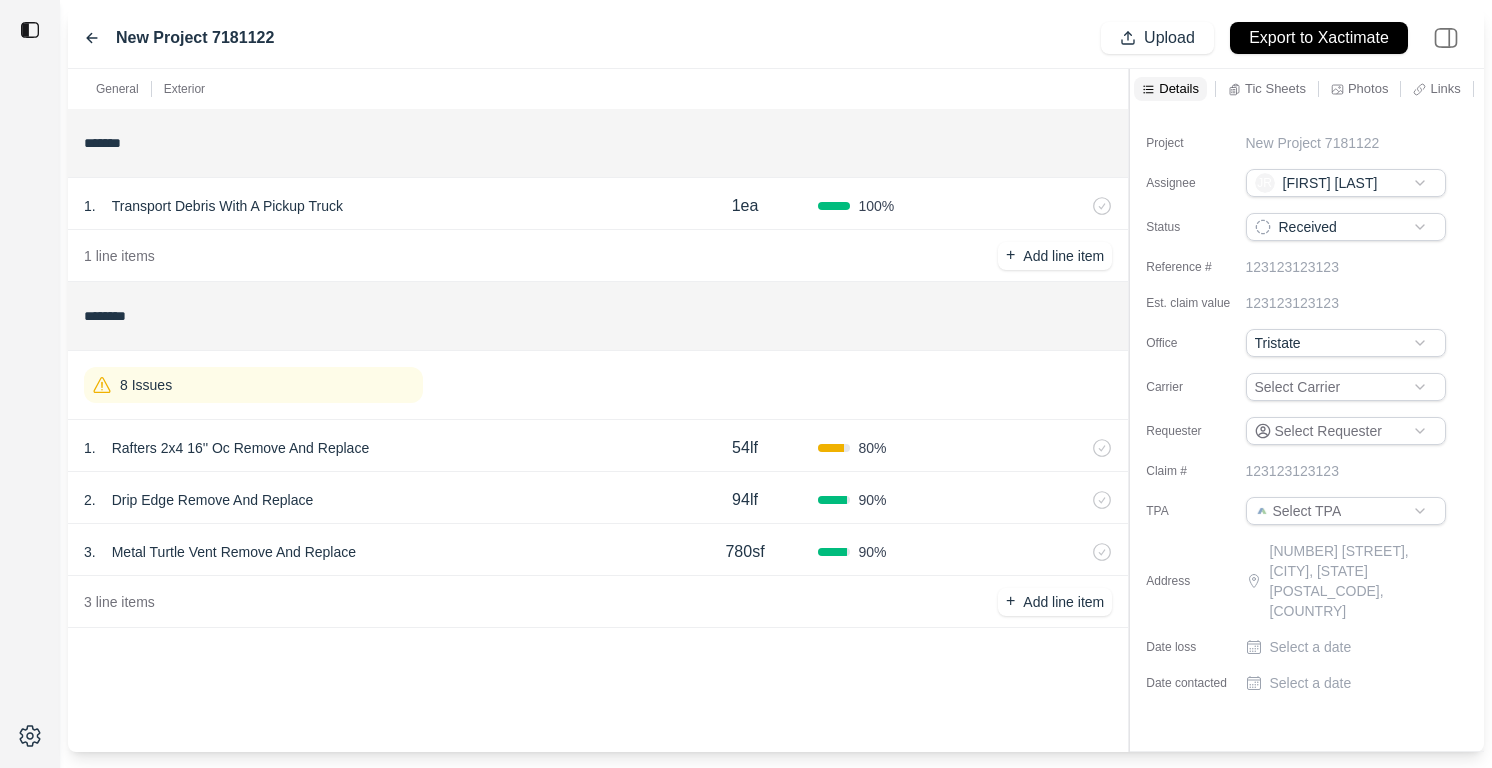 click on "Select a date" at bounding box center (1311, 647) 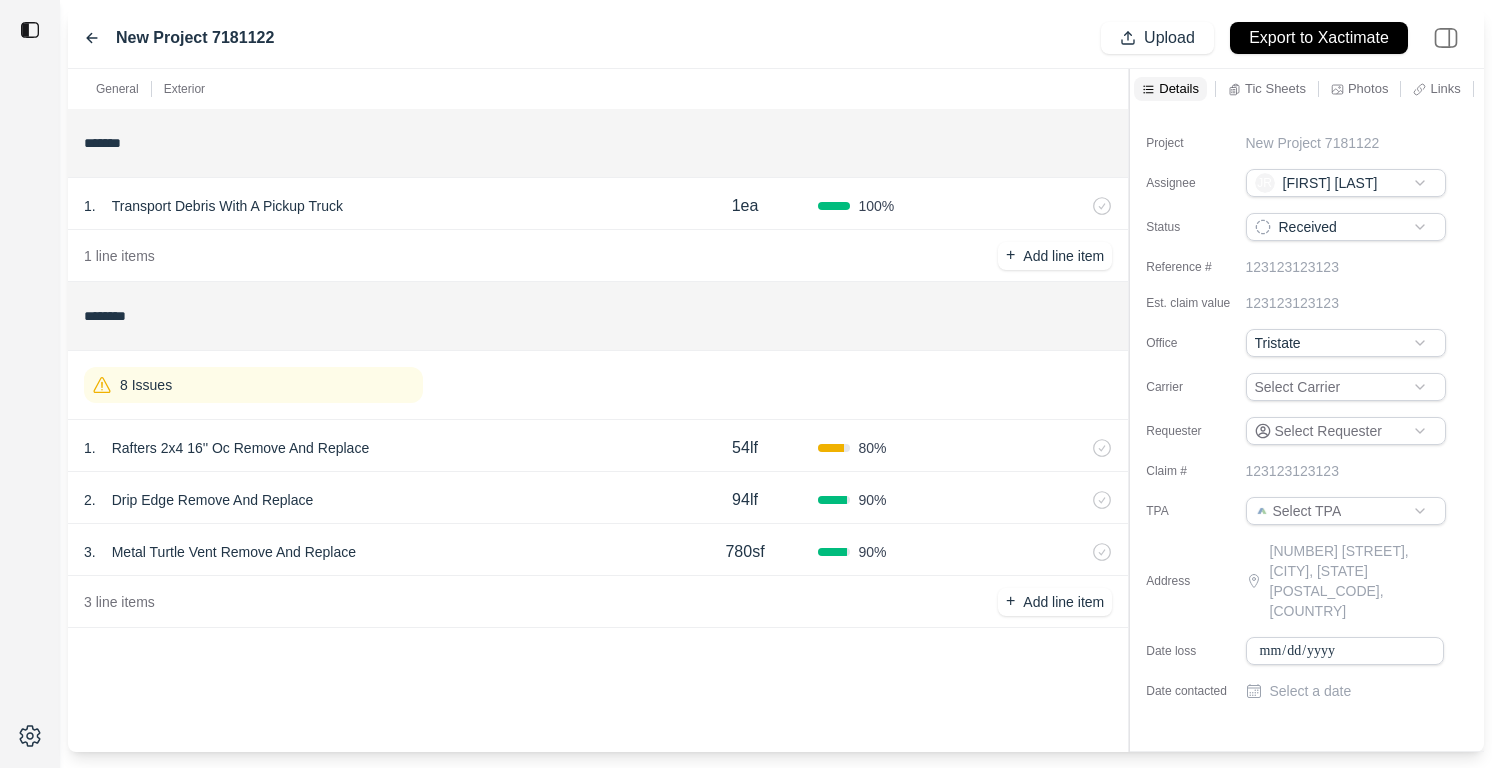 type on "**********" 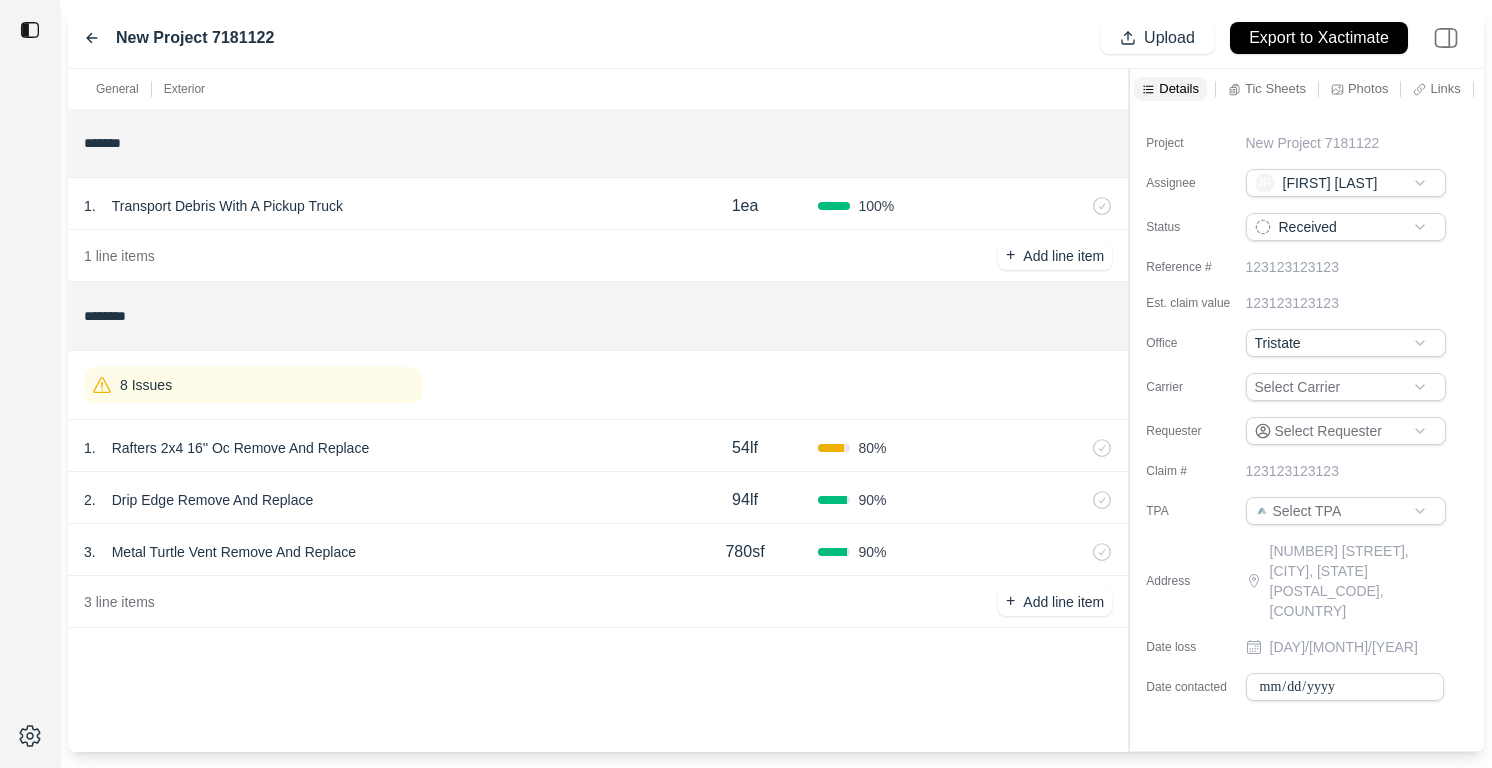 type on "**********" 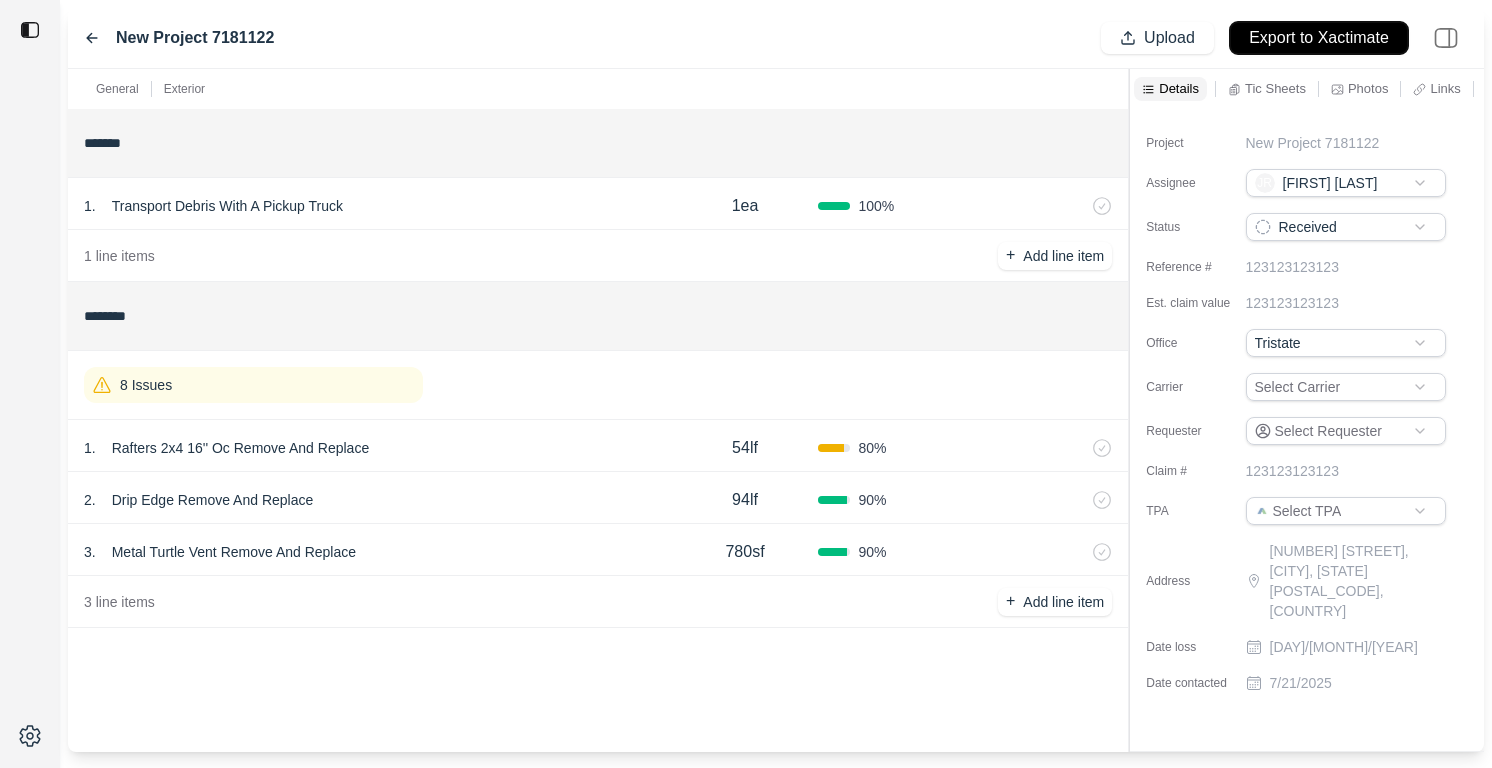 click on "Export to Xactimate" at bounding box center (1319, 38) 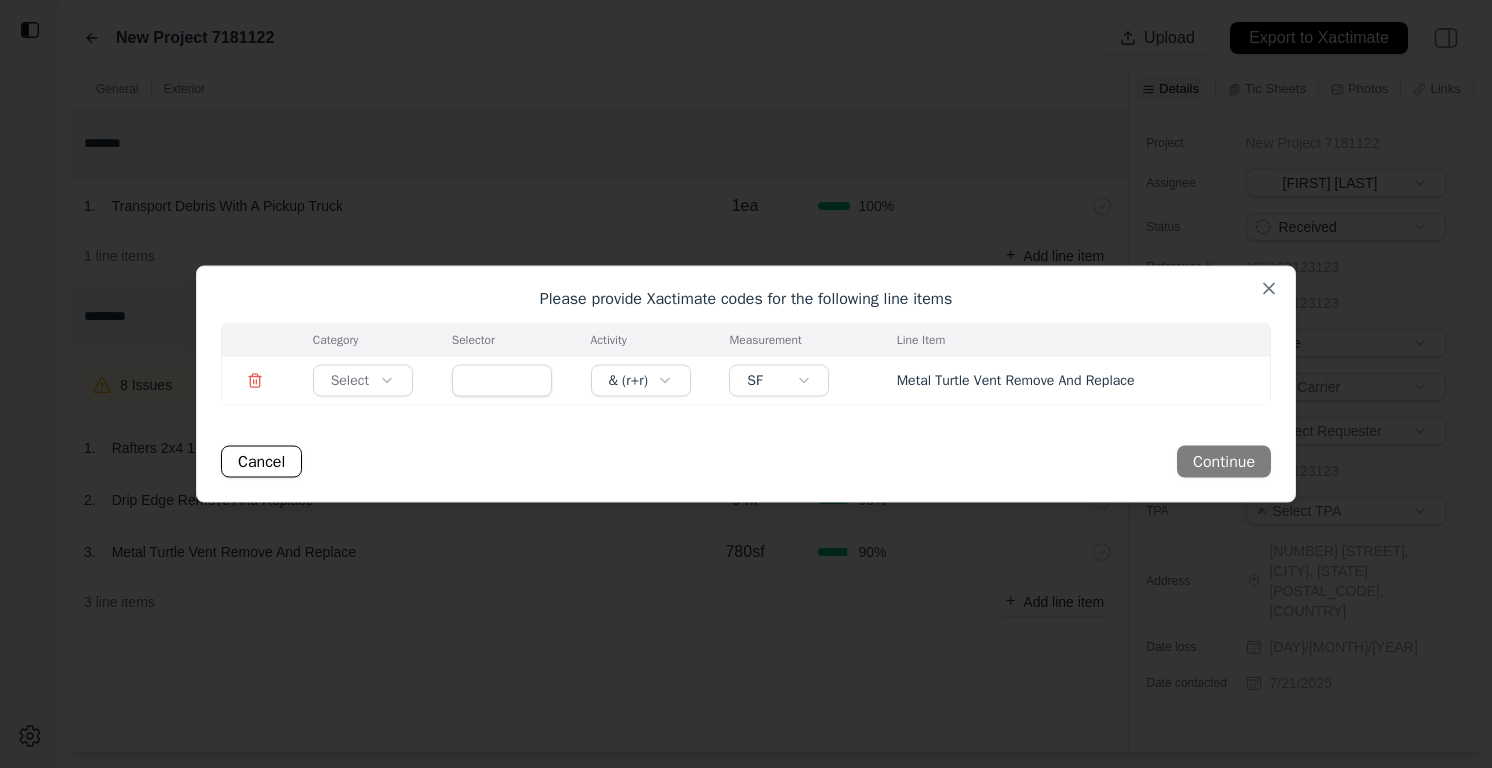 click 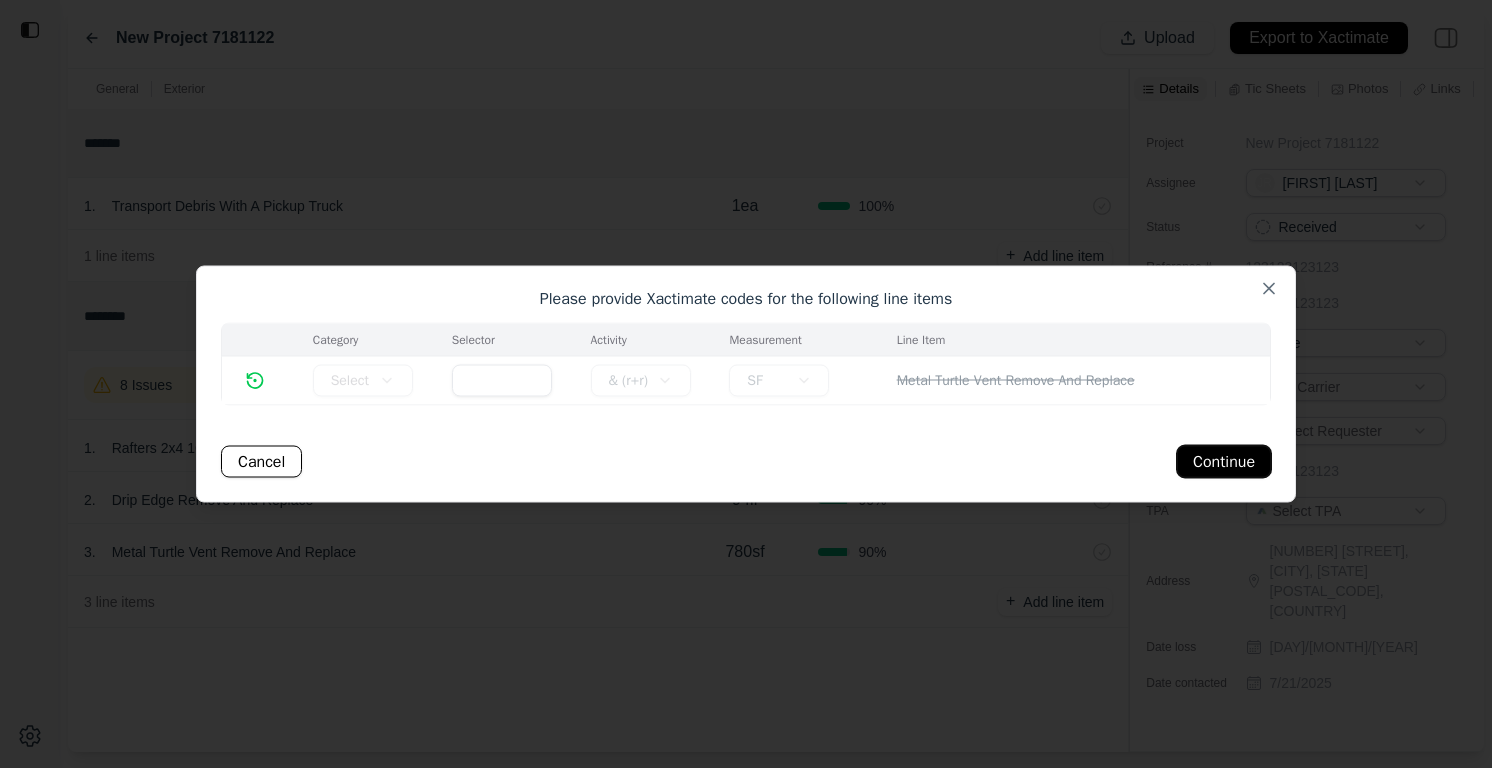 click on "Continue" at bounding box center (1224, 462) 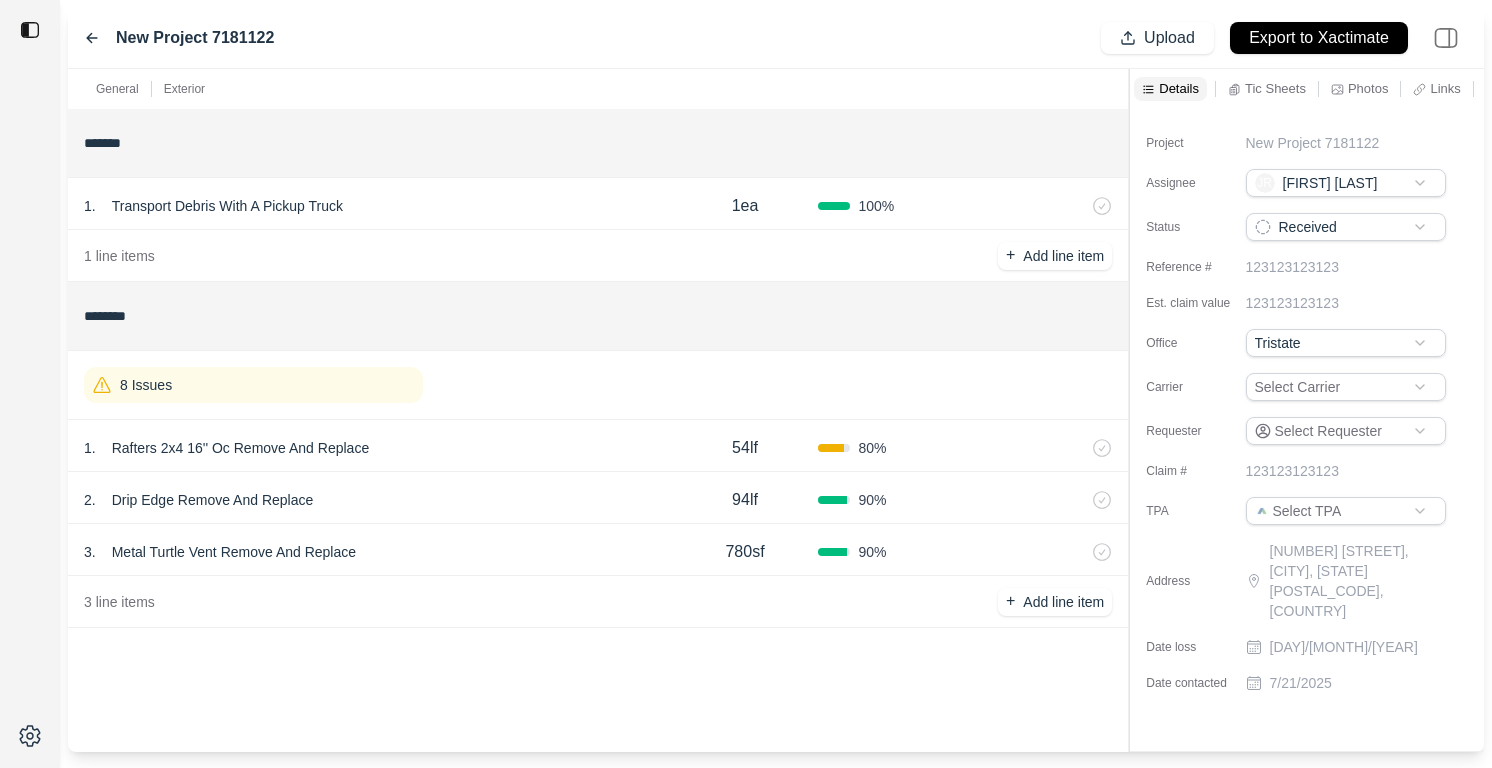 click on "New Project 7181122 Upload Export to Xactimate" at bounding box center (776, 38) 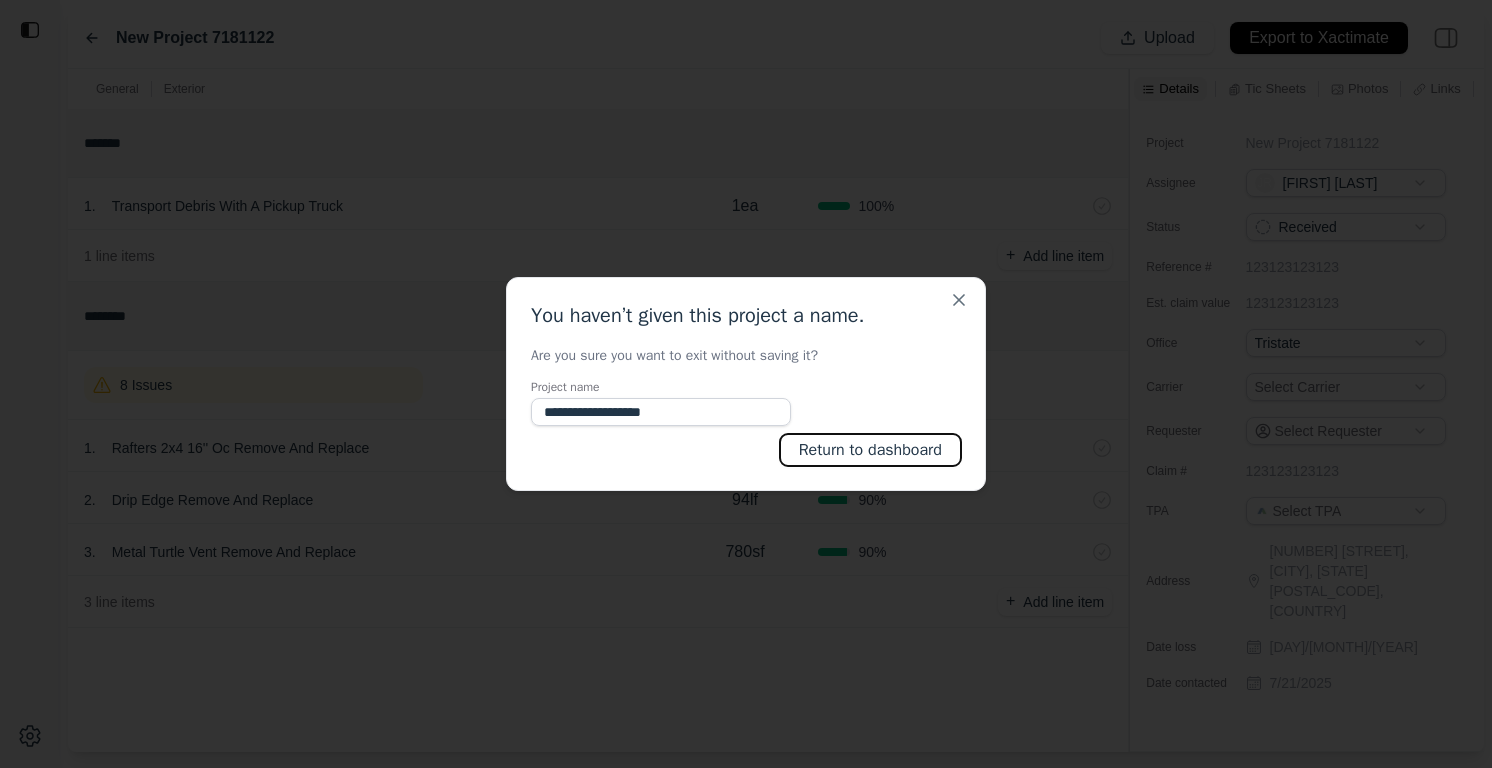 click on "Return to dashboard" at bounding box center [871, 450] 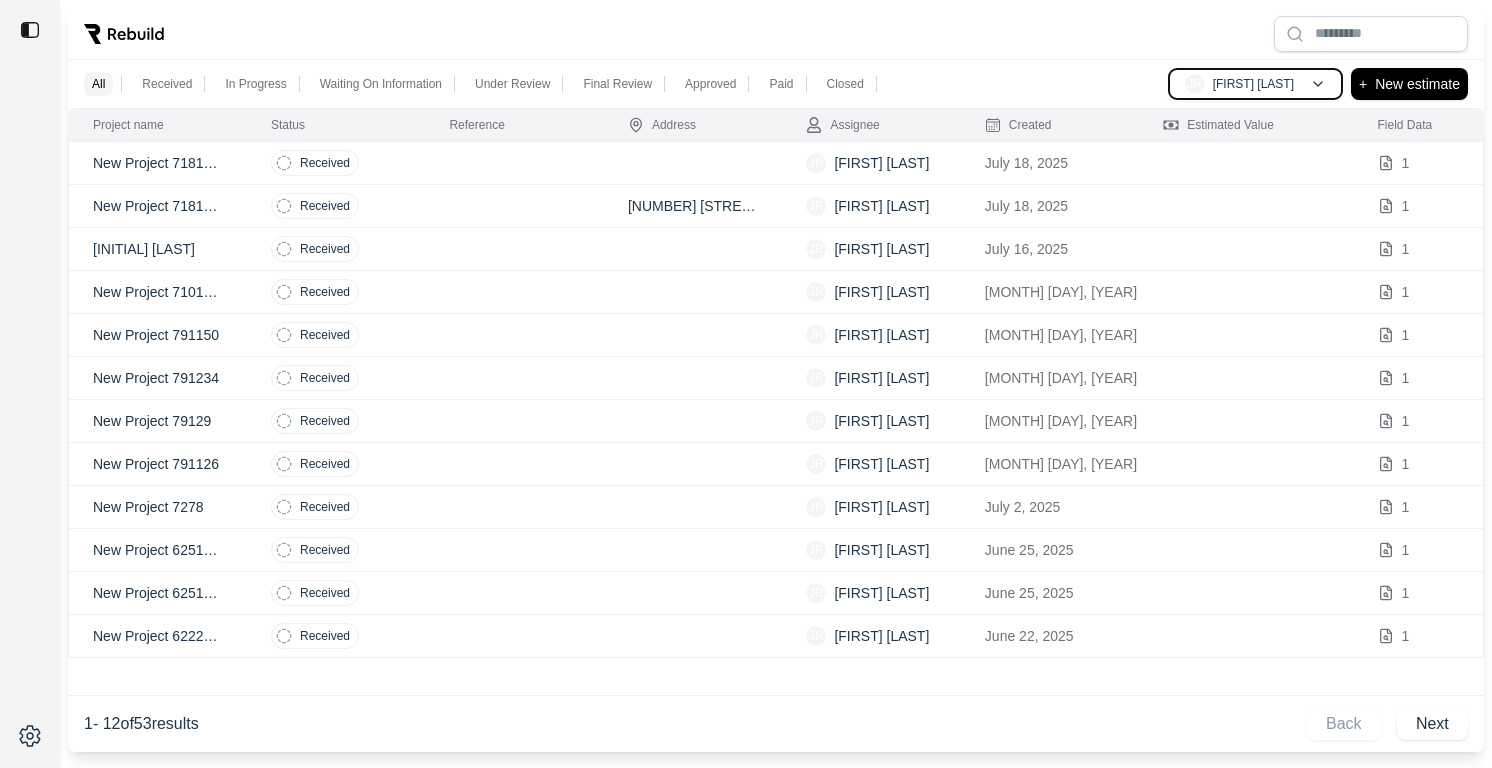 click on "[FIRST] [LAST]" at bounding box center [1253, 84] 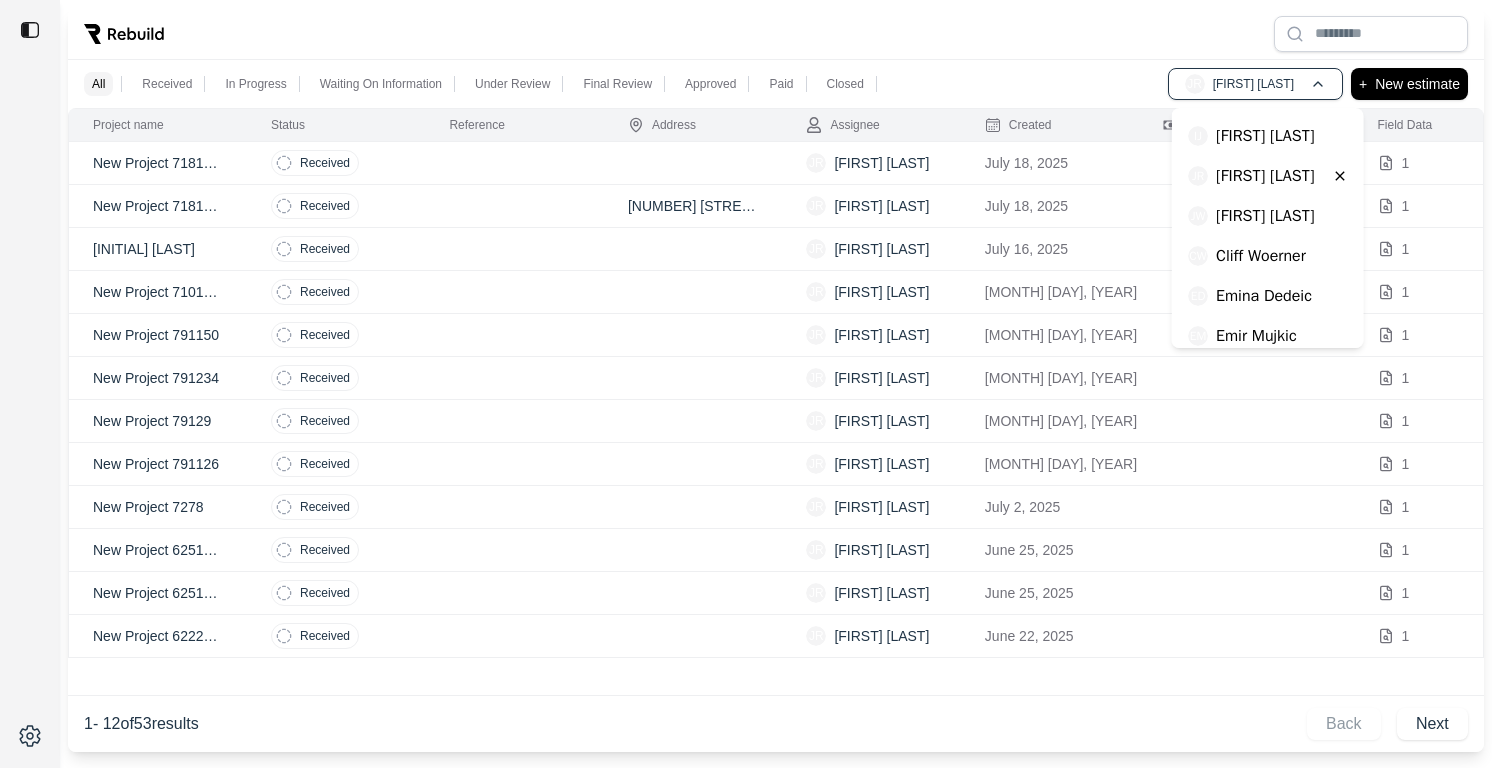 click on "Emina Dedeic" at bounding box center (1264, 296) 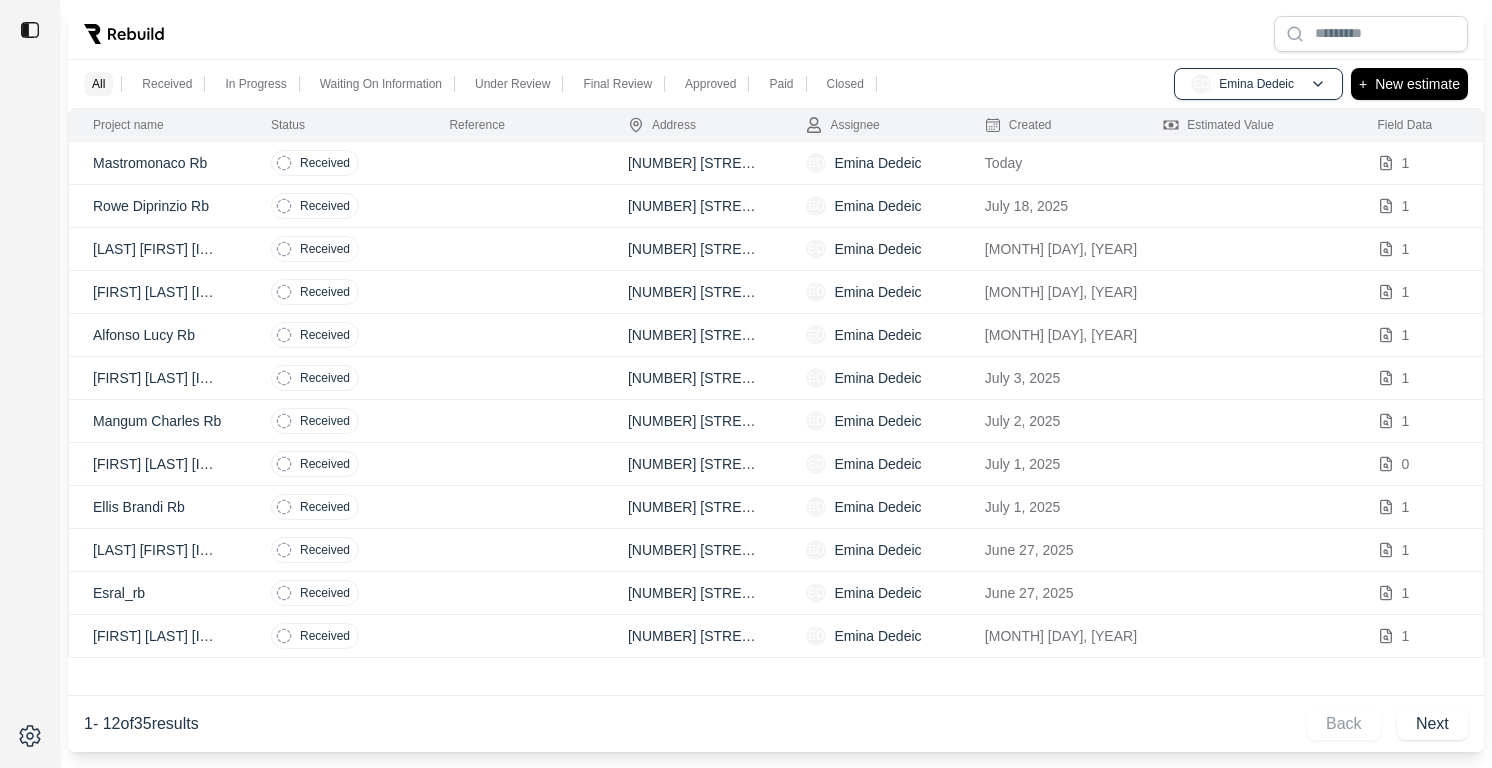 click at bounding box center (514, 163) 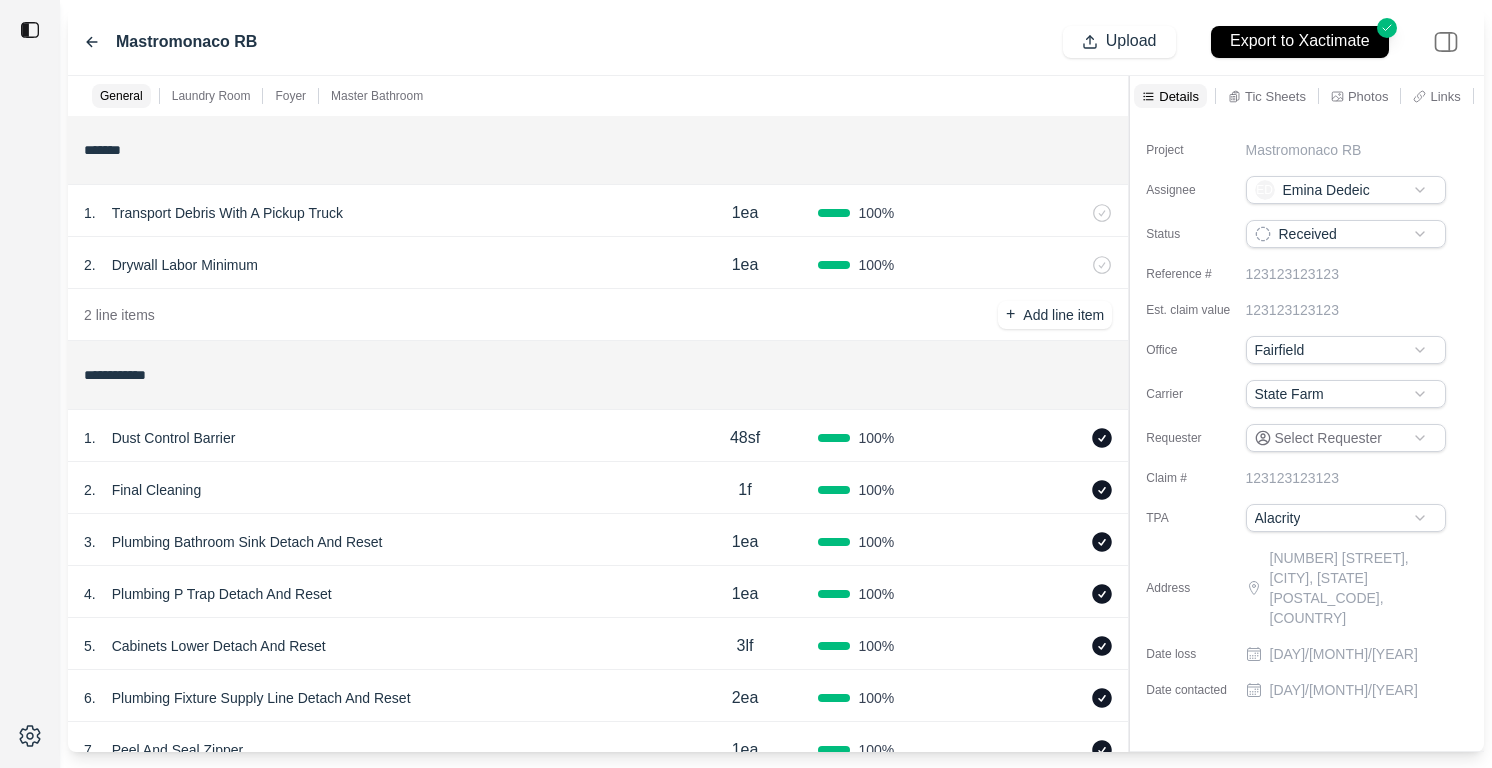 click on "Tic Sheets" at bounding box center (1275, 96) 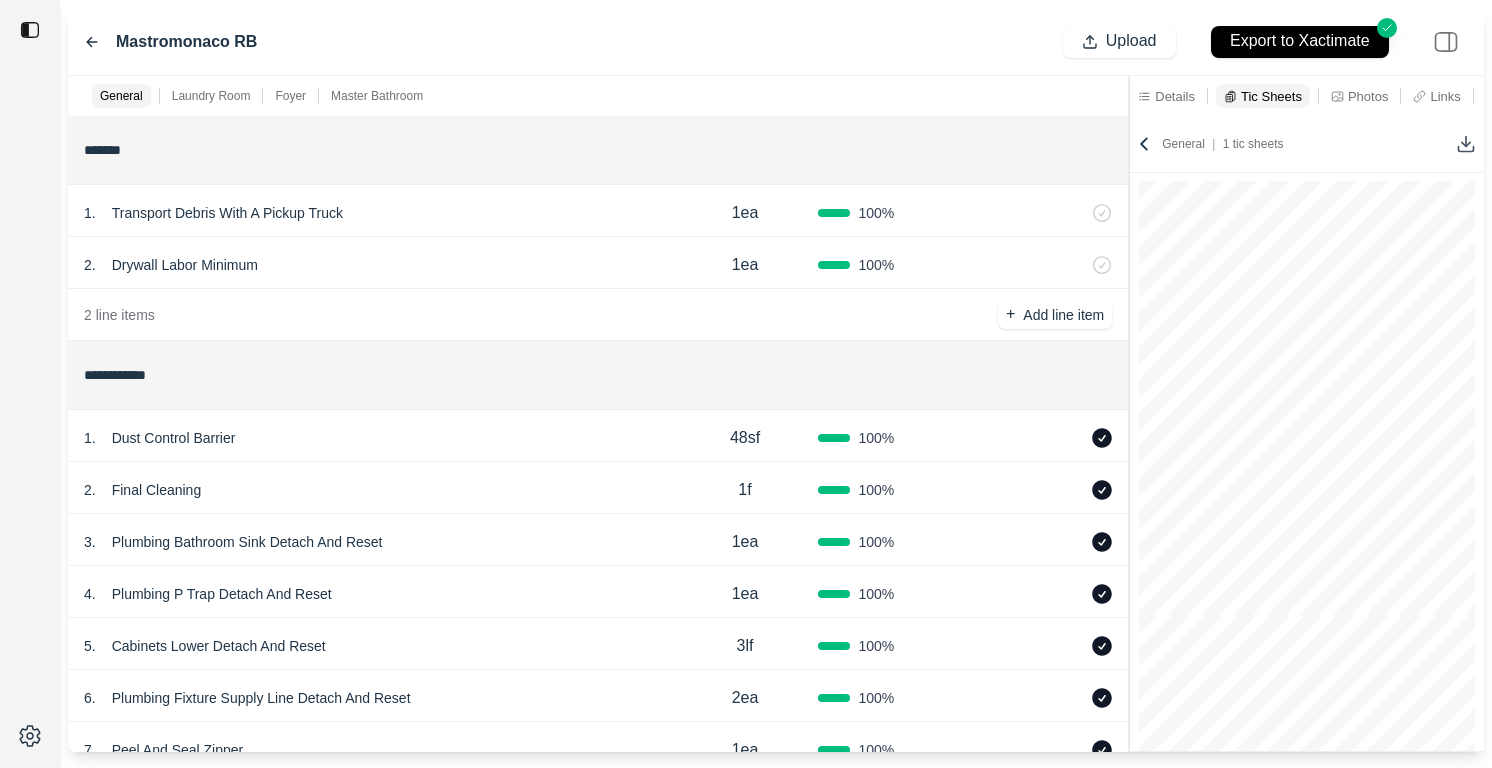 click 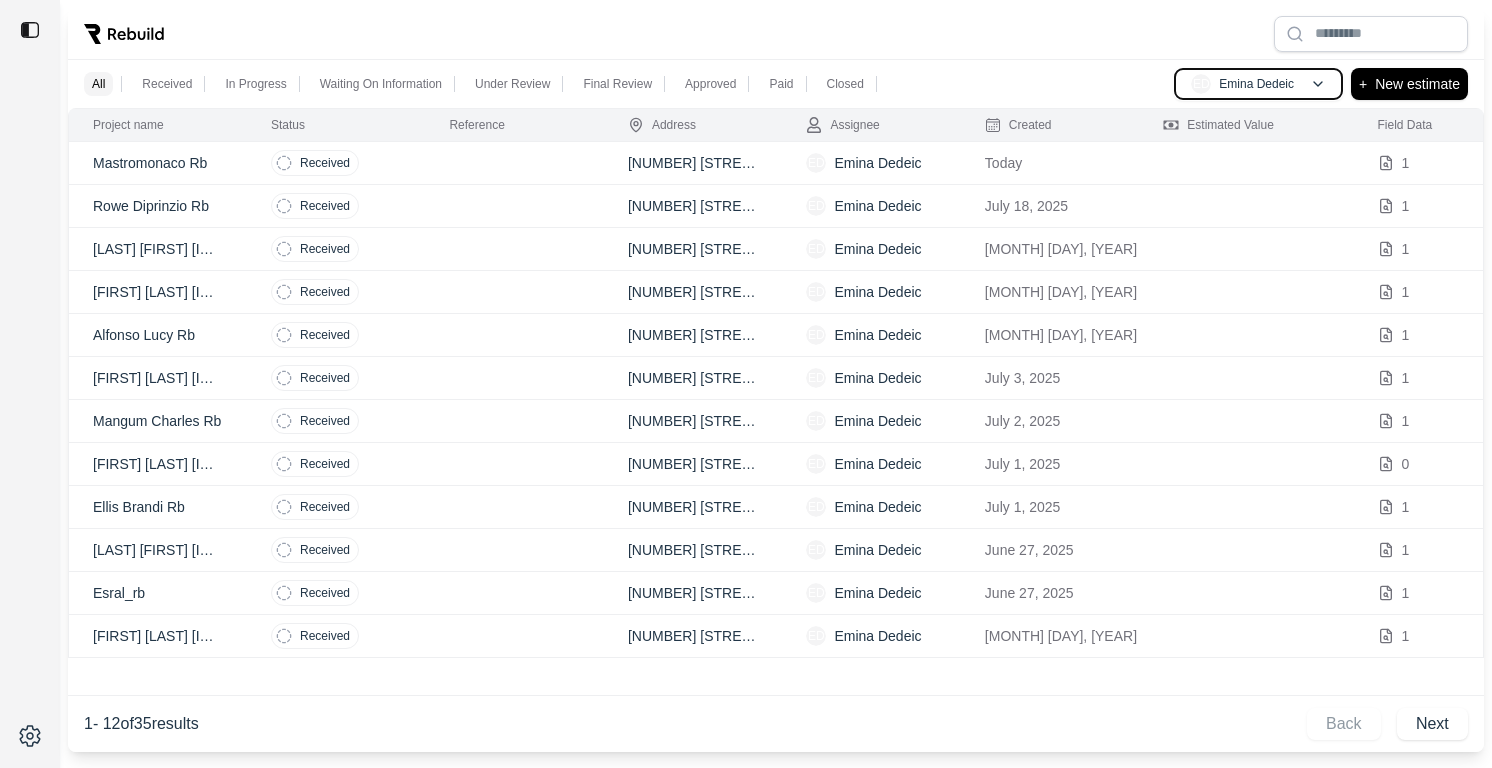 click on "Emina Dedeic" at bounding box center (1256, 84) 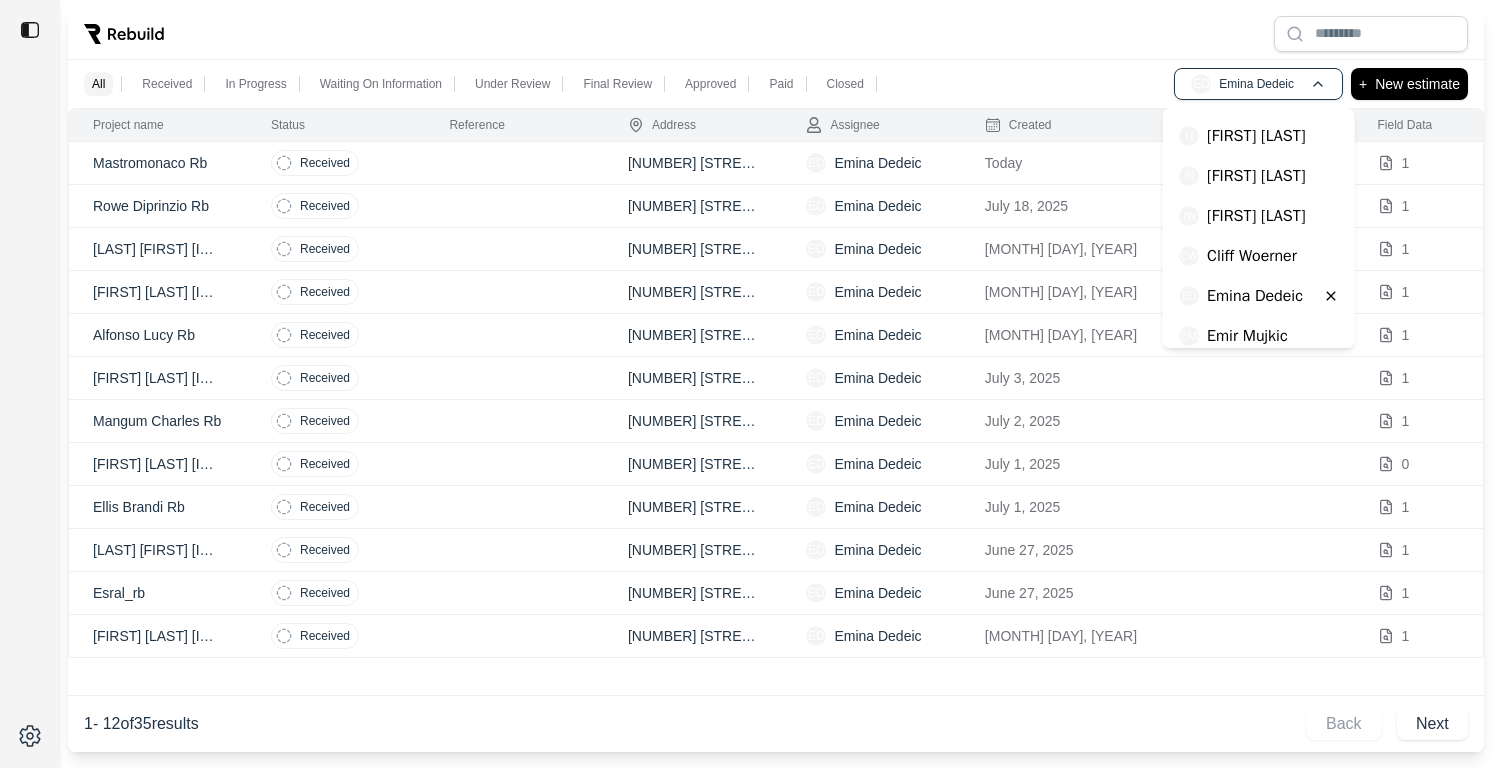 click on "[FIRST] [LAST]" at bounding box center [1256, 176] 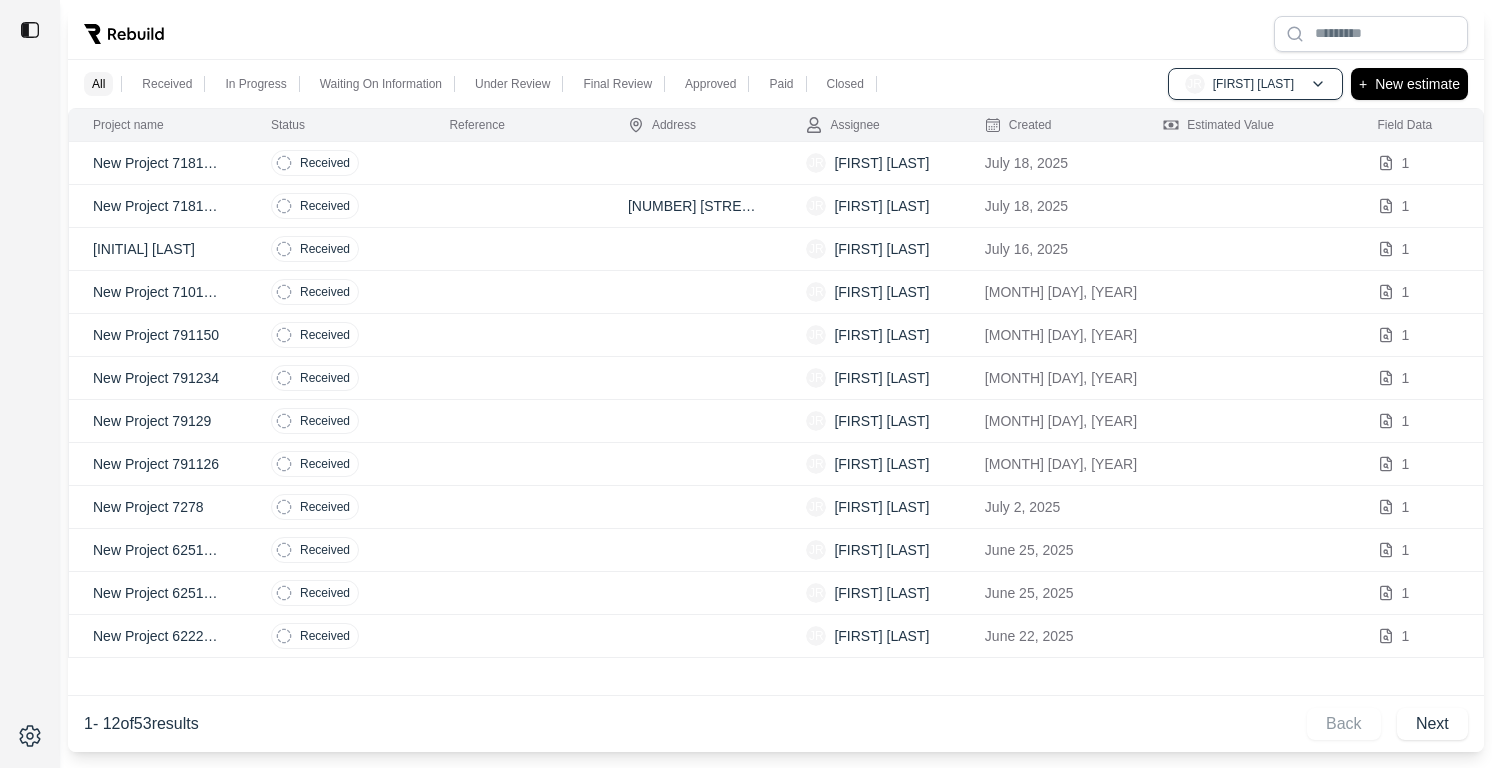 click at bounding box center [514, 163] 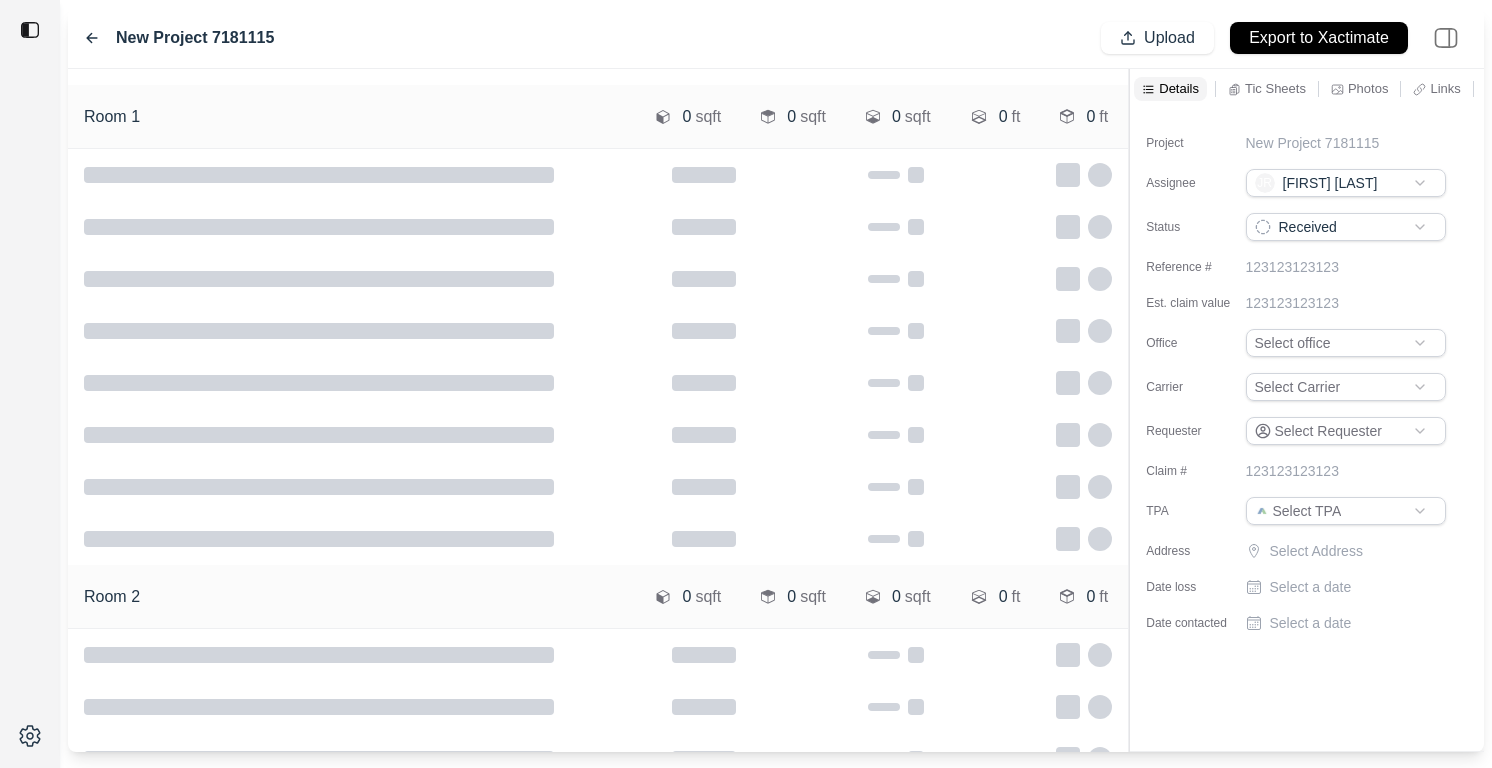 scroll, scrollTop: 0, scrollLeft: 0, axis: both 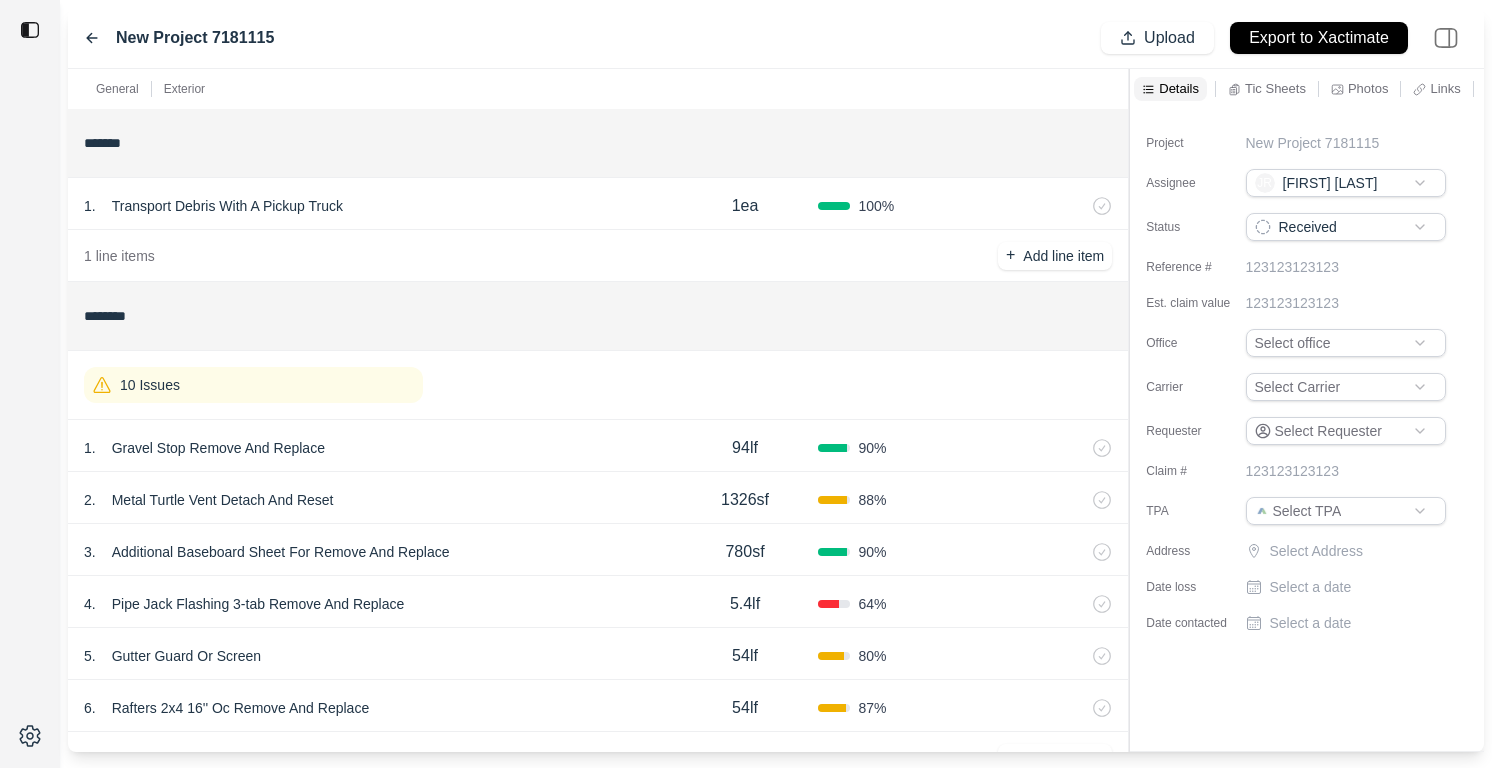 click on "Select Address" at bounding box center [1360, 551] 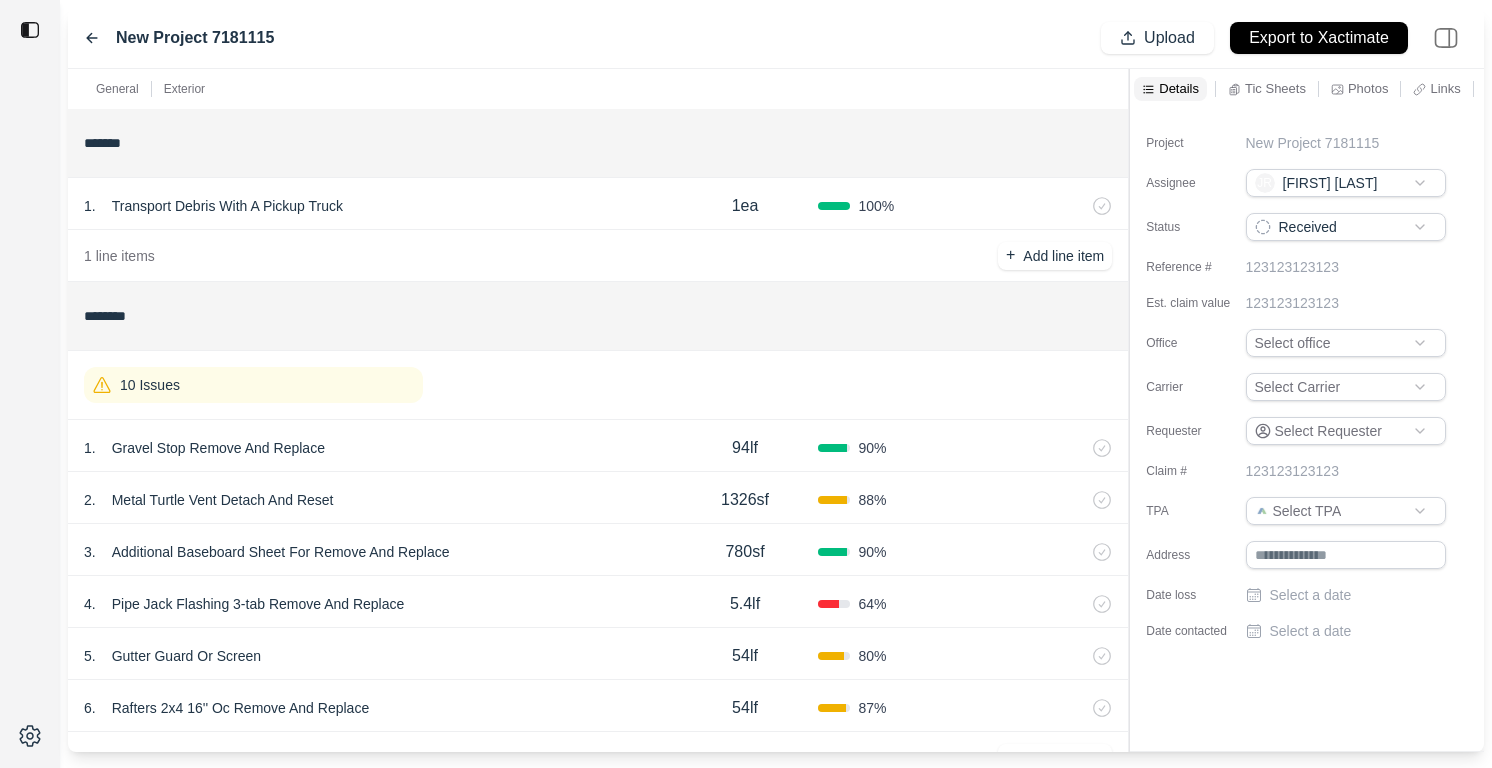 click at bounding box center [1346, 555] 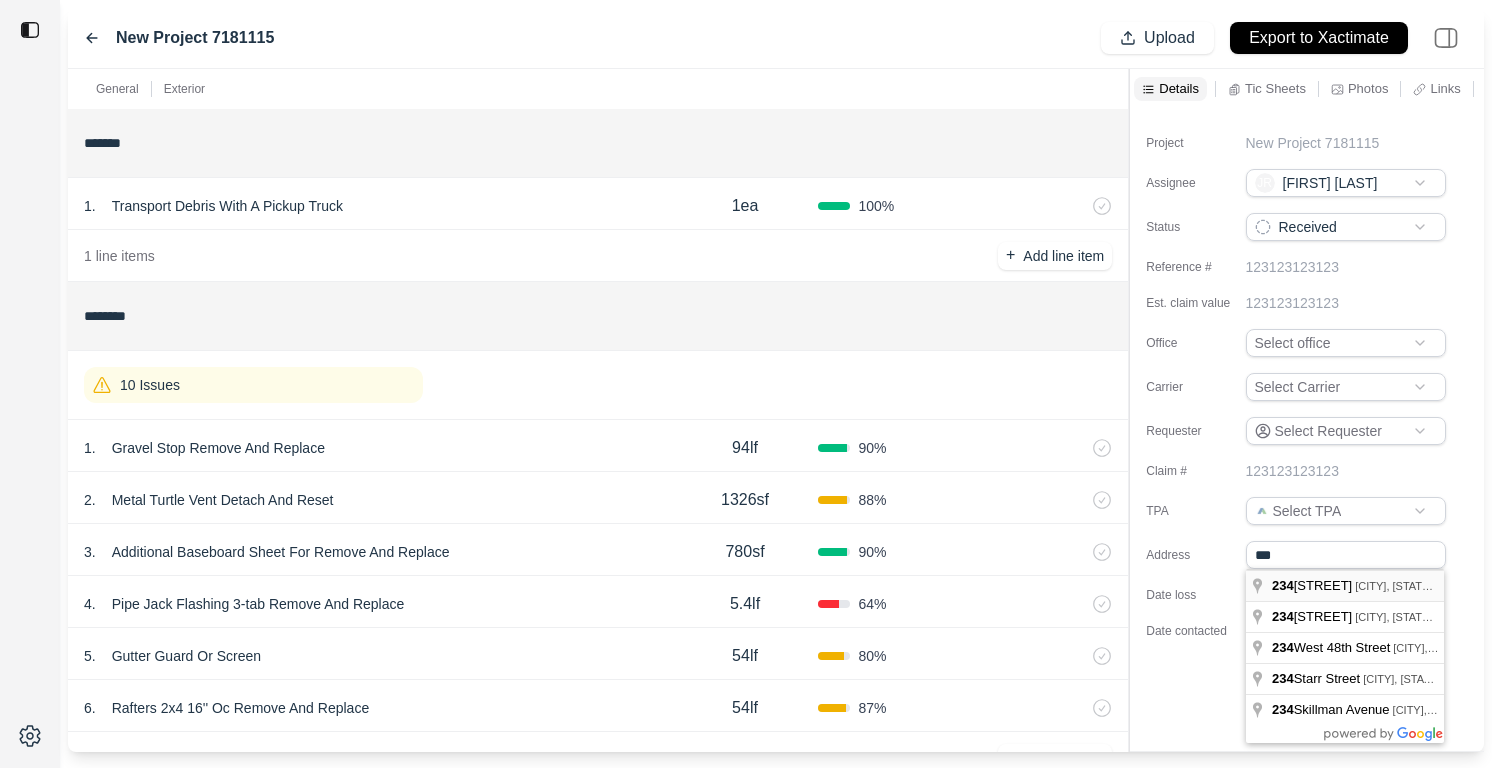 type on "**********" 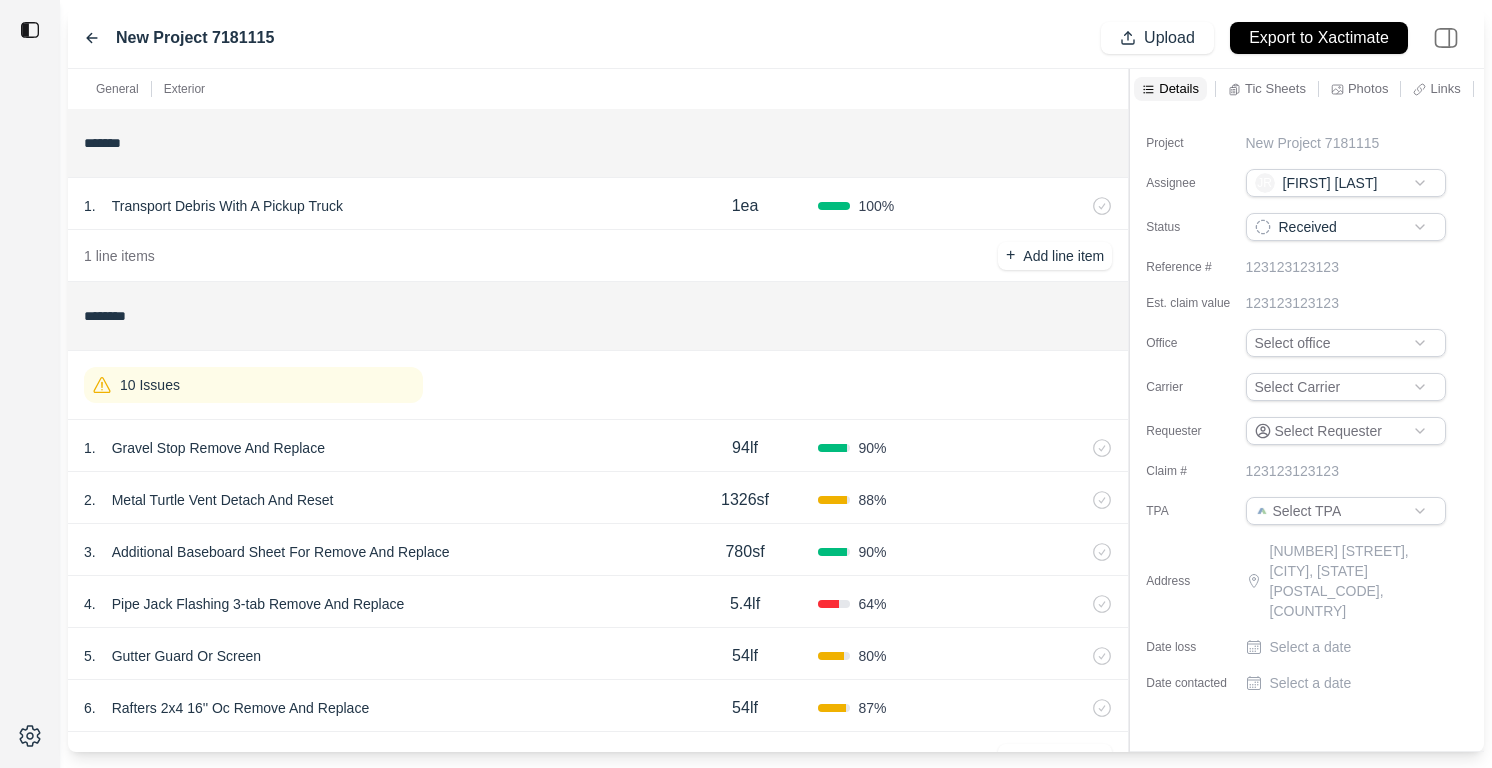 click on "Select a date" at bounding box center (1311, 647) 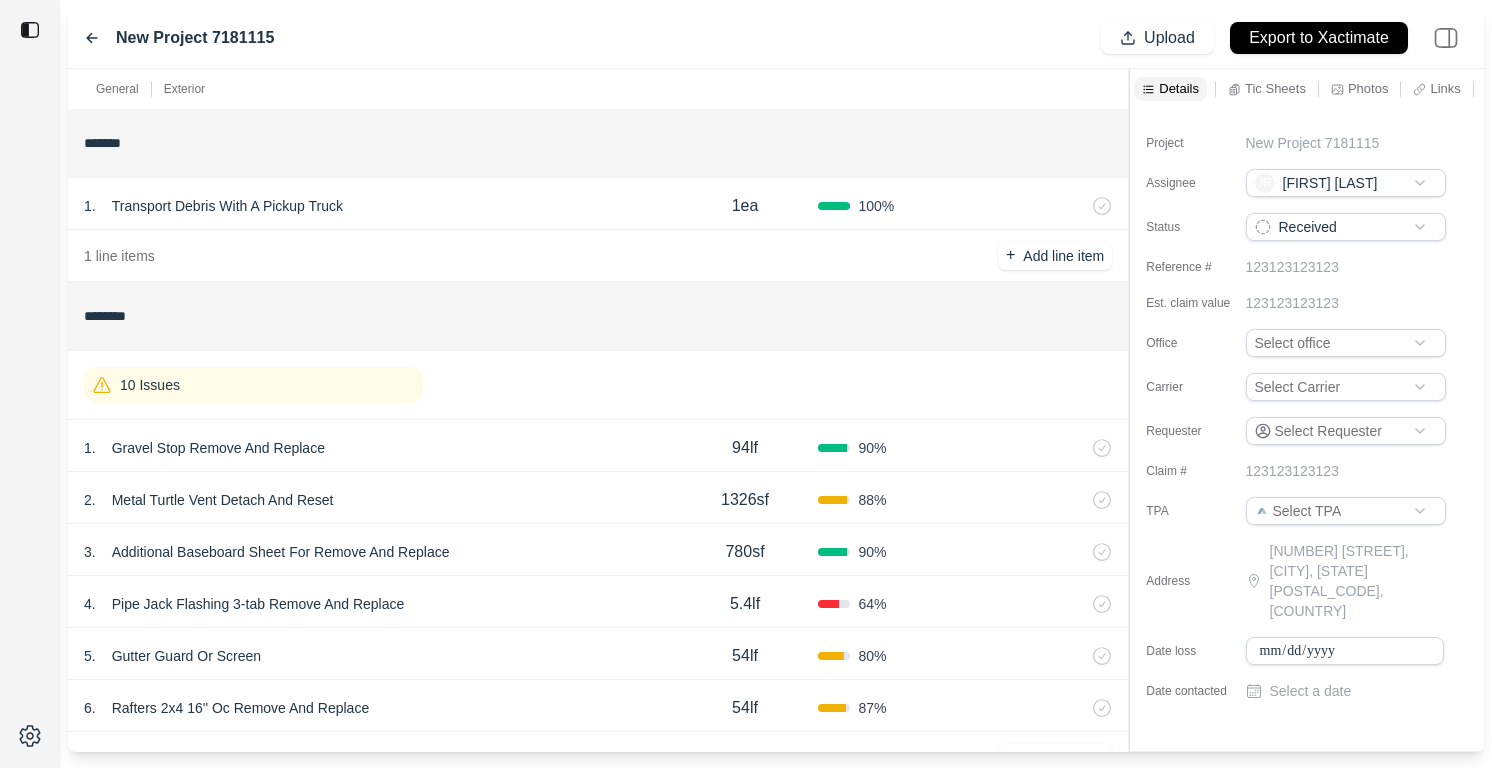 type on "**********" 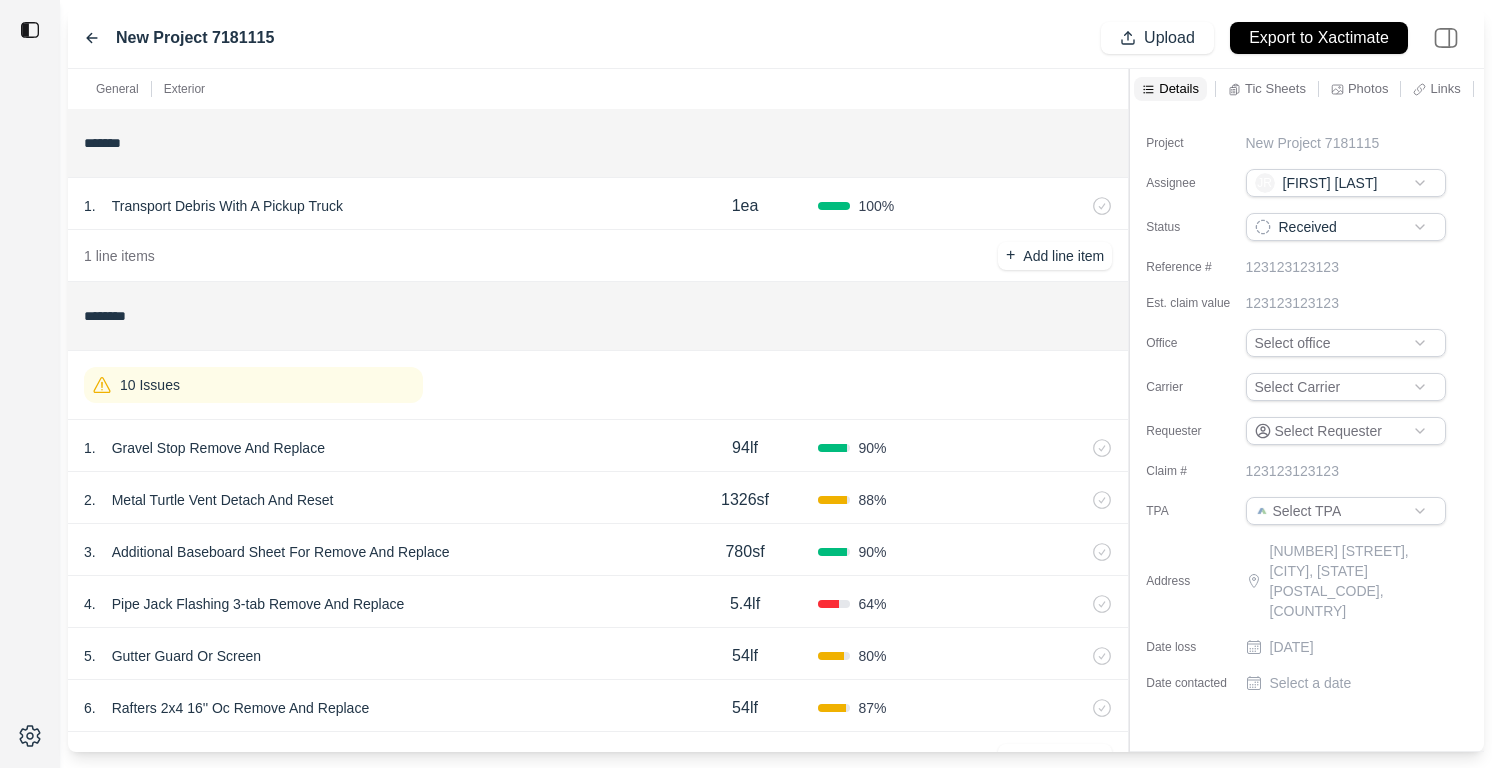 click on "Select a date" at bounding box center (1311, 683) 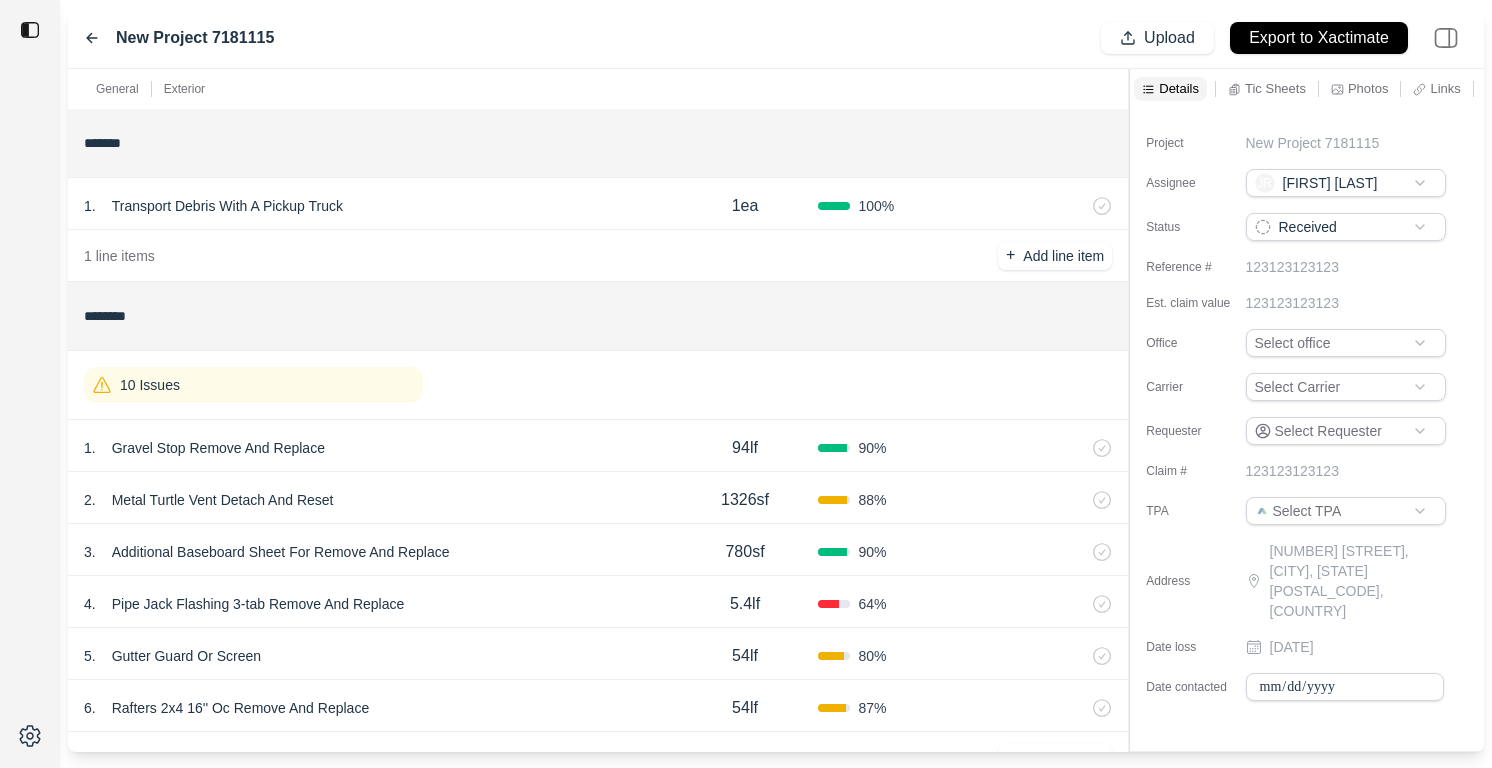 type on "**********" 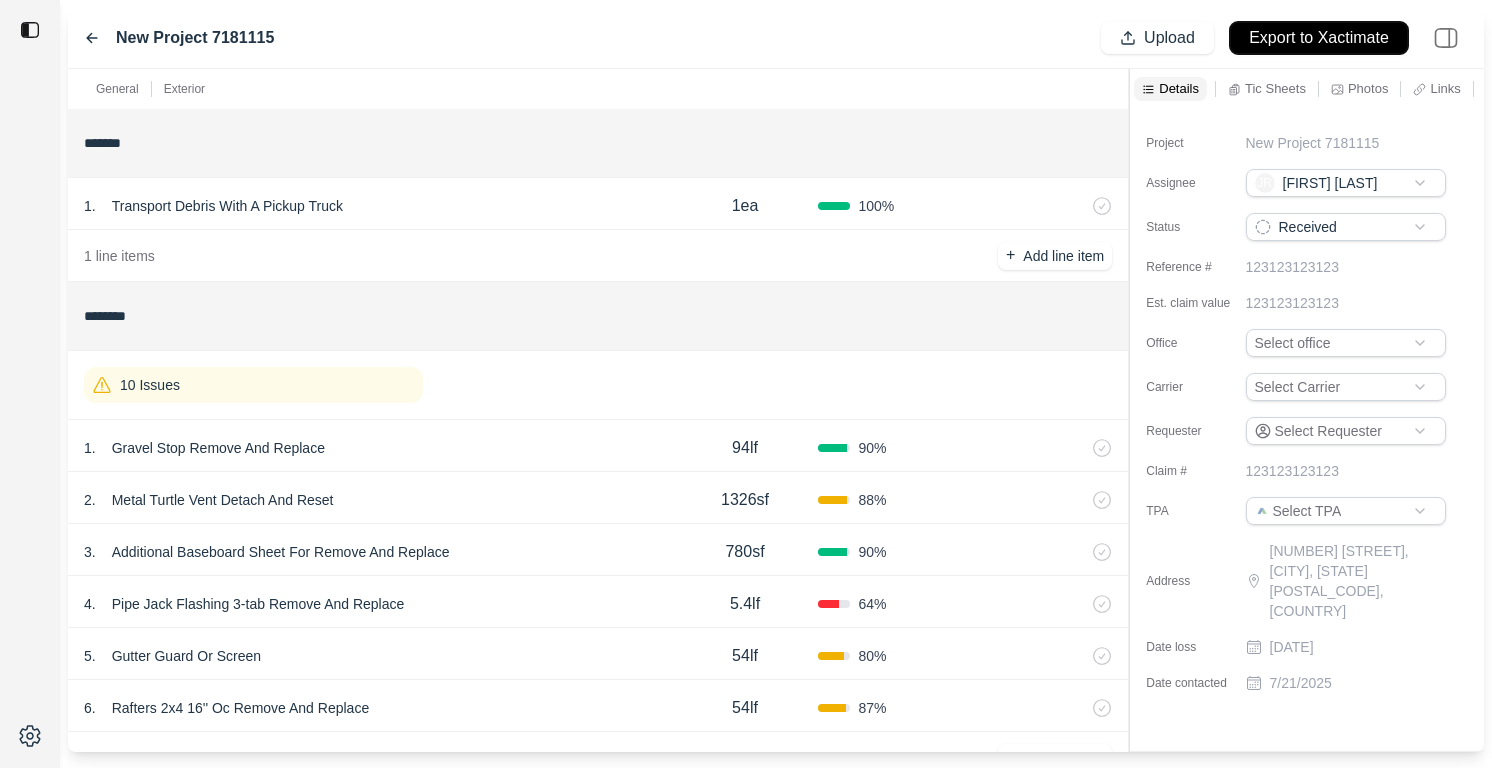 click on "Export to Xactimate" at bounding box center [1319, 38] 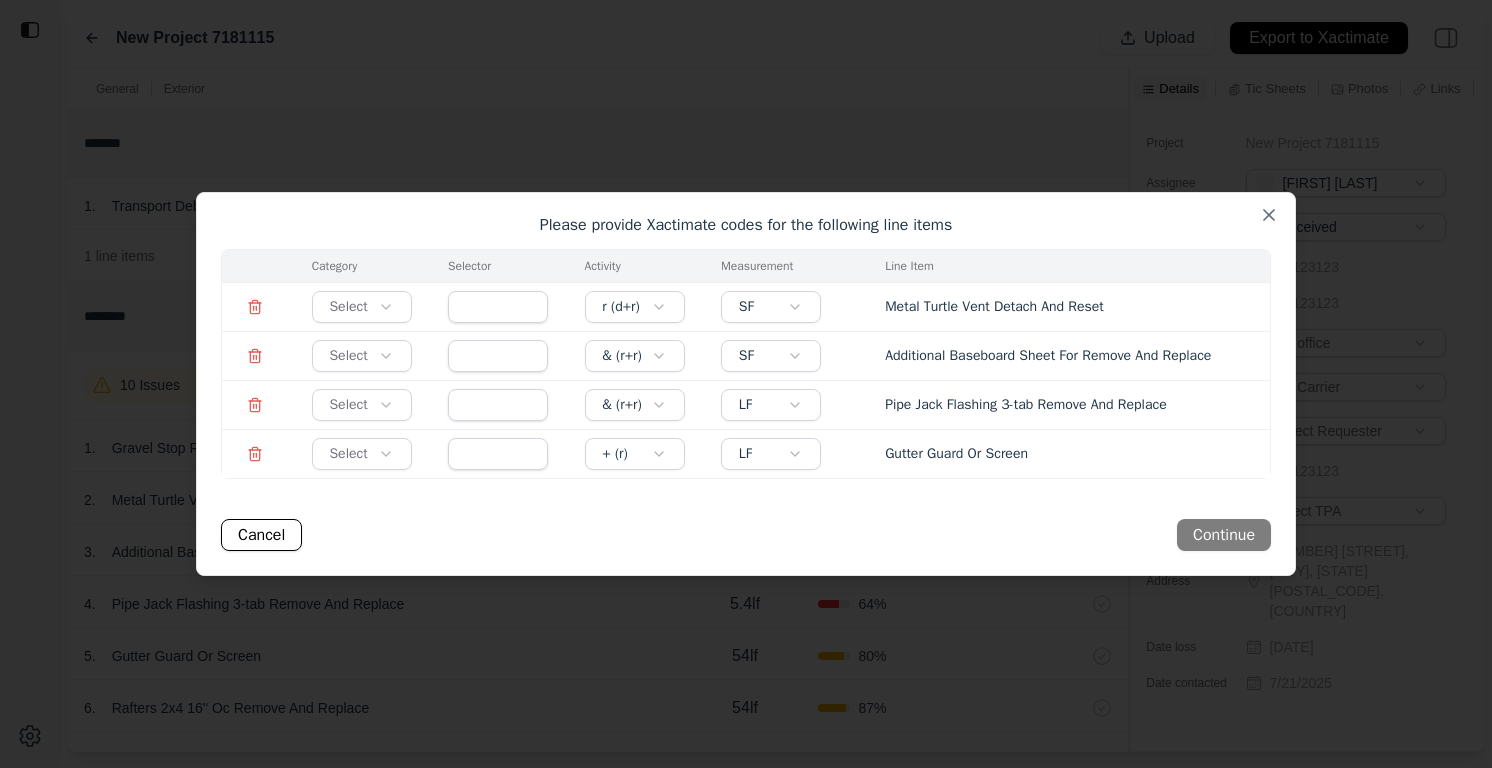 click 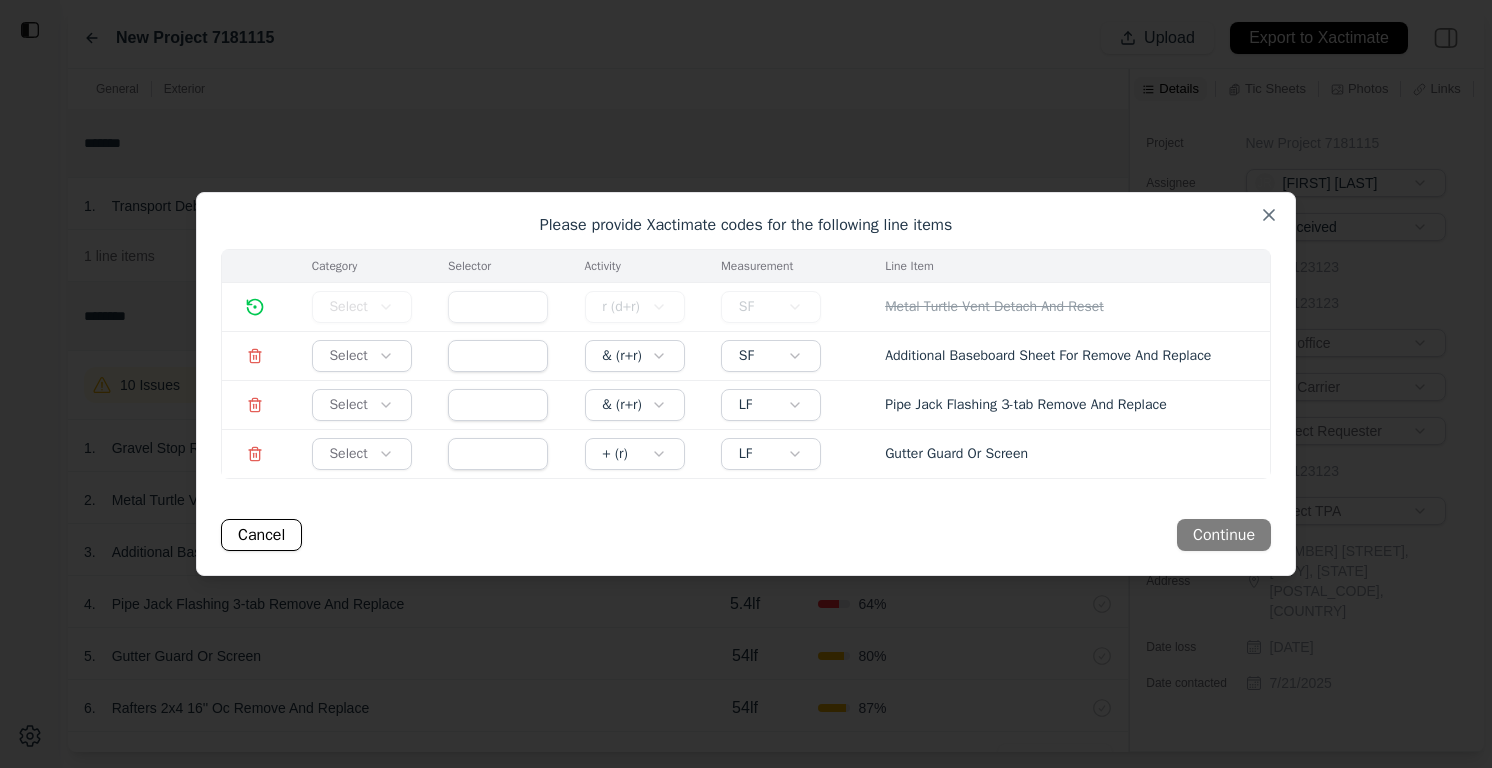 click 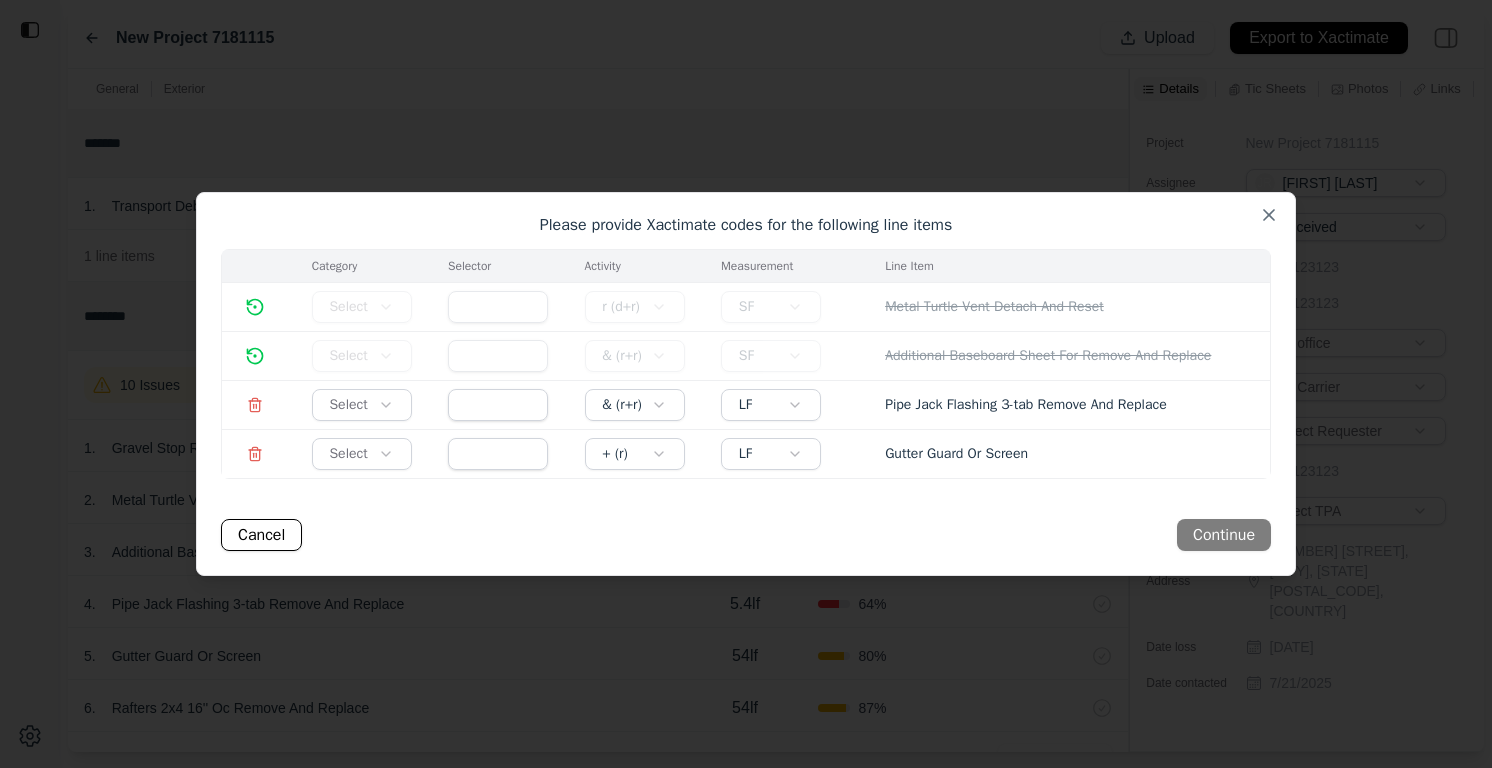 click at bounding box center [255, 405] 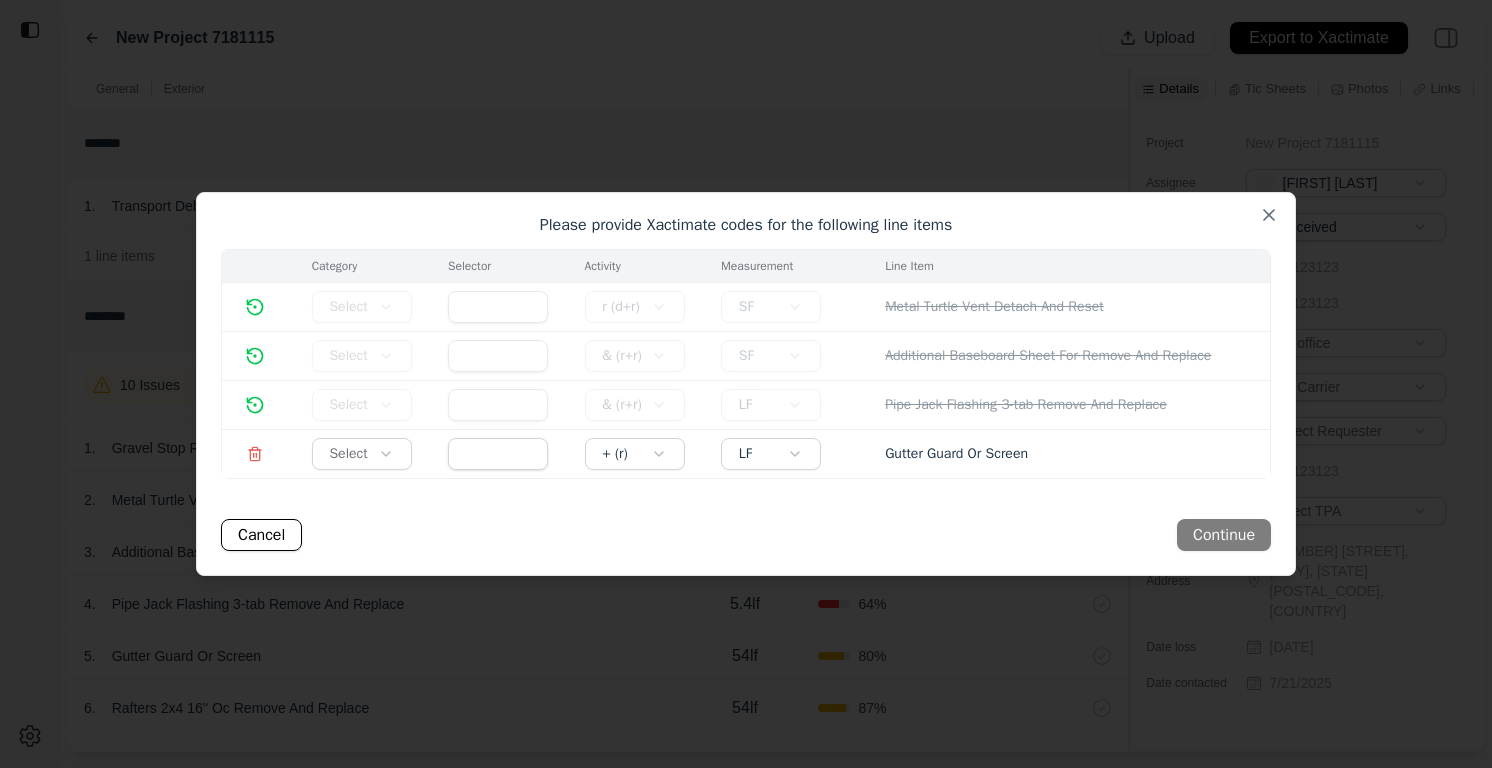 click at bounding box center (255, 454) 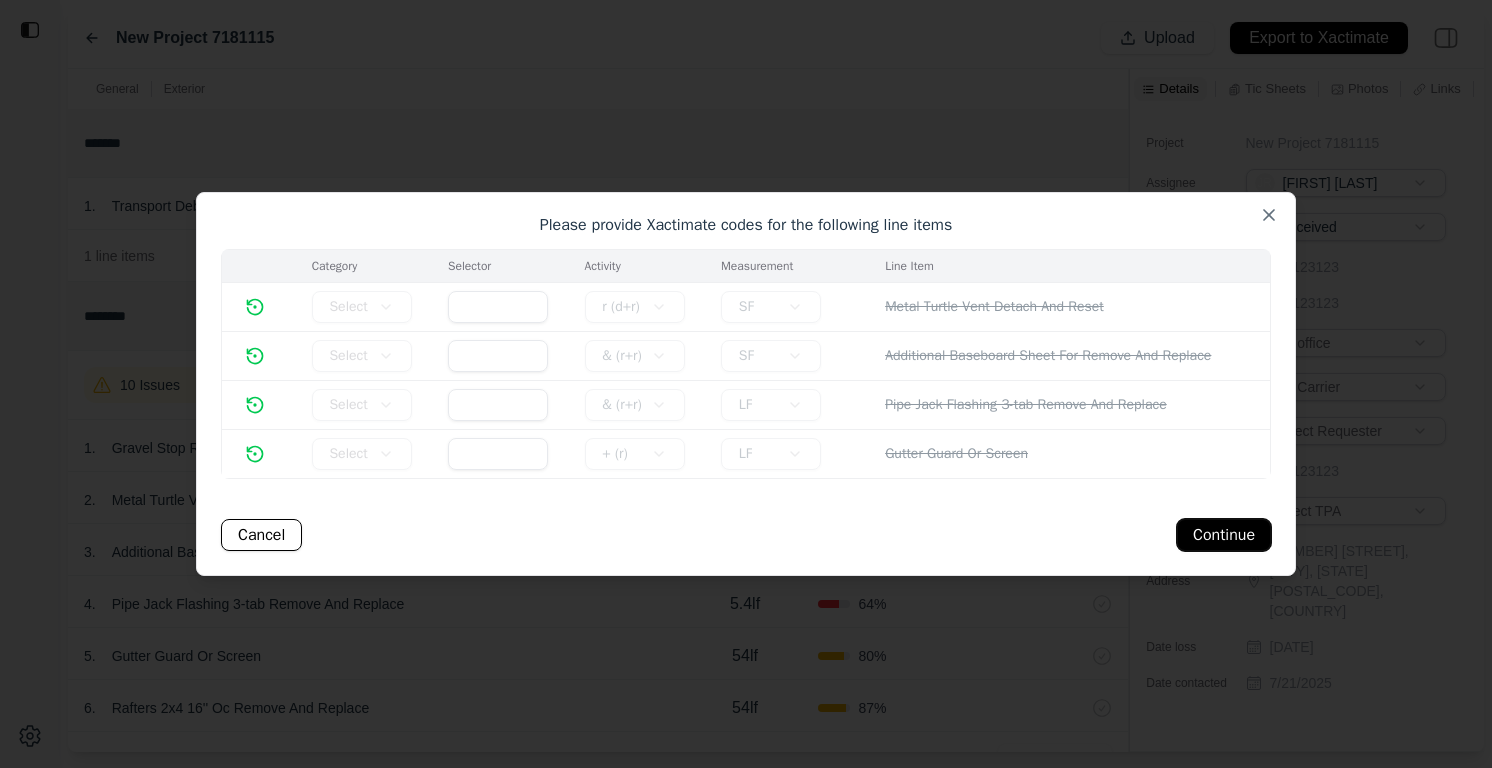 click on "Continue" at bounding box center (1224, 535) 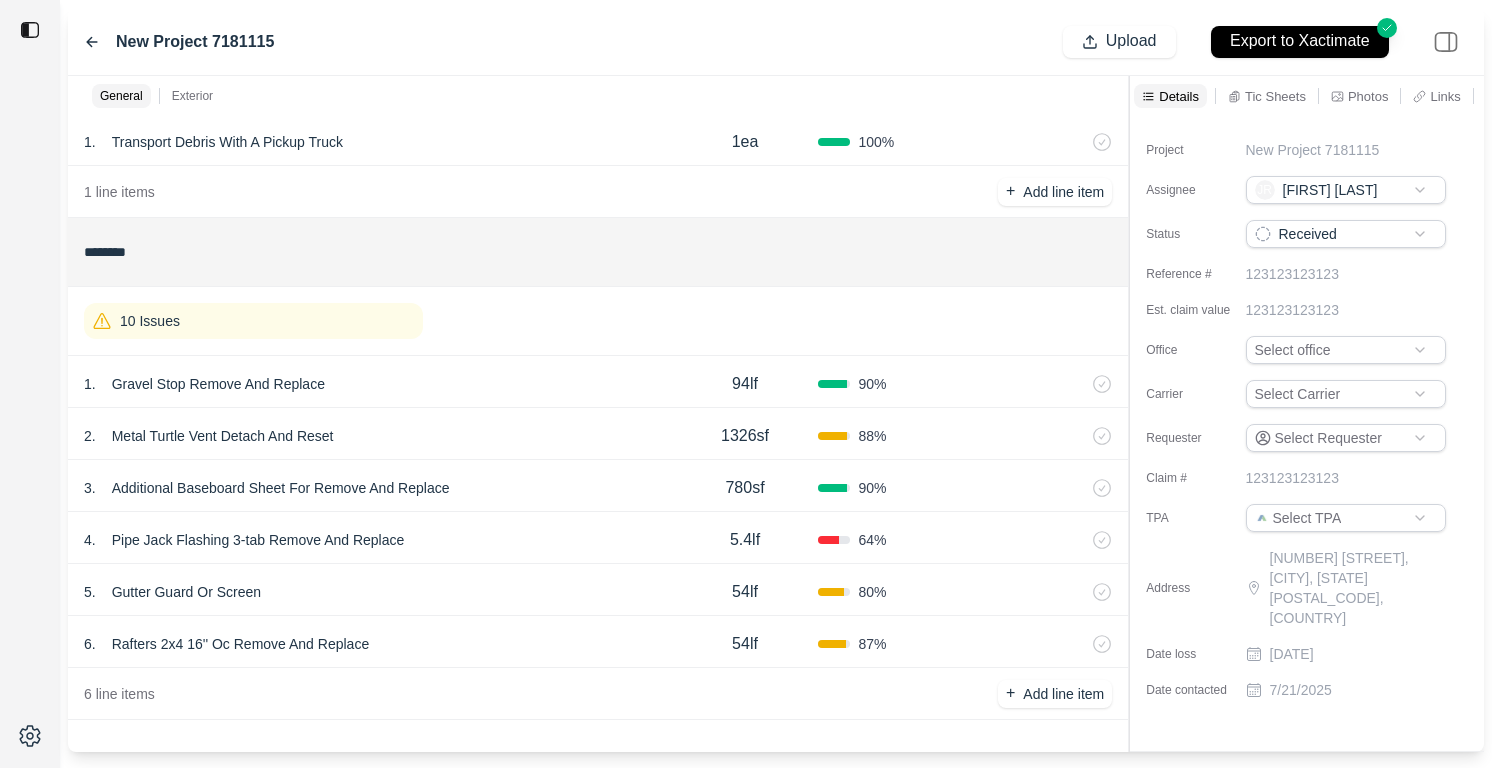 scroll, scrollTop: 0, scrollLeft: 0, axis: both 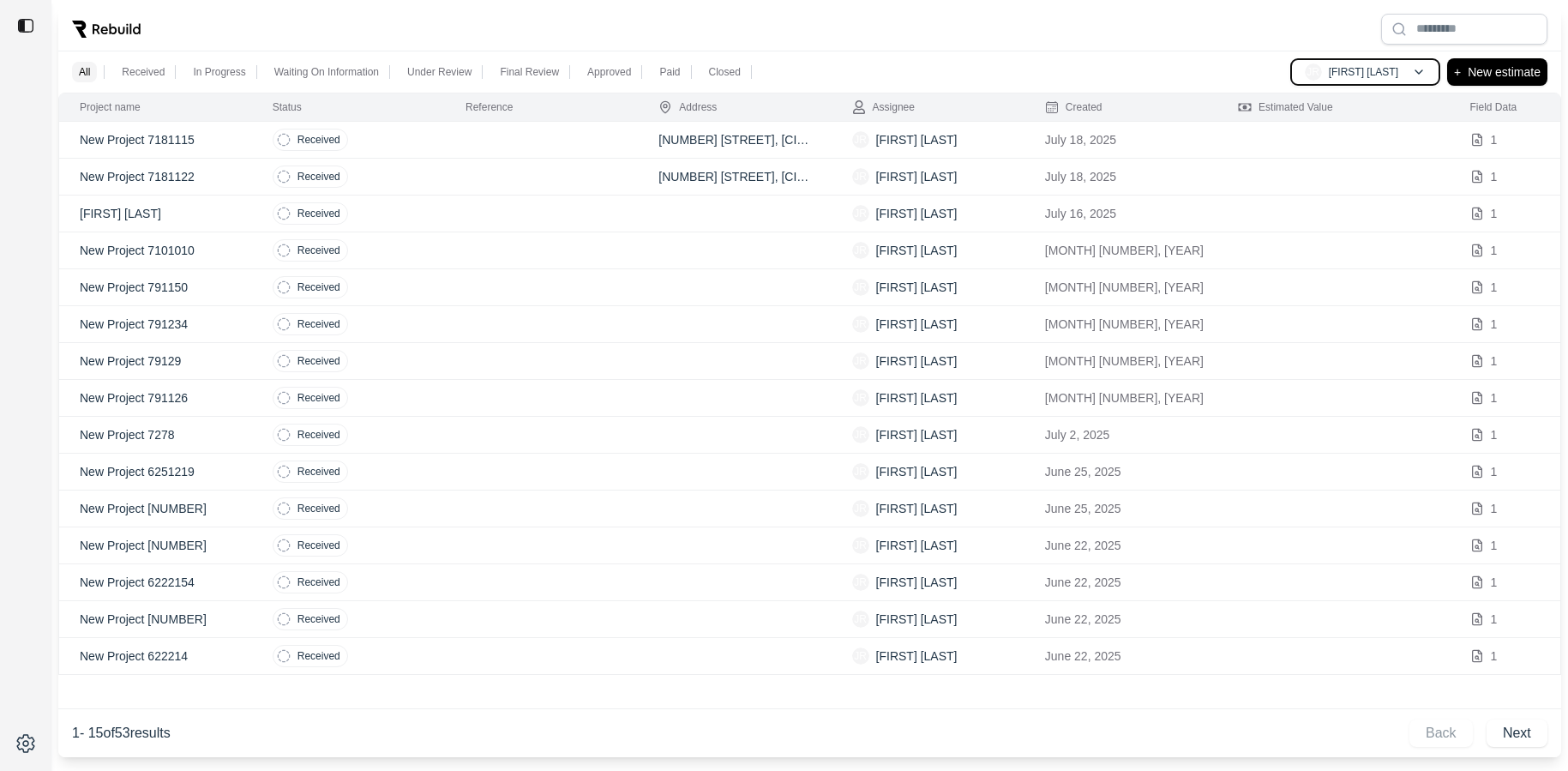 click on "[FIRST] [LAST]" at bounding box center [1365, 72] 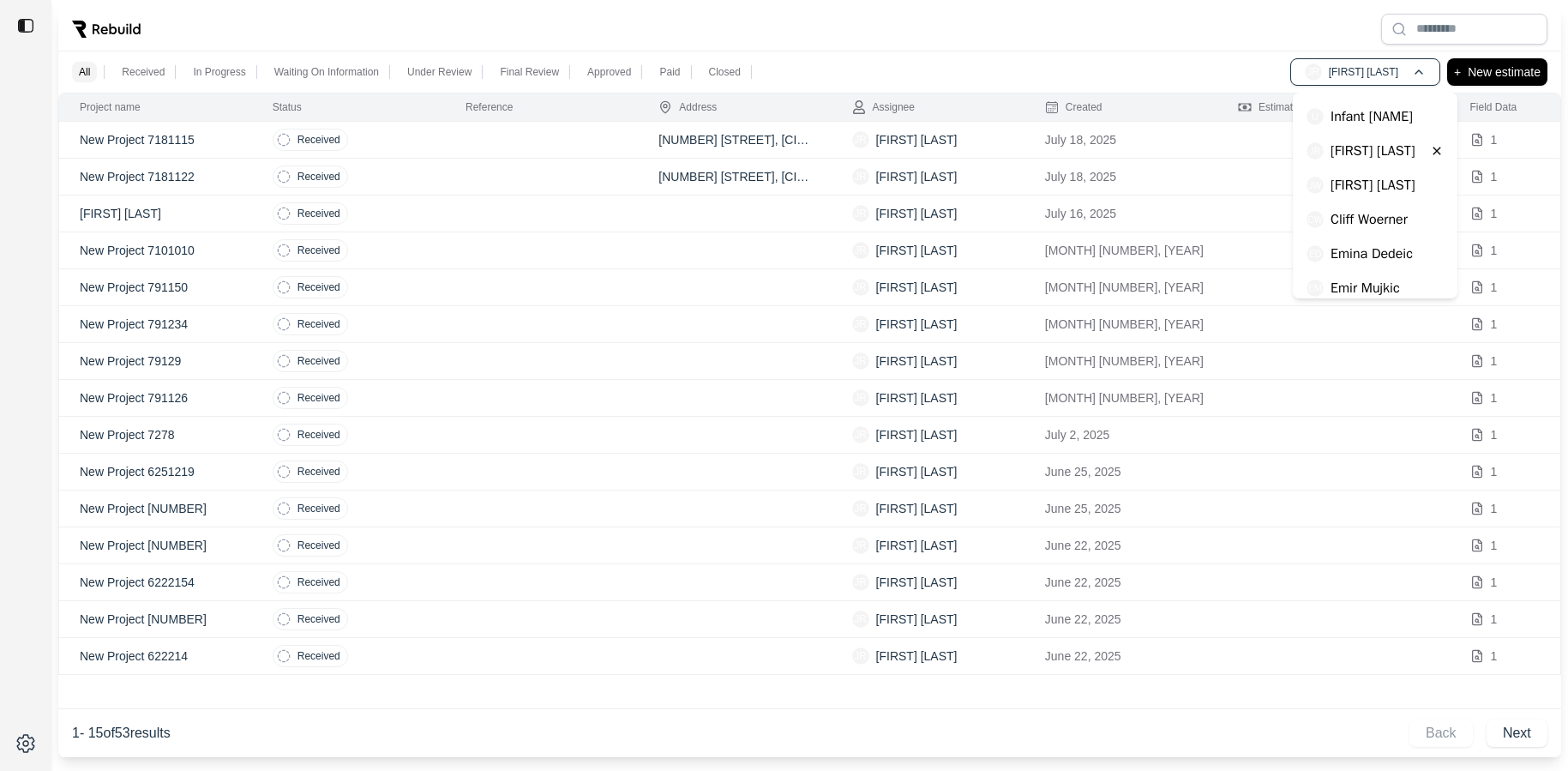 click on "Cliff Woerner" at bounding box center (1369, 220) 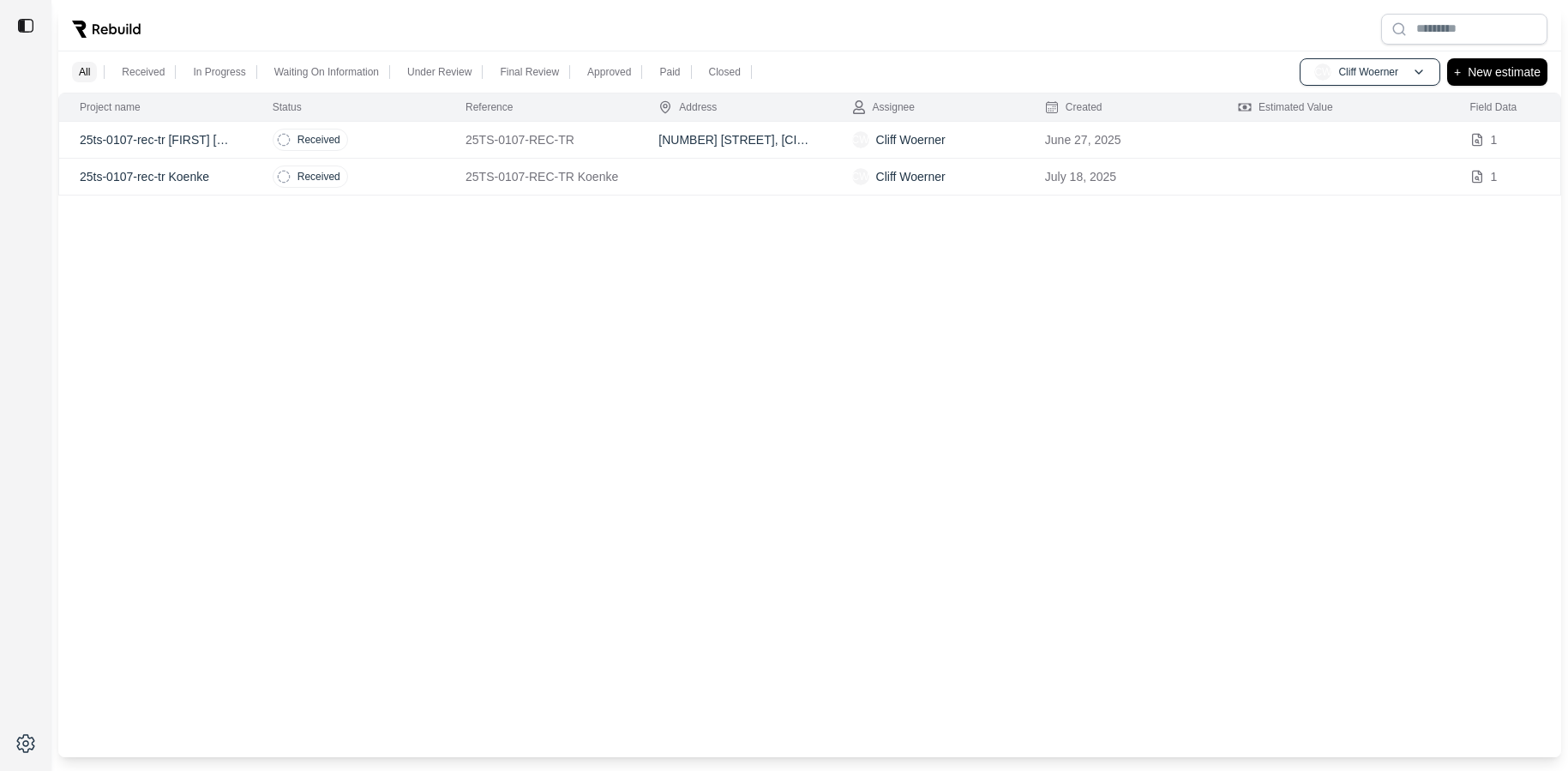 click on "Received" at bounding box center [348, 177] 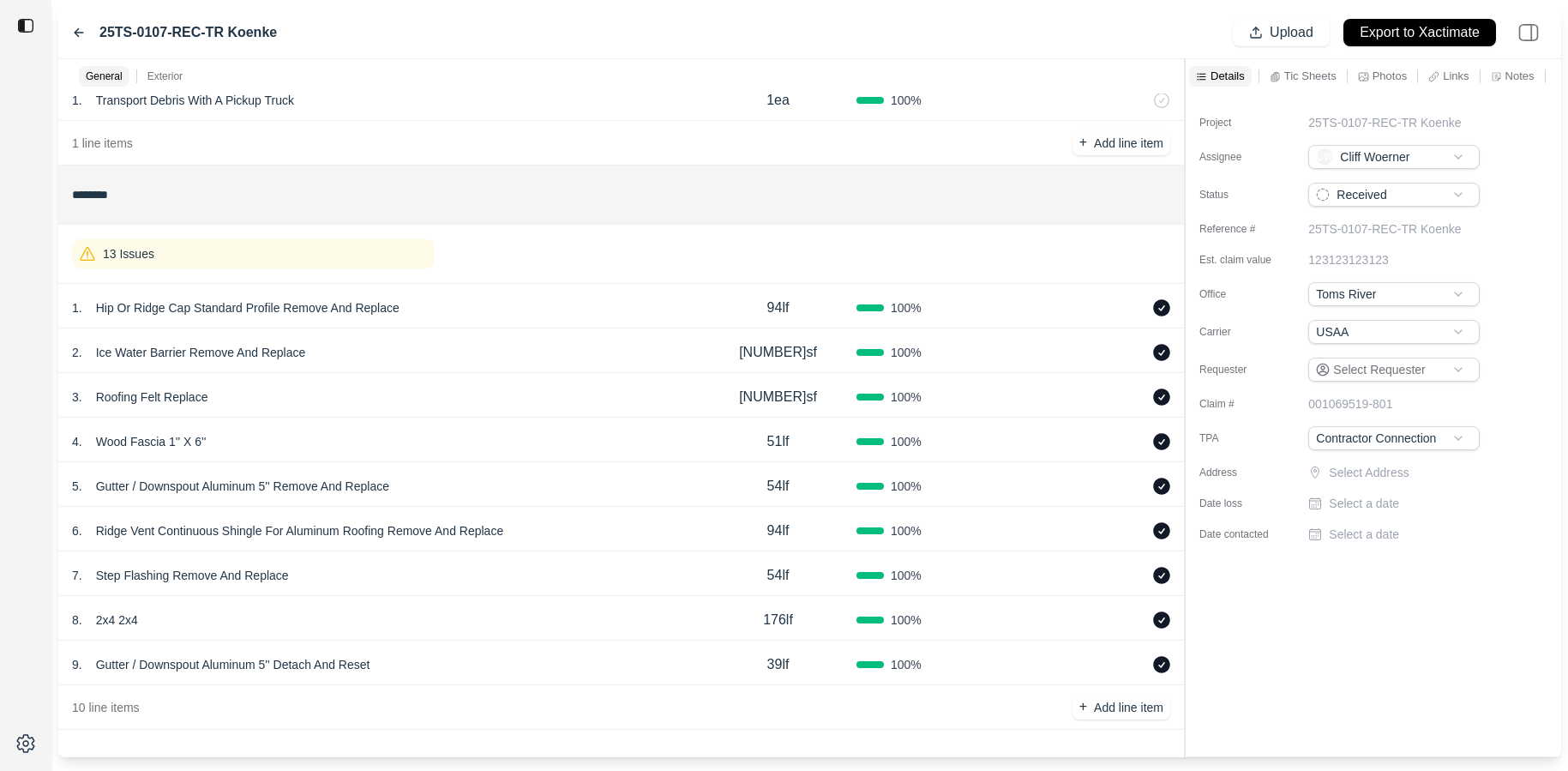 scroll, scrollTop: 55, scrollLeft: 0, axis: vertical 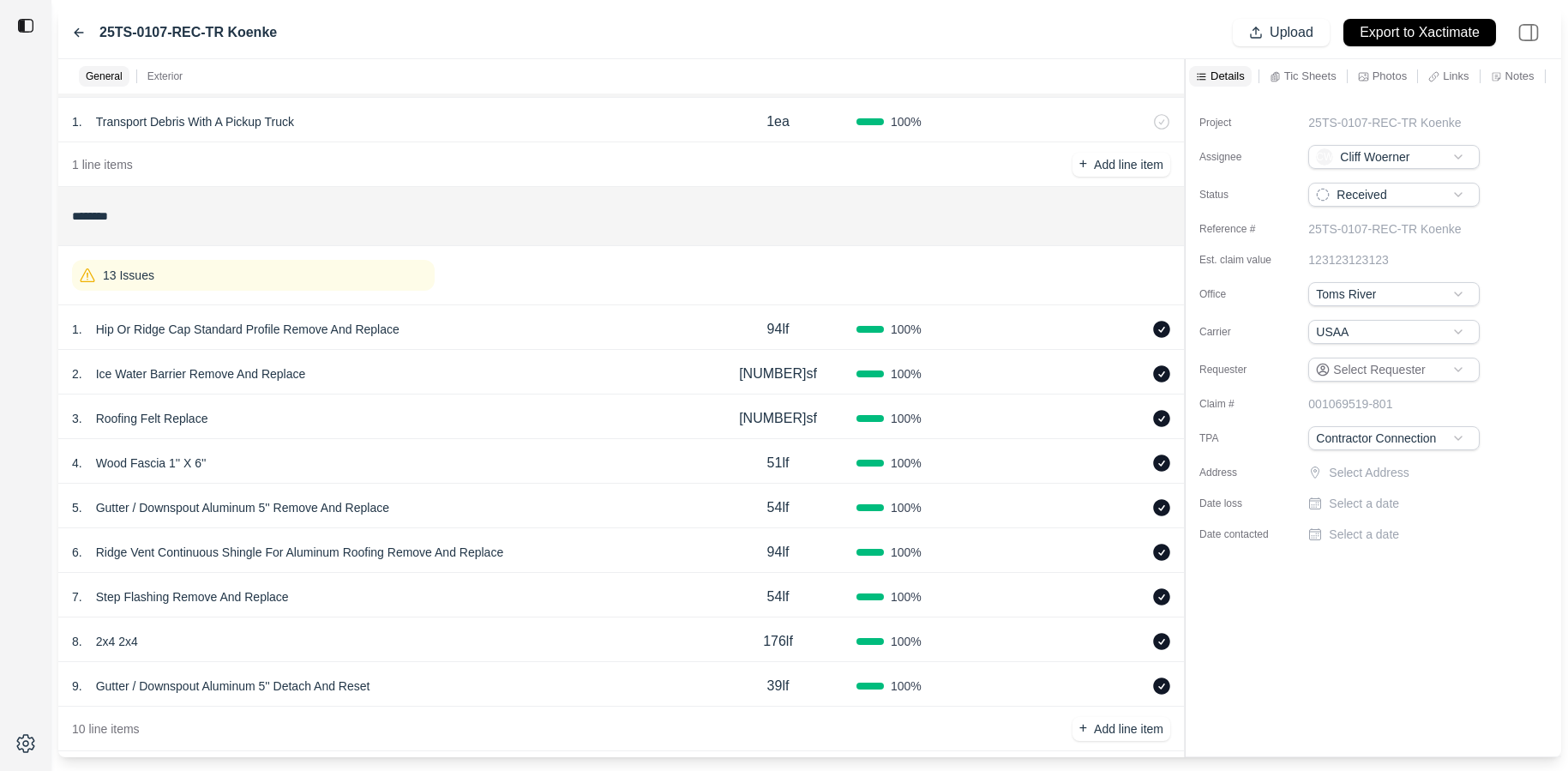 click on "Tic Sheets" at bounding box center [1310, 75] 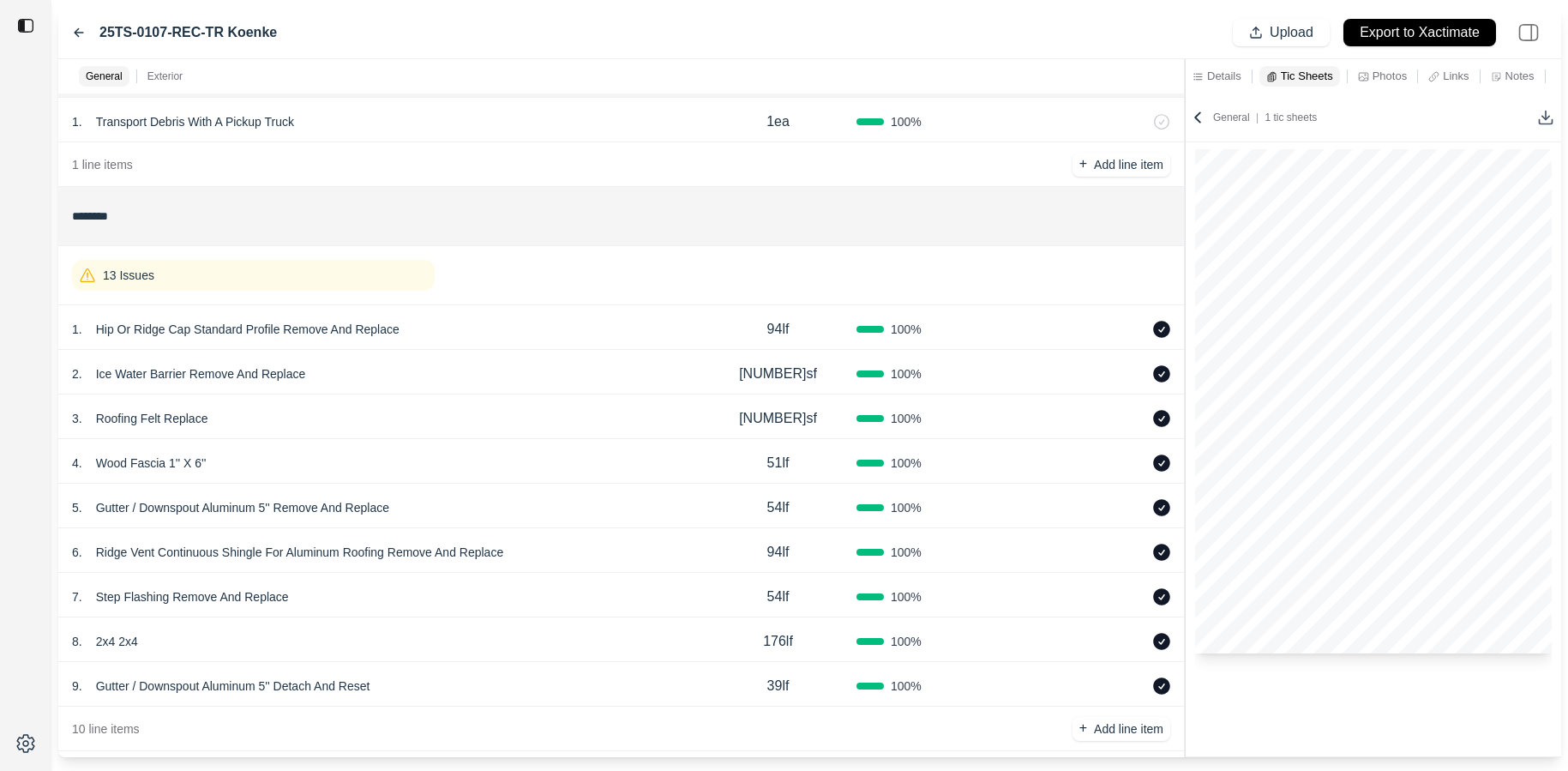 click 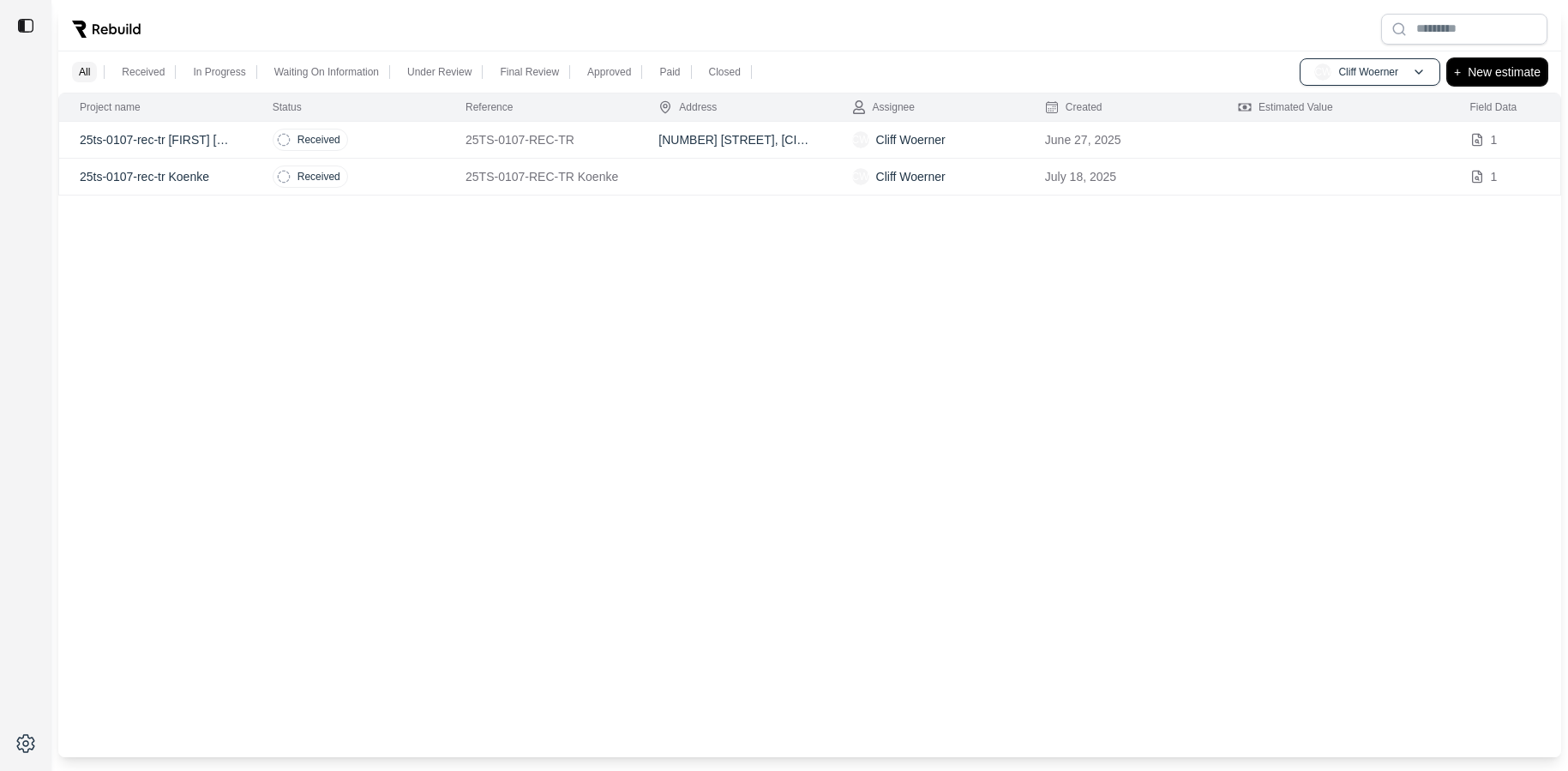 click on "New estimate" at bounding box center [1504, 72] 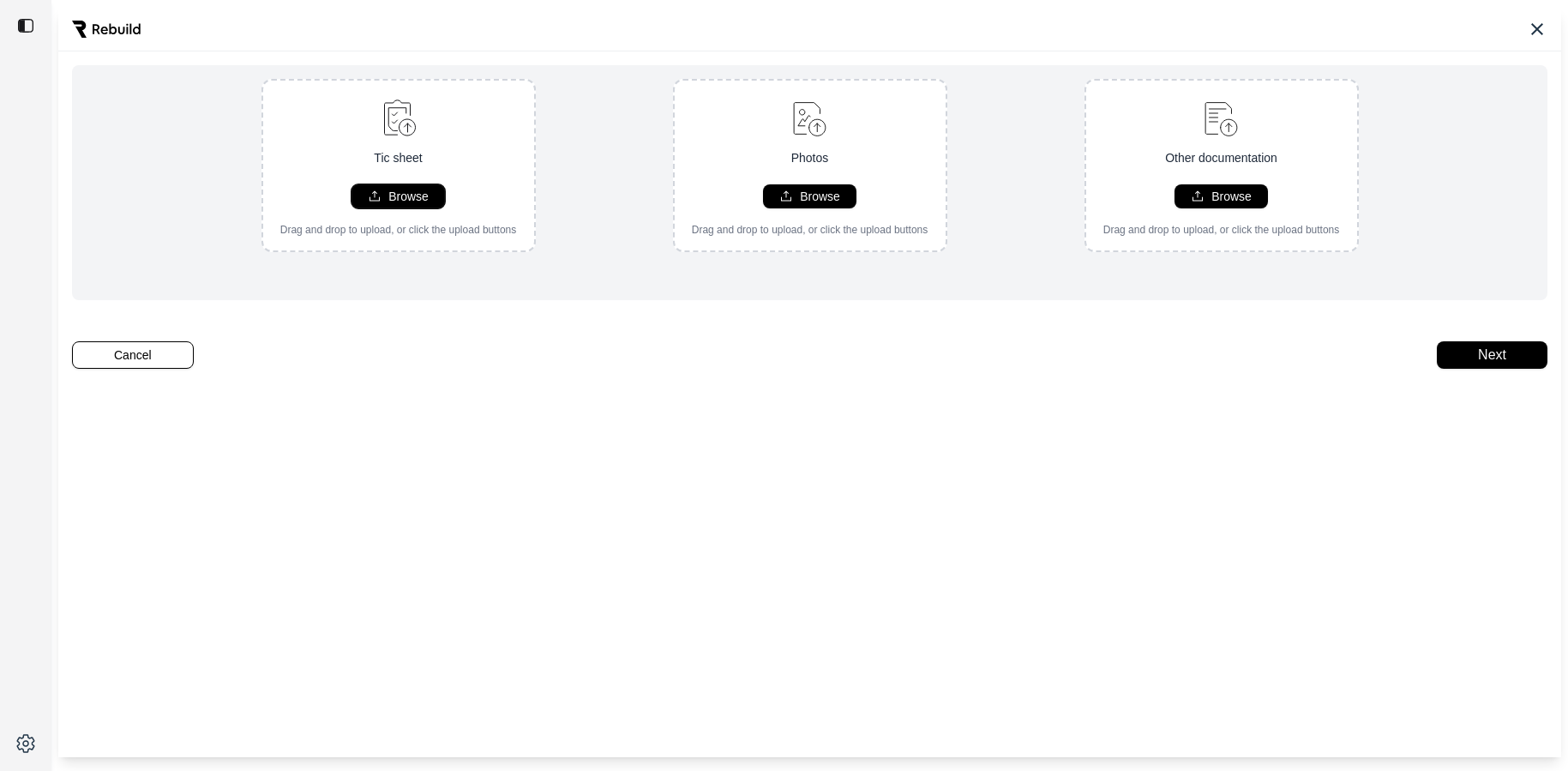 click on "Browse" at bounding box center [398, 196] 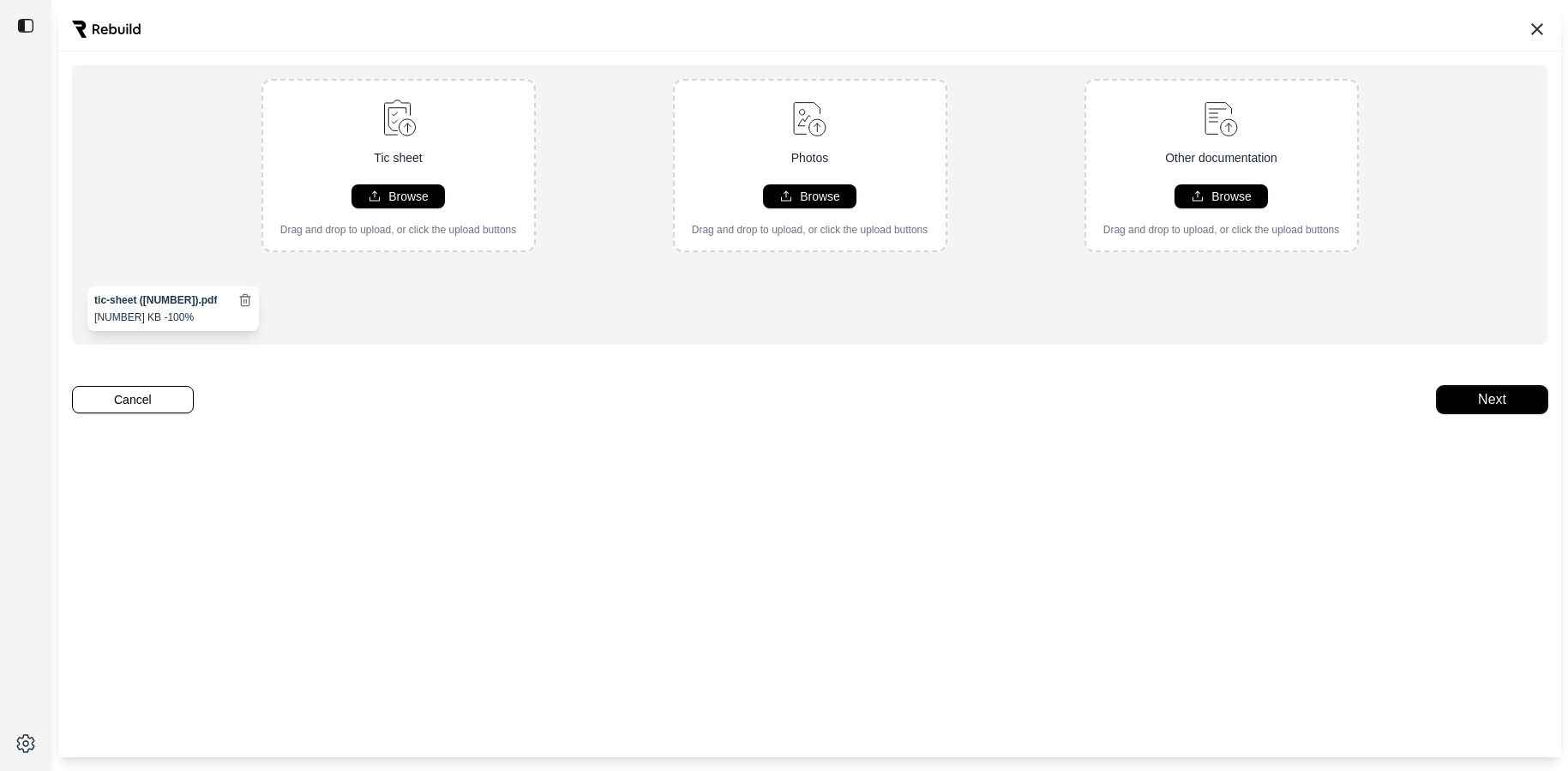 click on "Next" at bounding box center (1492, 400) 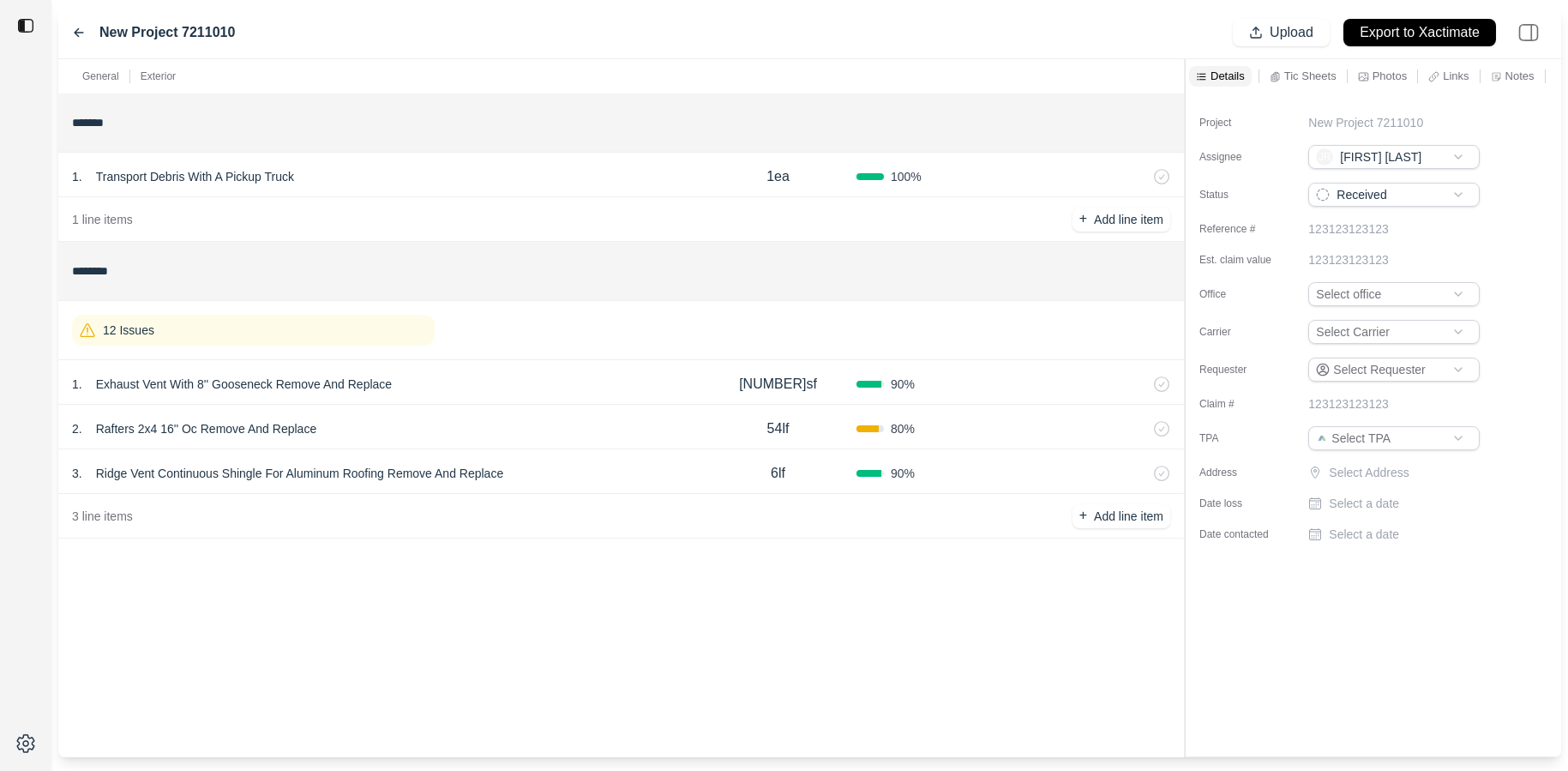 click on "[NUMBER] . Ridge Vent Continuous Shingle For Aluminum Roofing Remove And Replace" at bounding box center [386, 473] 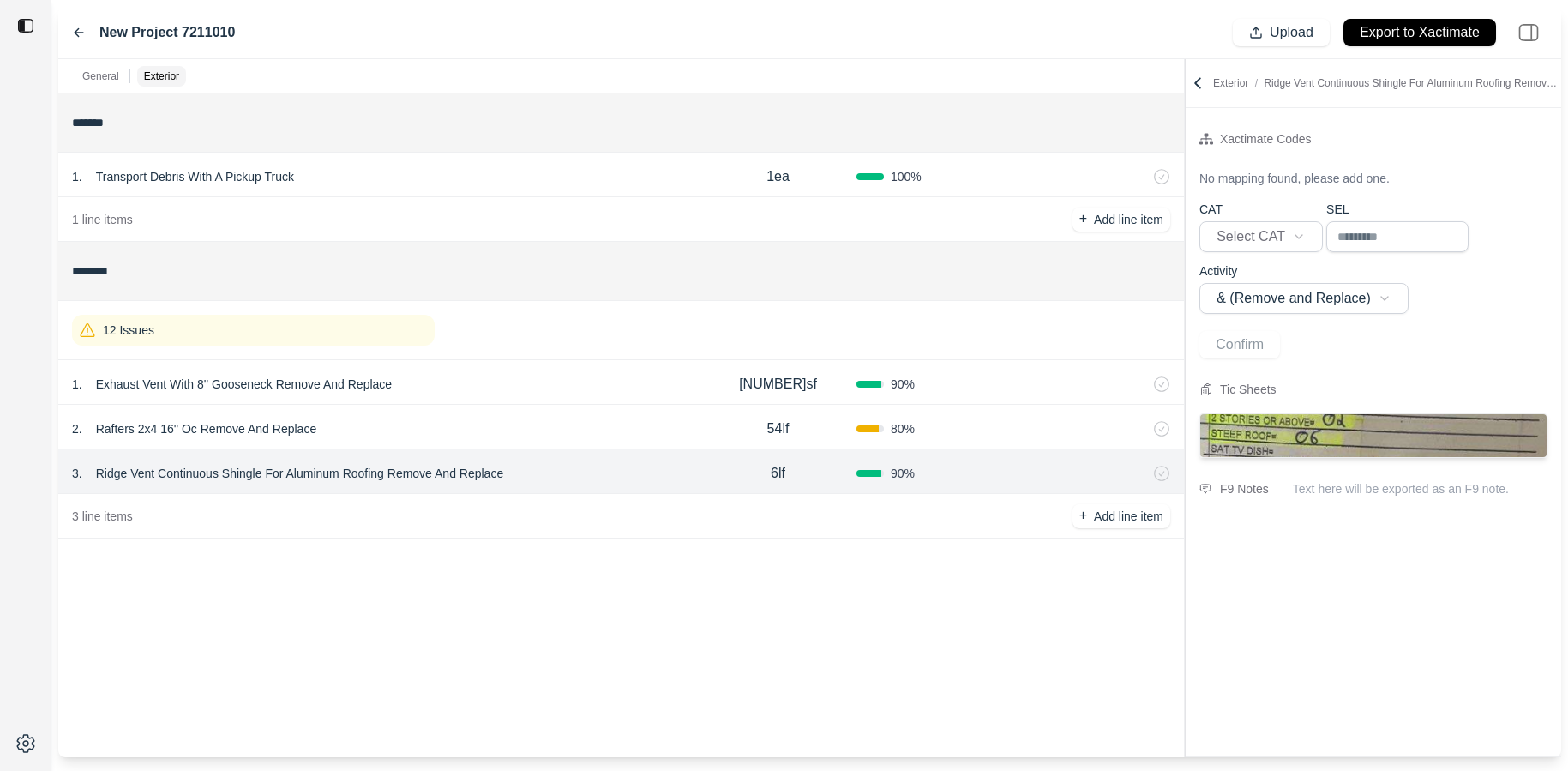 click on "[NUMBER] . Rafters 2x4 16'' Oc Remove And Replace" at bounding box center [386, 429] 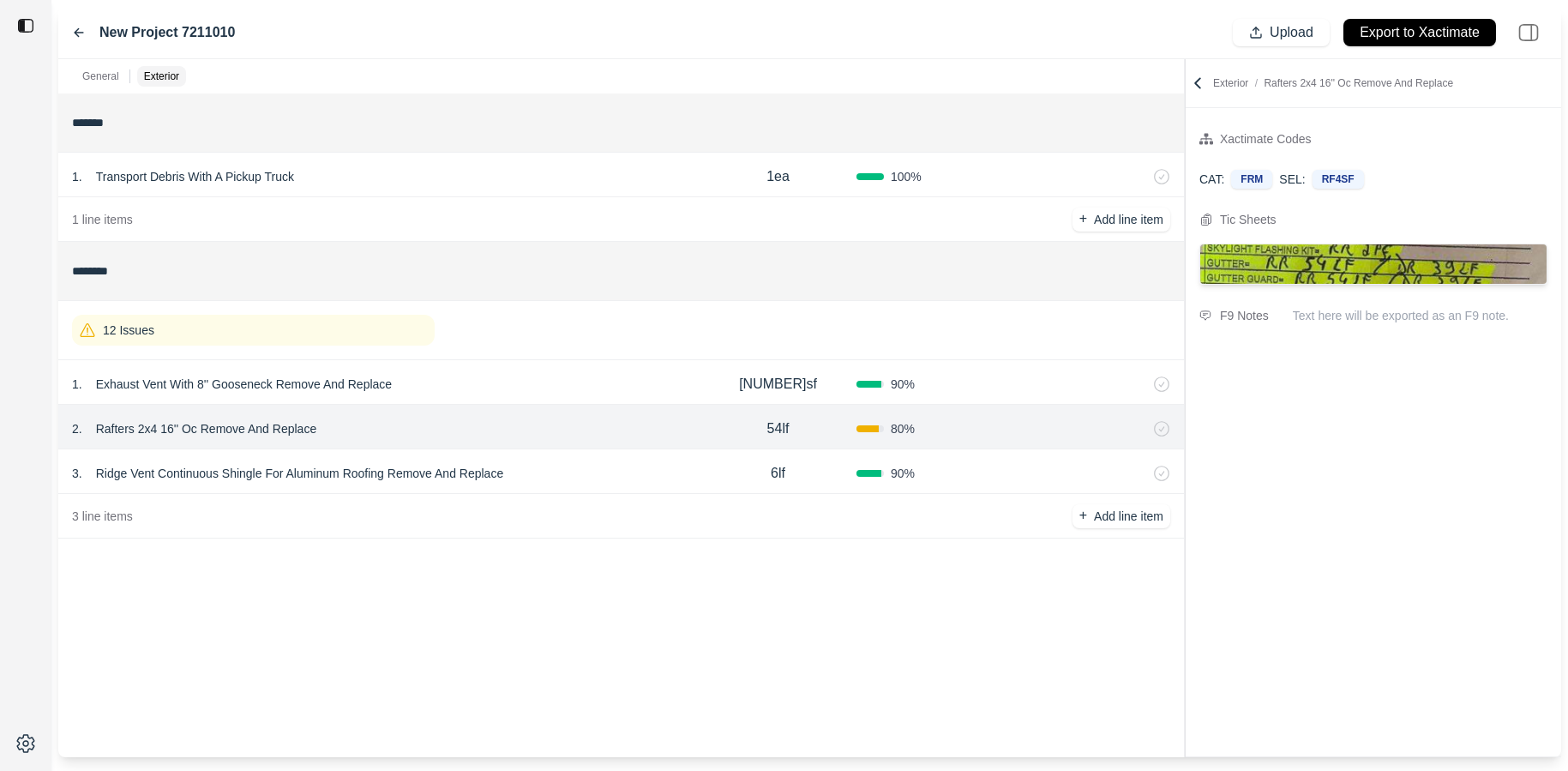 click on "[NUMBER] . Exhaust Vent With 8'' Gooseneck Remove And Replace" at bounding box center (386, 384) 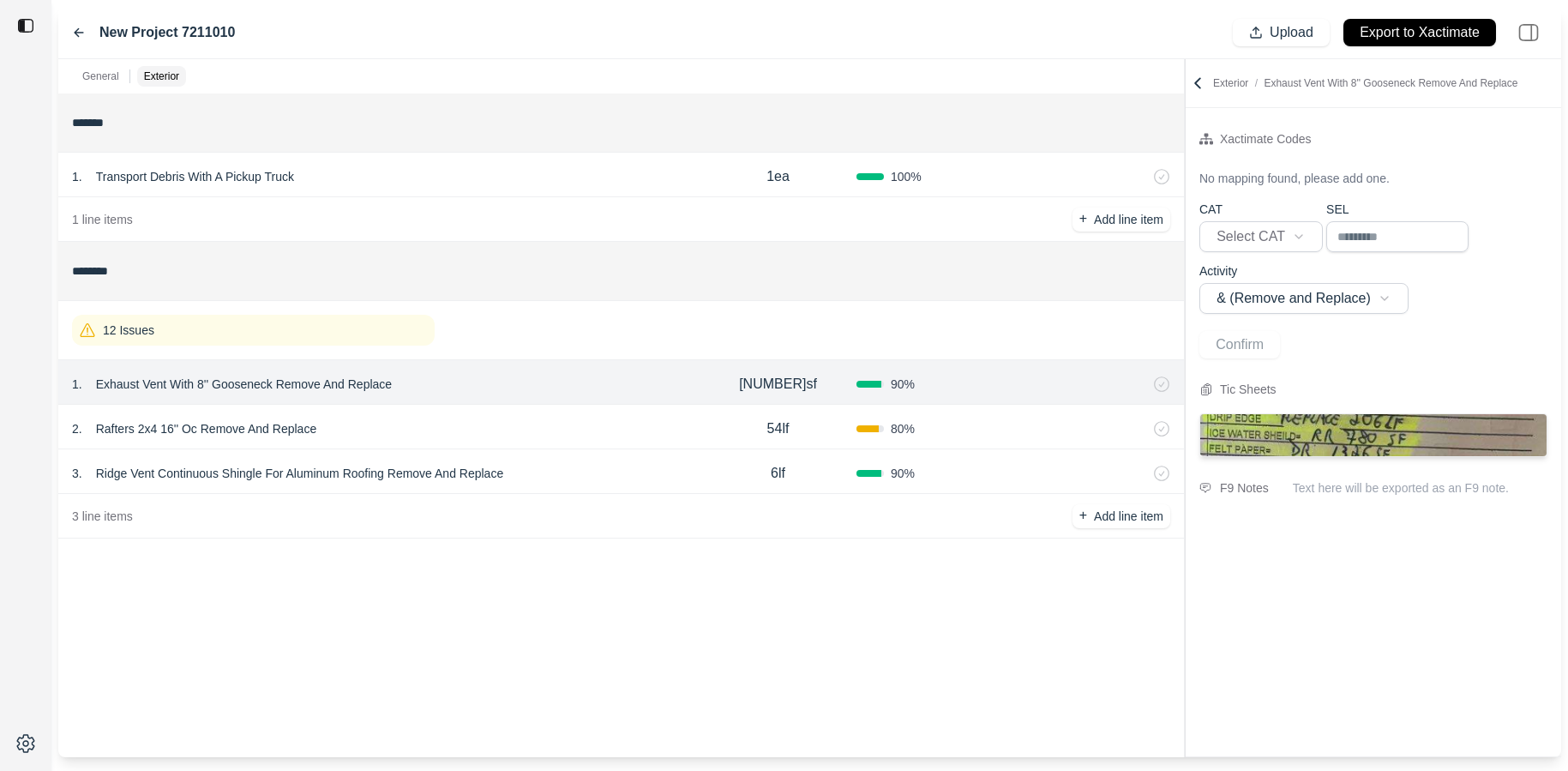 click on "[NUMBER] . Rafters 2x4 16'' Oc Remove And Replace" at bounding box center [386, 429] 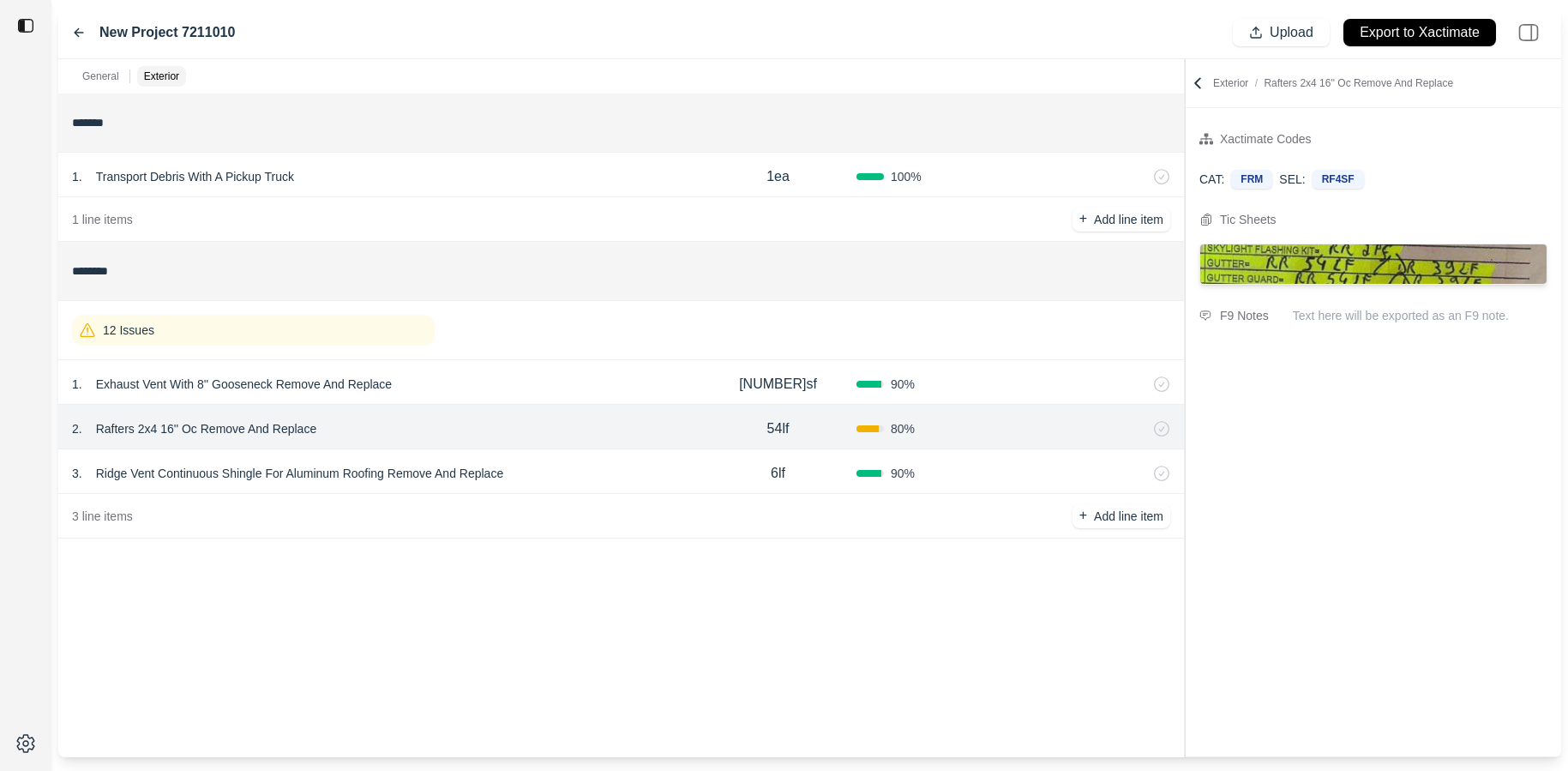 click on "[NUMBER] . Ridge Vent Continuous Shingle For Aluminum Roofing Remove And Replace" at bounding box center [386, 473] 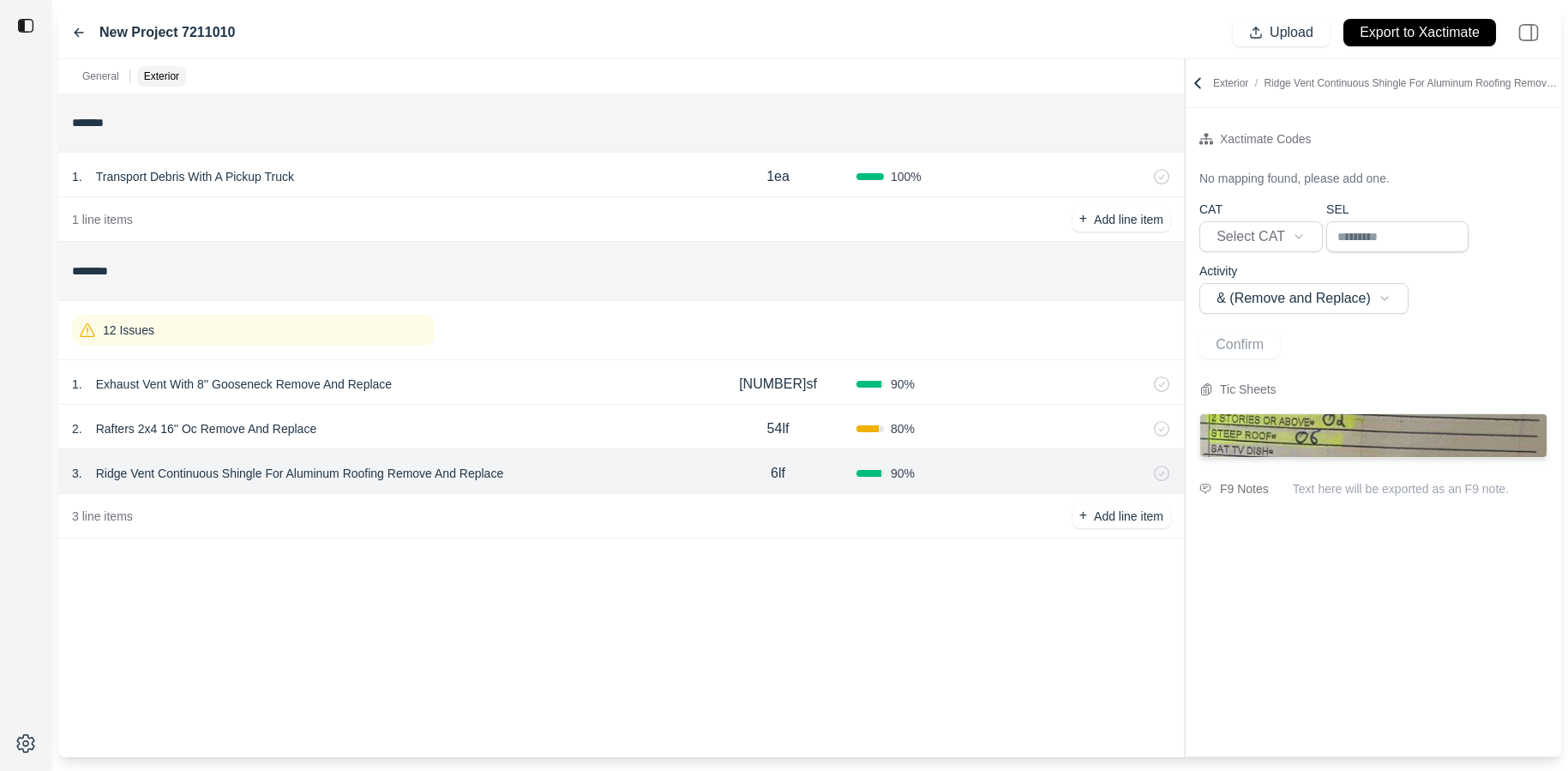 click on "12   Issues" at bounding box center (253, 330) 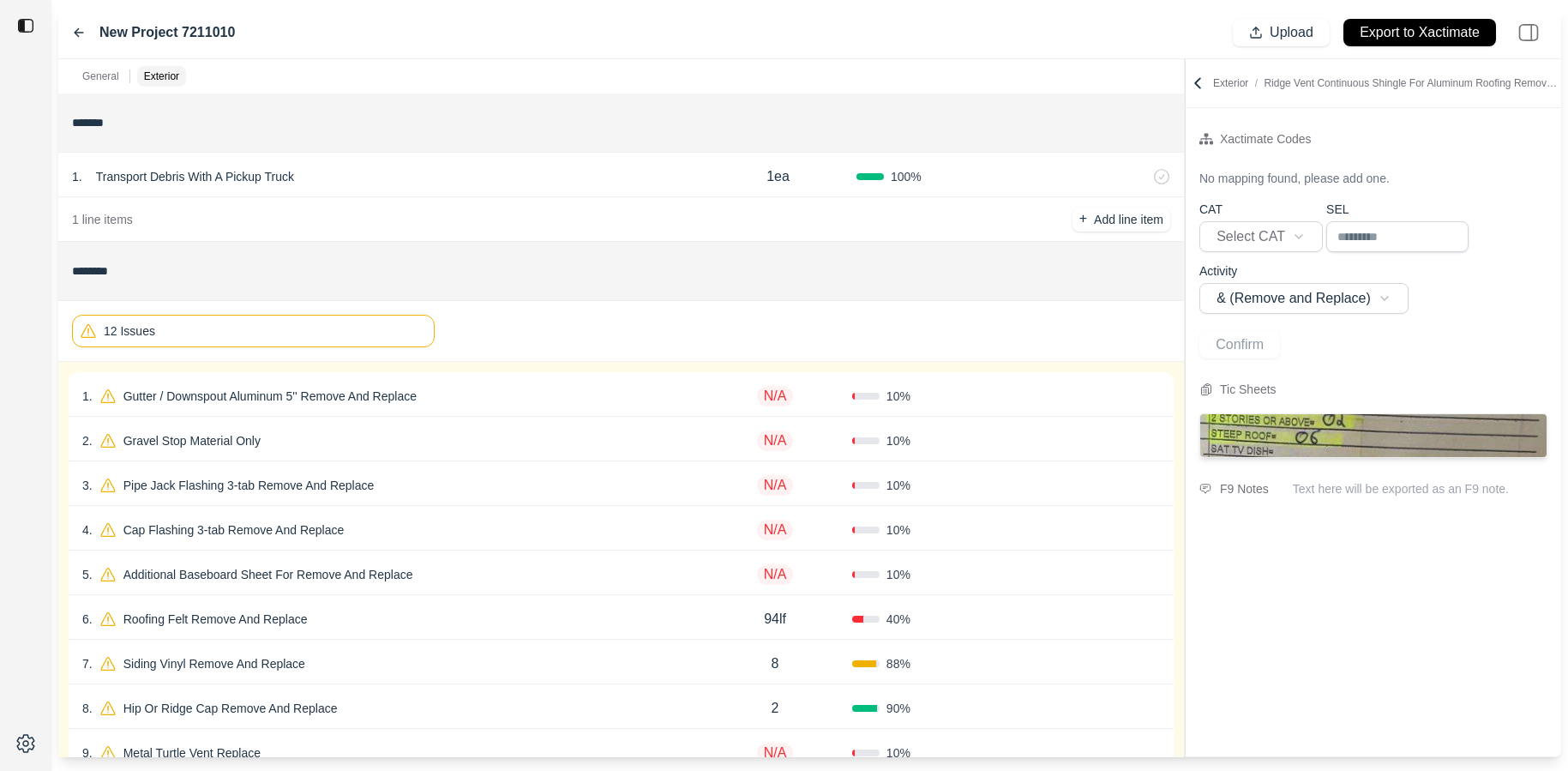 click on "[NUMBER] . Gutter / Downspout Aluminum 5'' Remove And Replace N/A 10 % Confirm" at bounding box center [621, 395] 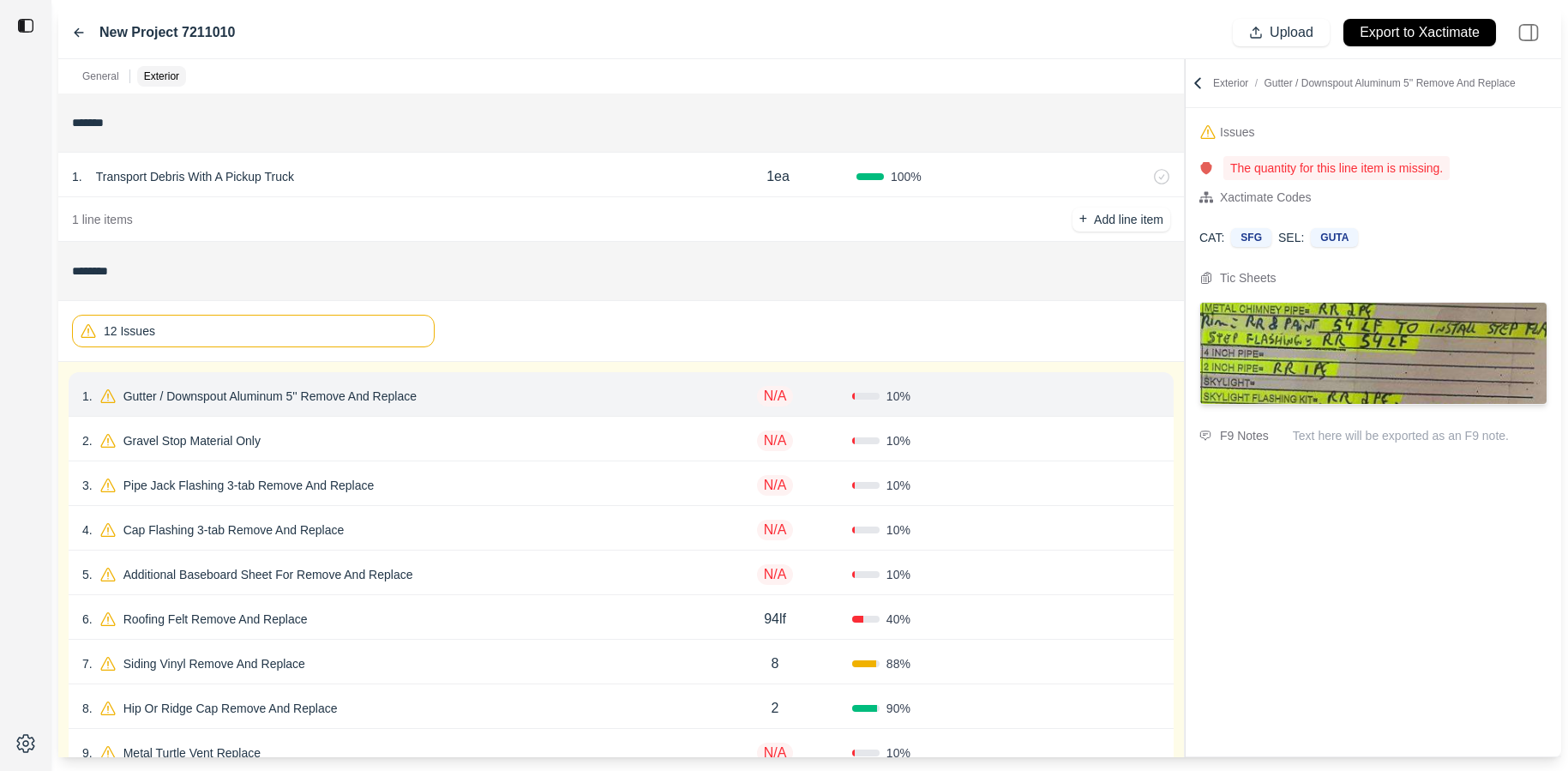 click on "[NUMBER] . Gravel Stop Material Only N/A 10 % Confirm" at bounding box center (621, 439) 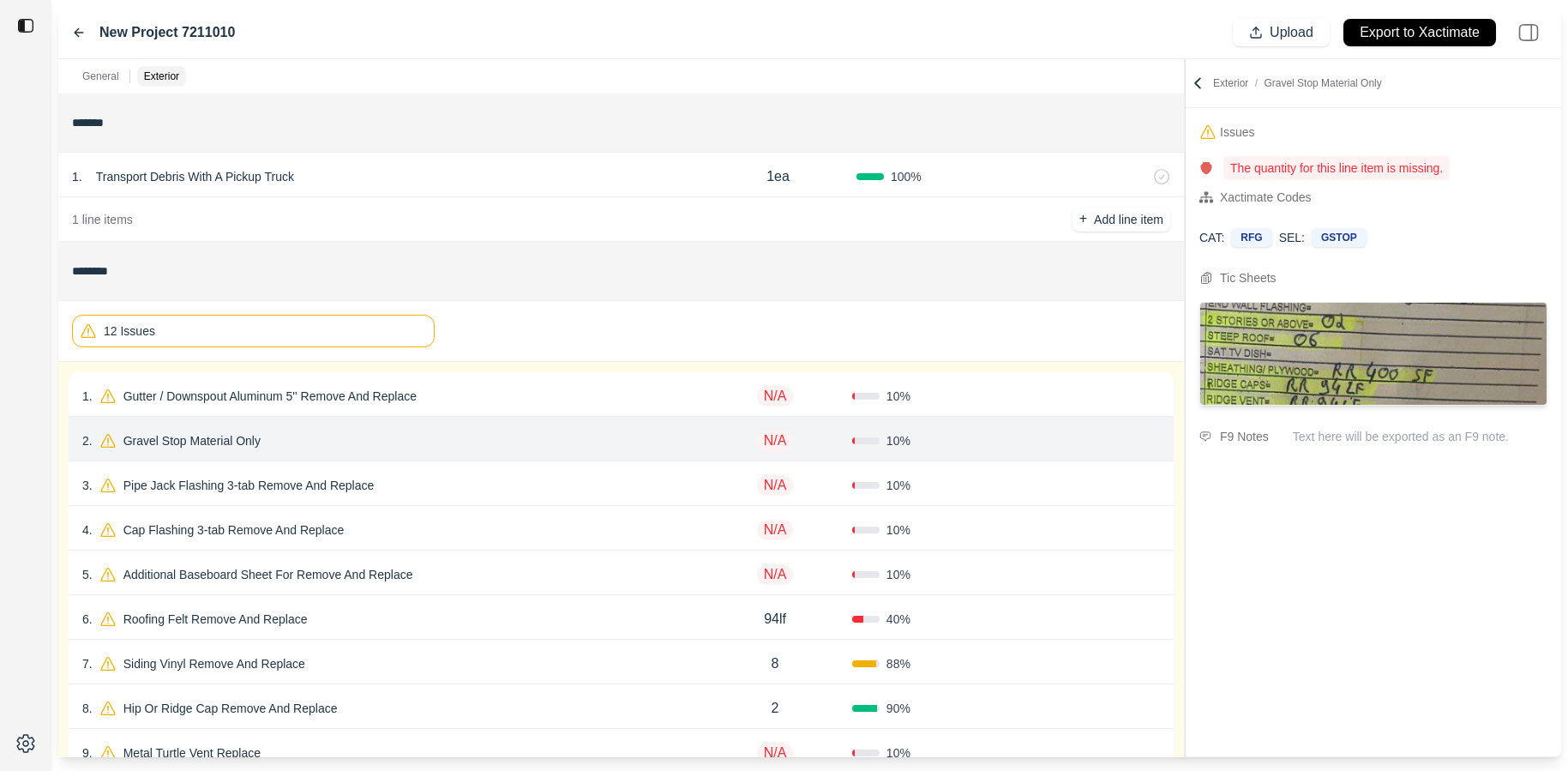 click on "[NUMBER] . Pipe Jack Flashing 3-tab Remove And Replace" at bounding box center [390, 485] 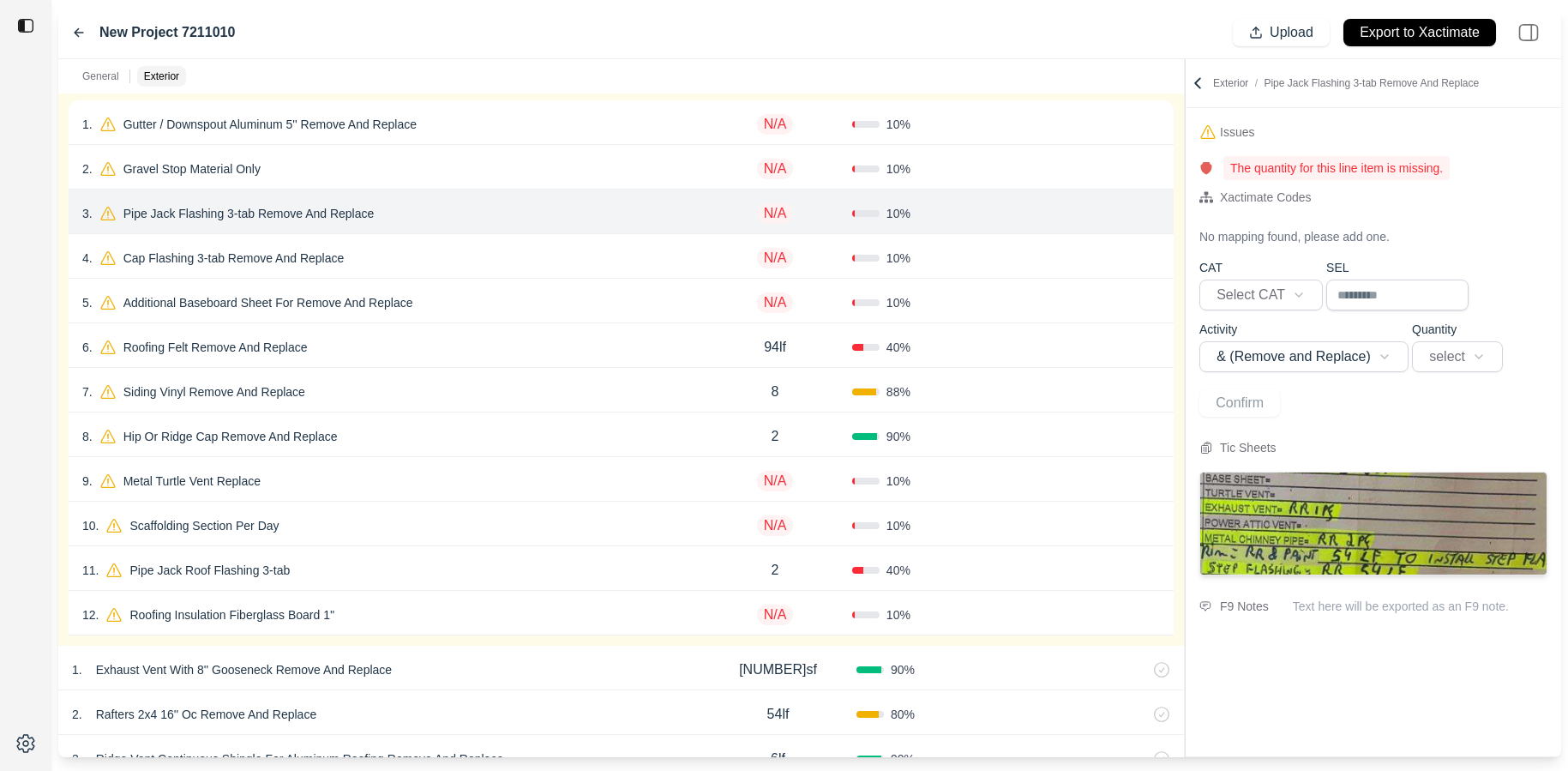 scroll, scrollTop: 366, scrollLeft: 0, axis: vertical 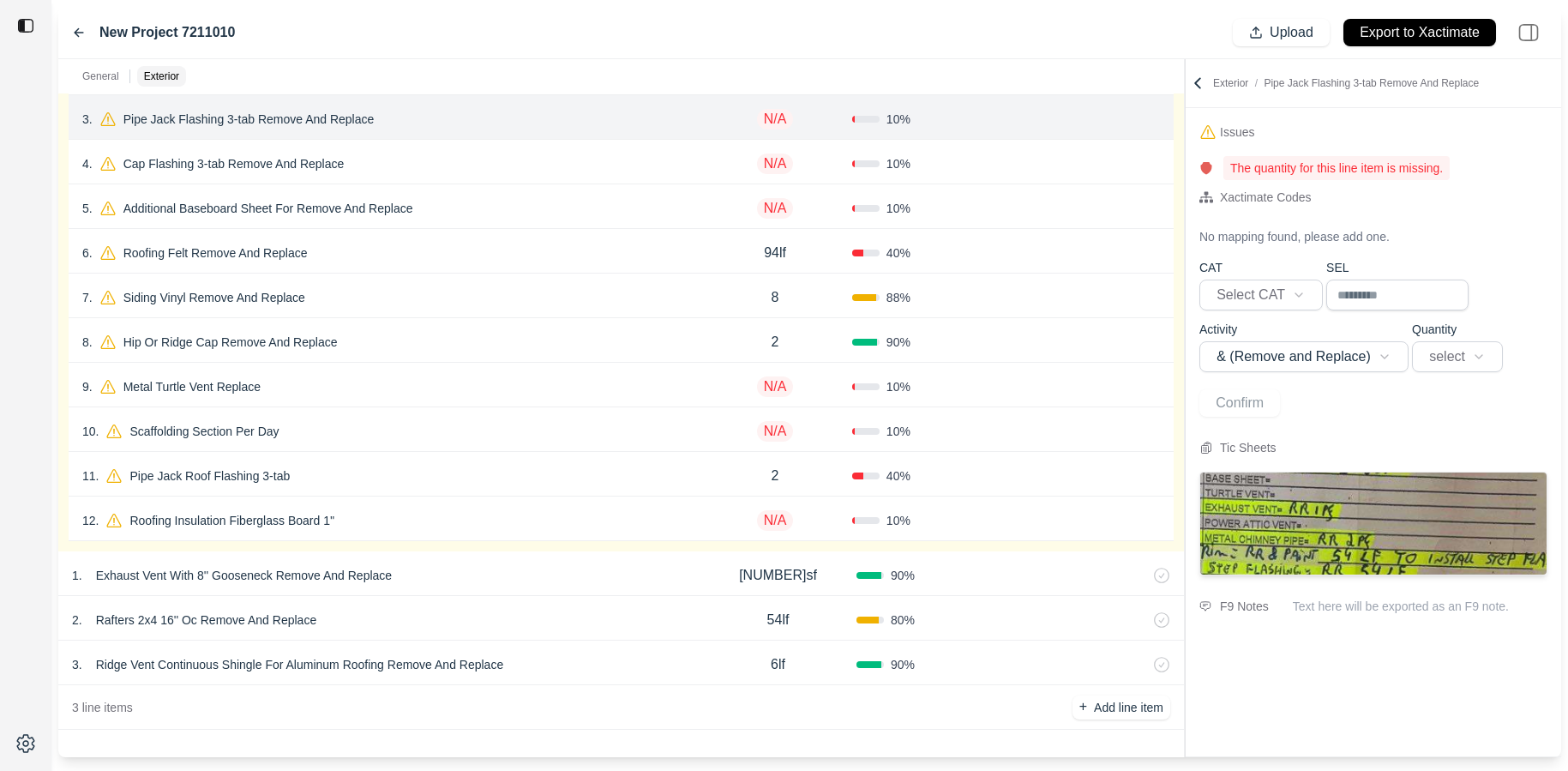 click on "[NUMBER] . Roofing Insulation Fiberglass Board 1'' N/A 10 % Confirm" at bounding box center [621, 519] 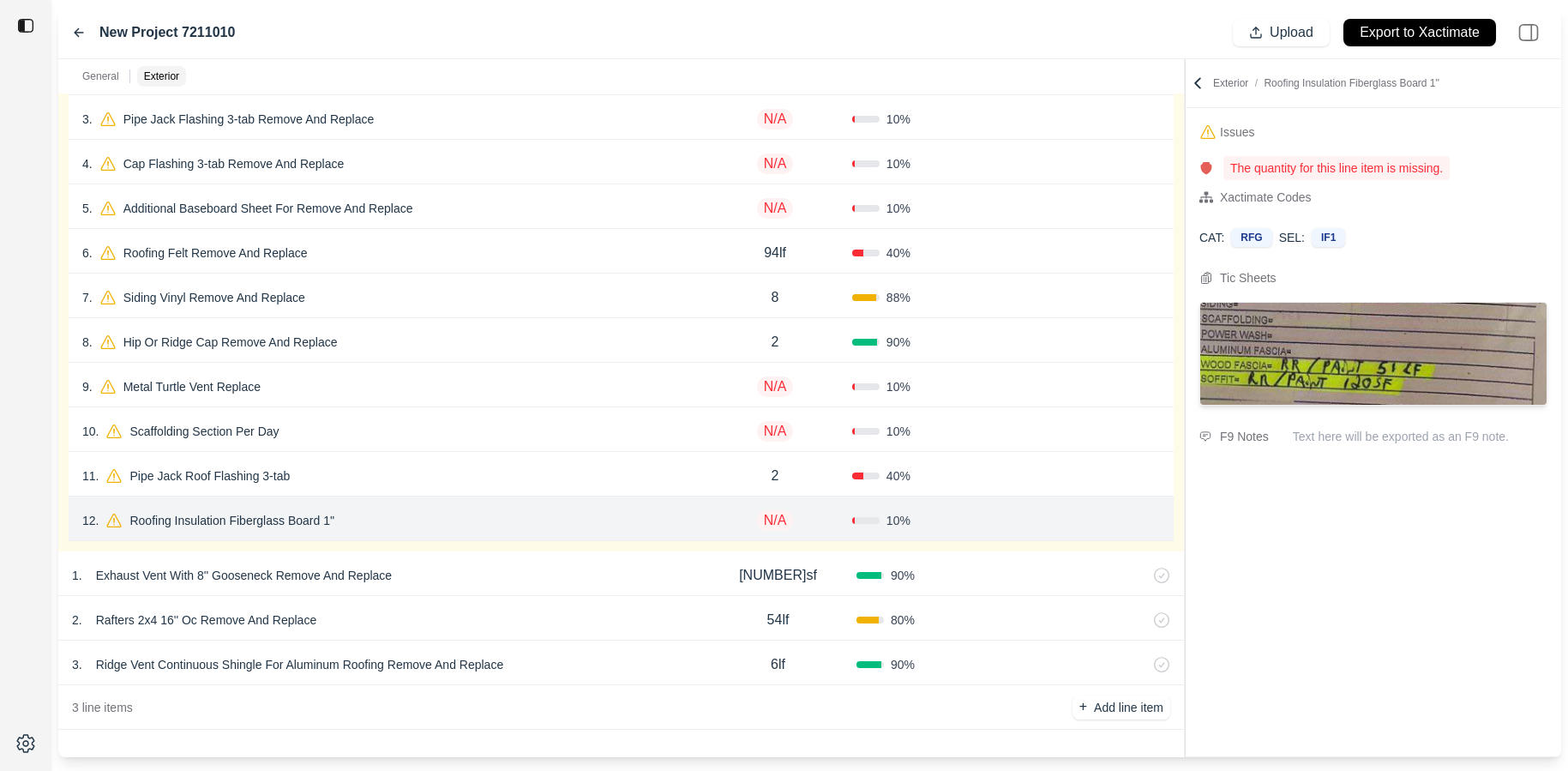 click on "[NUMBER] . Pipe Jack Roof Flashing 3-tab 2 [NUMBER] % Confirm" at bounding box center (621, 474) 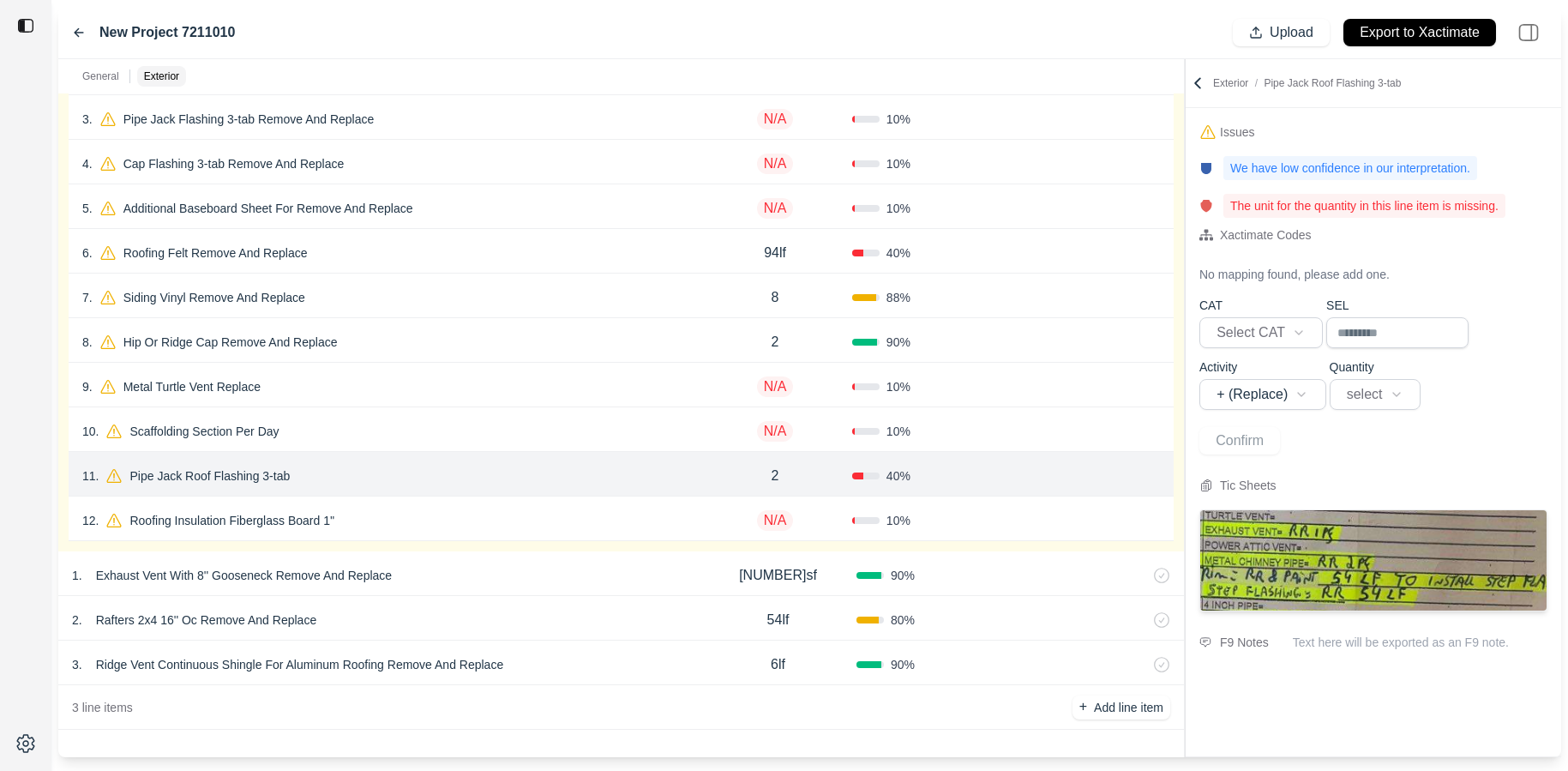 click on "[NUMBER] . Scaffolding Section Per Day" at bounding box center (390, 431) 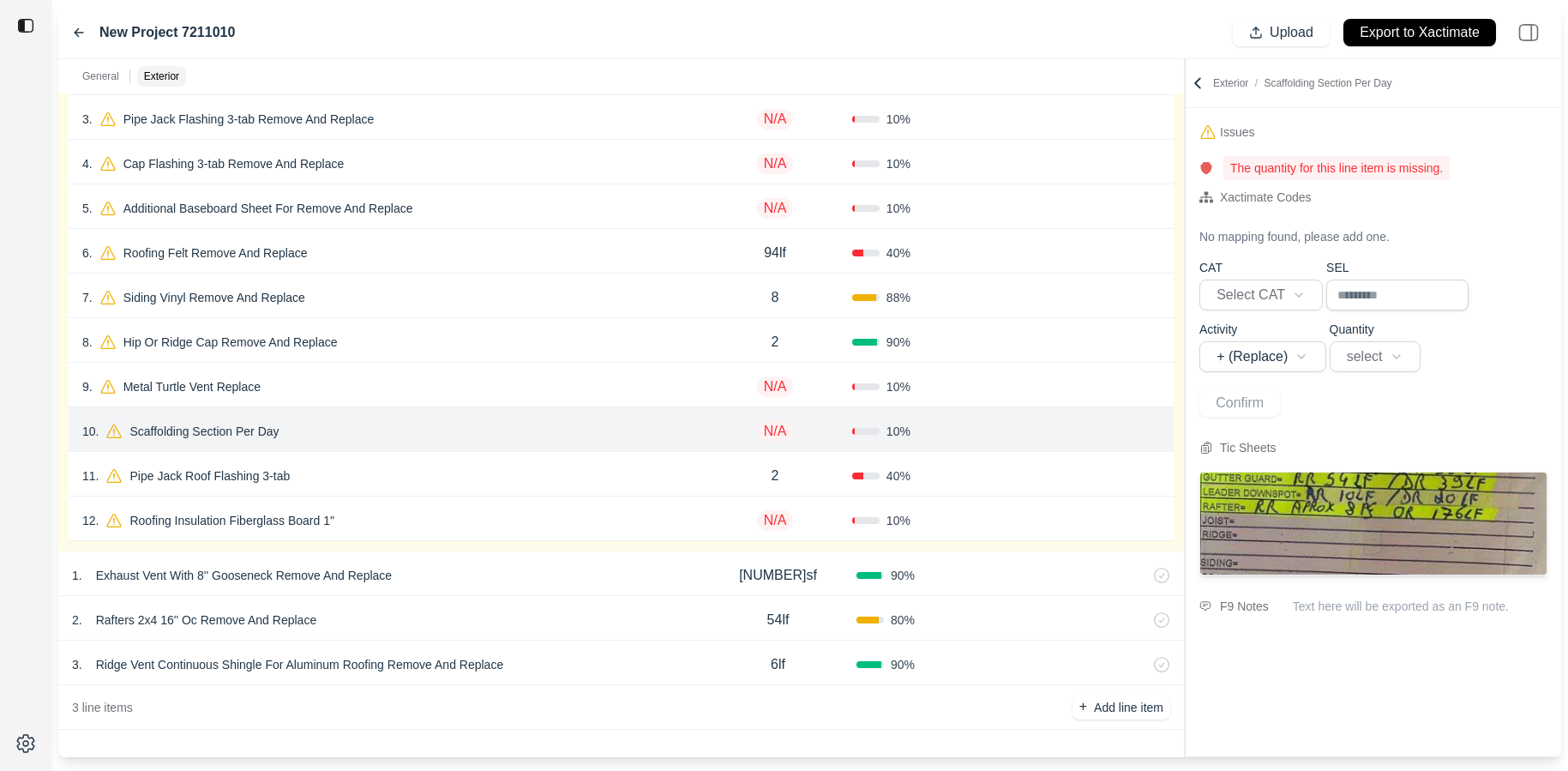 click on "[NUMBER] . Metal Turtle Vent Replace" at bounding box center (390, 387) 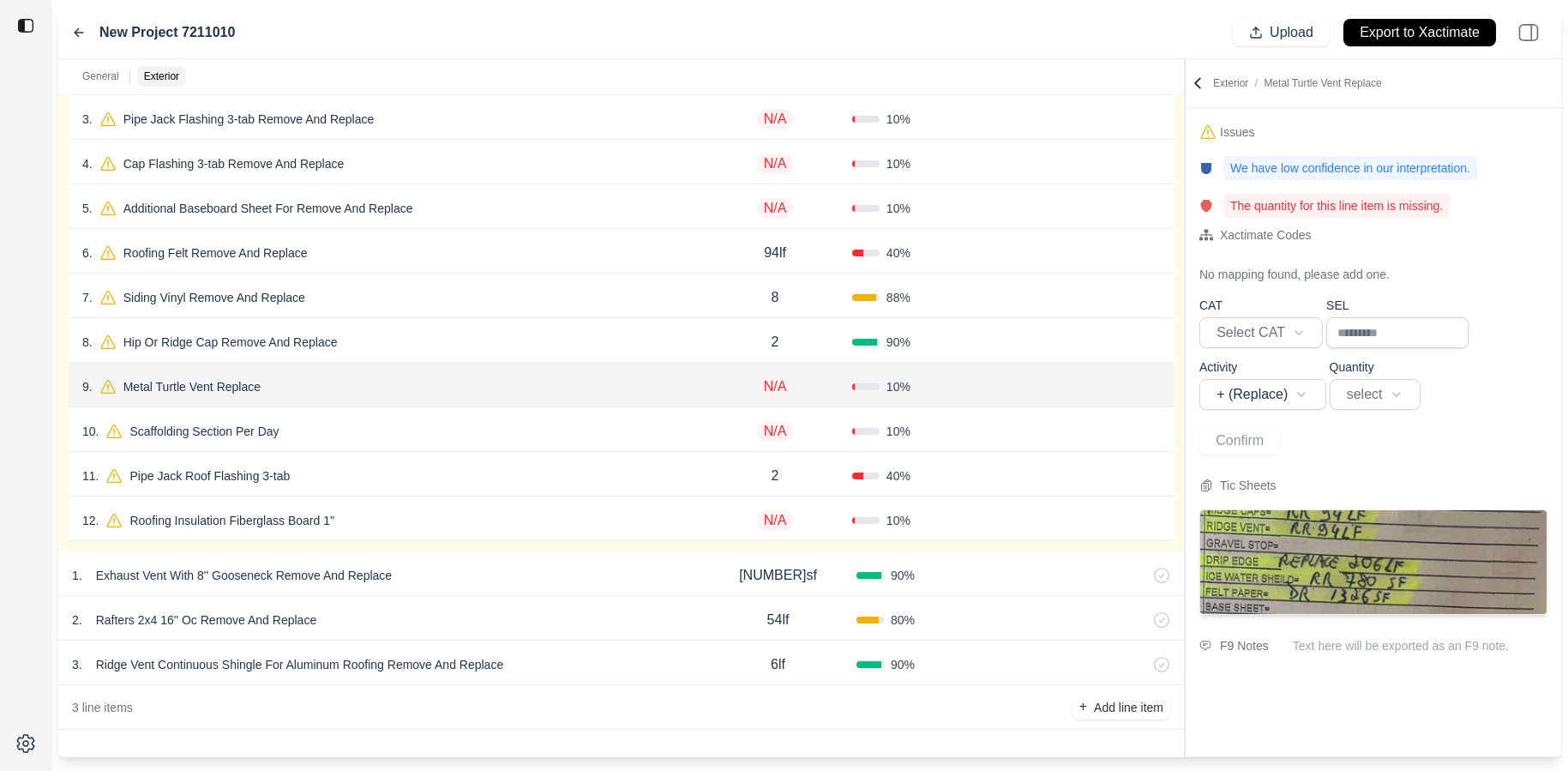 click on "[NUMBER] . Hip Or Ridge Cap Remove And Replace" at bounding box center [390, 342] 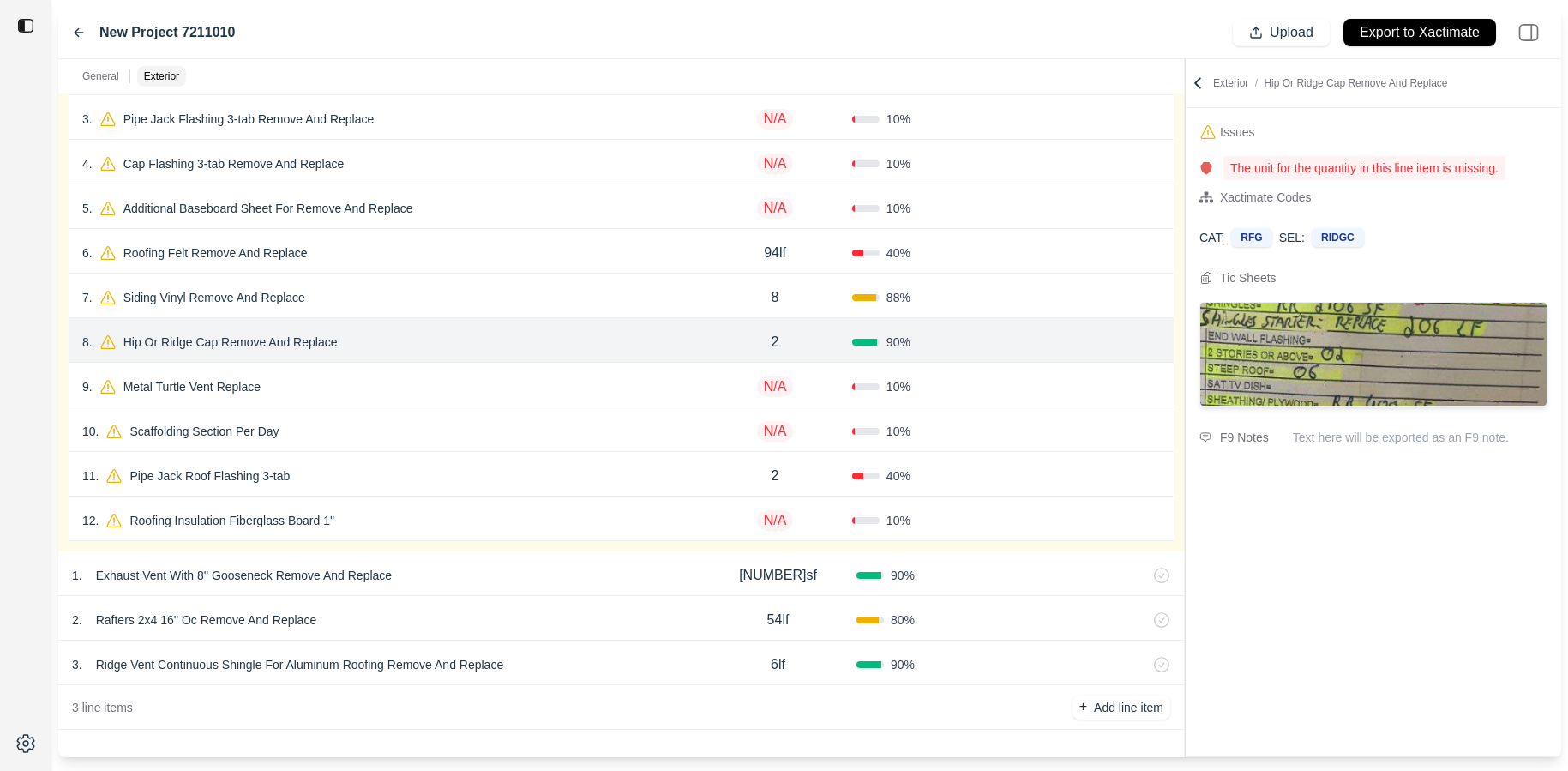 click on "[NUMBER] . Siding Vinyl Remove And Replace 8 [NUMBER] % Confirm" at bounding box center [621, 296] 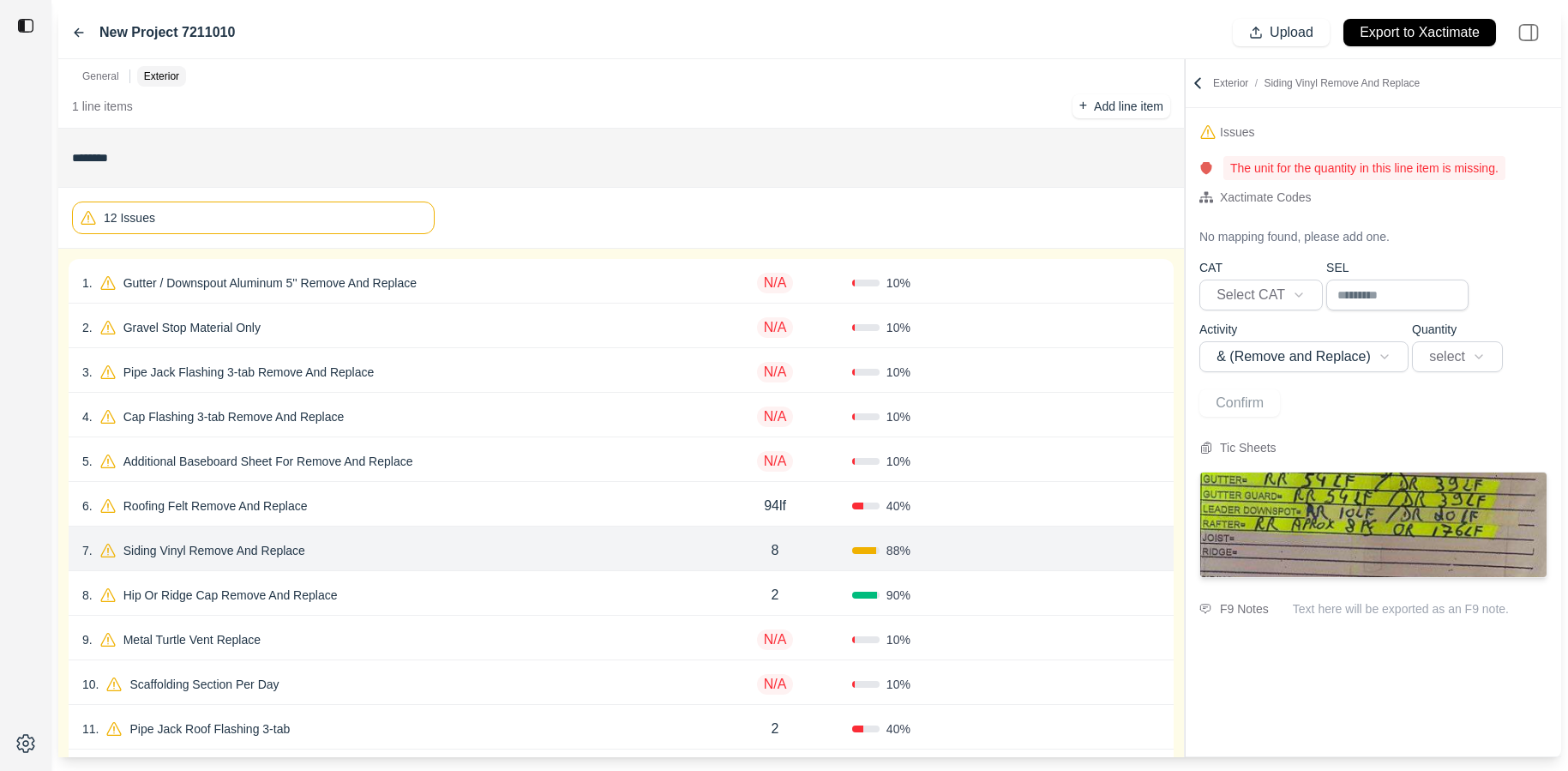 scroll, scrollTop: 0, scrollLeft: 0, axis: both 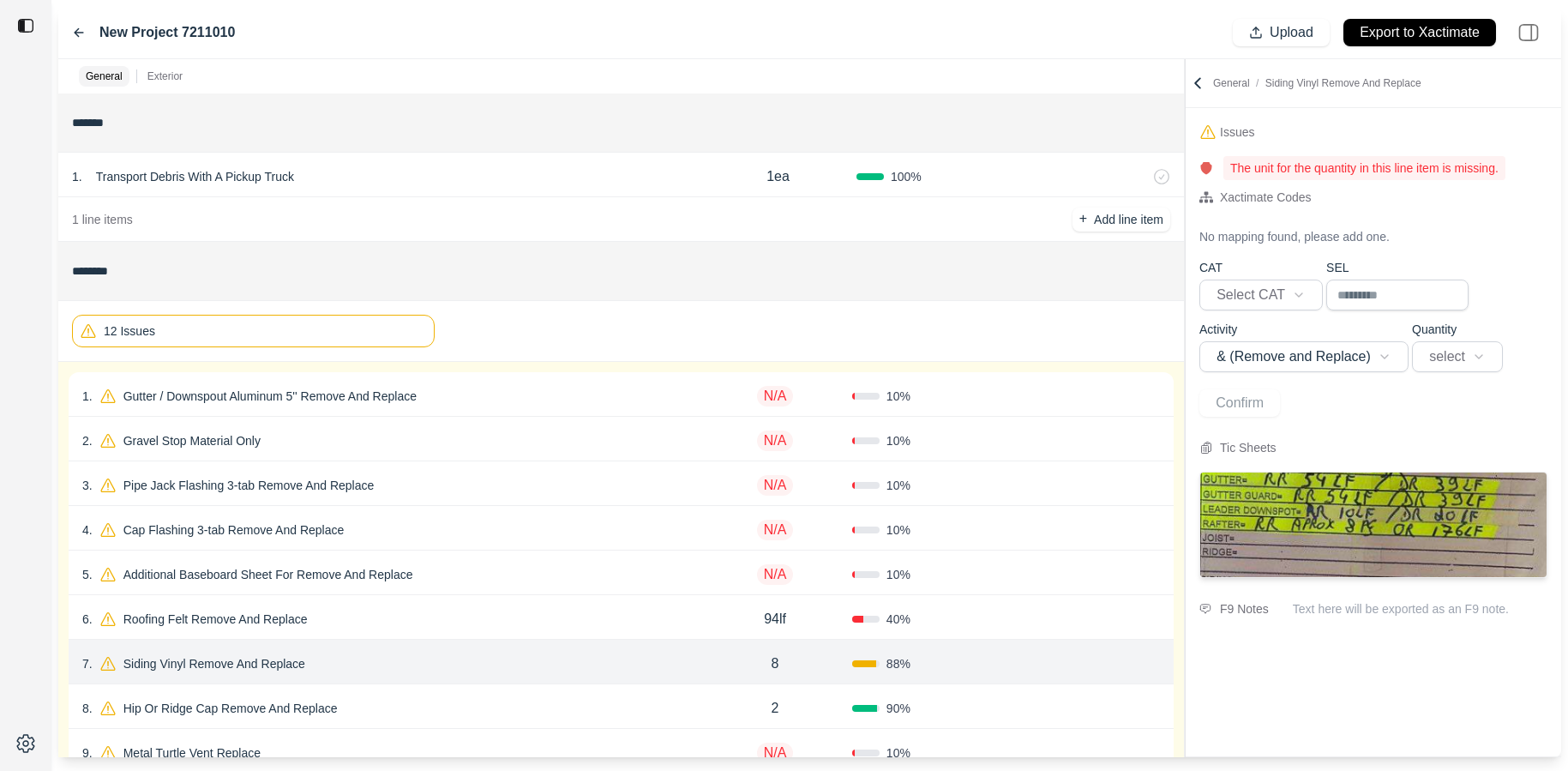 click 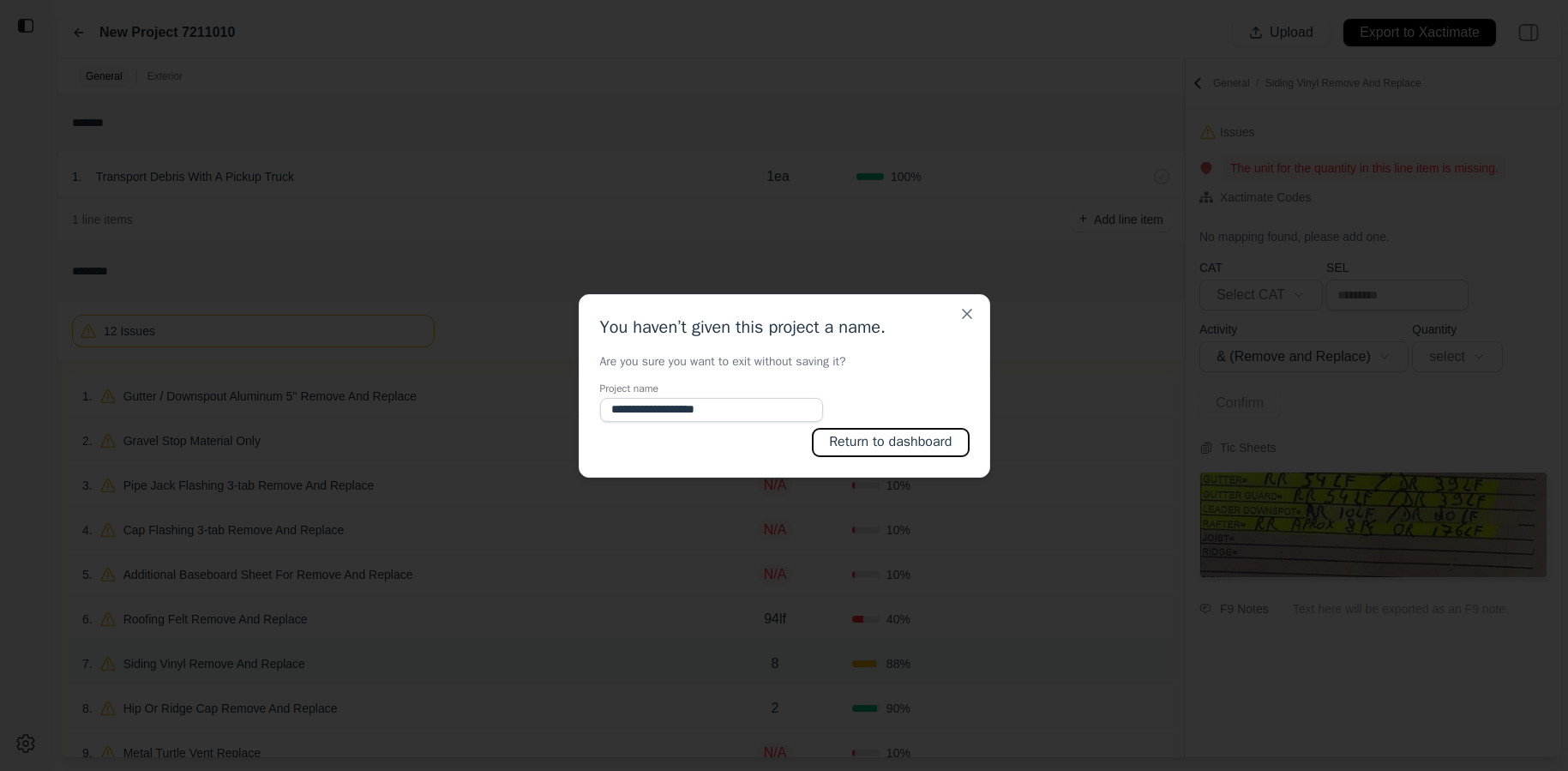 click on "Return to dashboard" at bounding box center (891, 443) 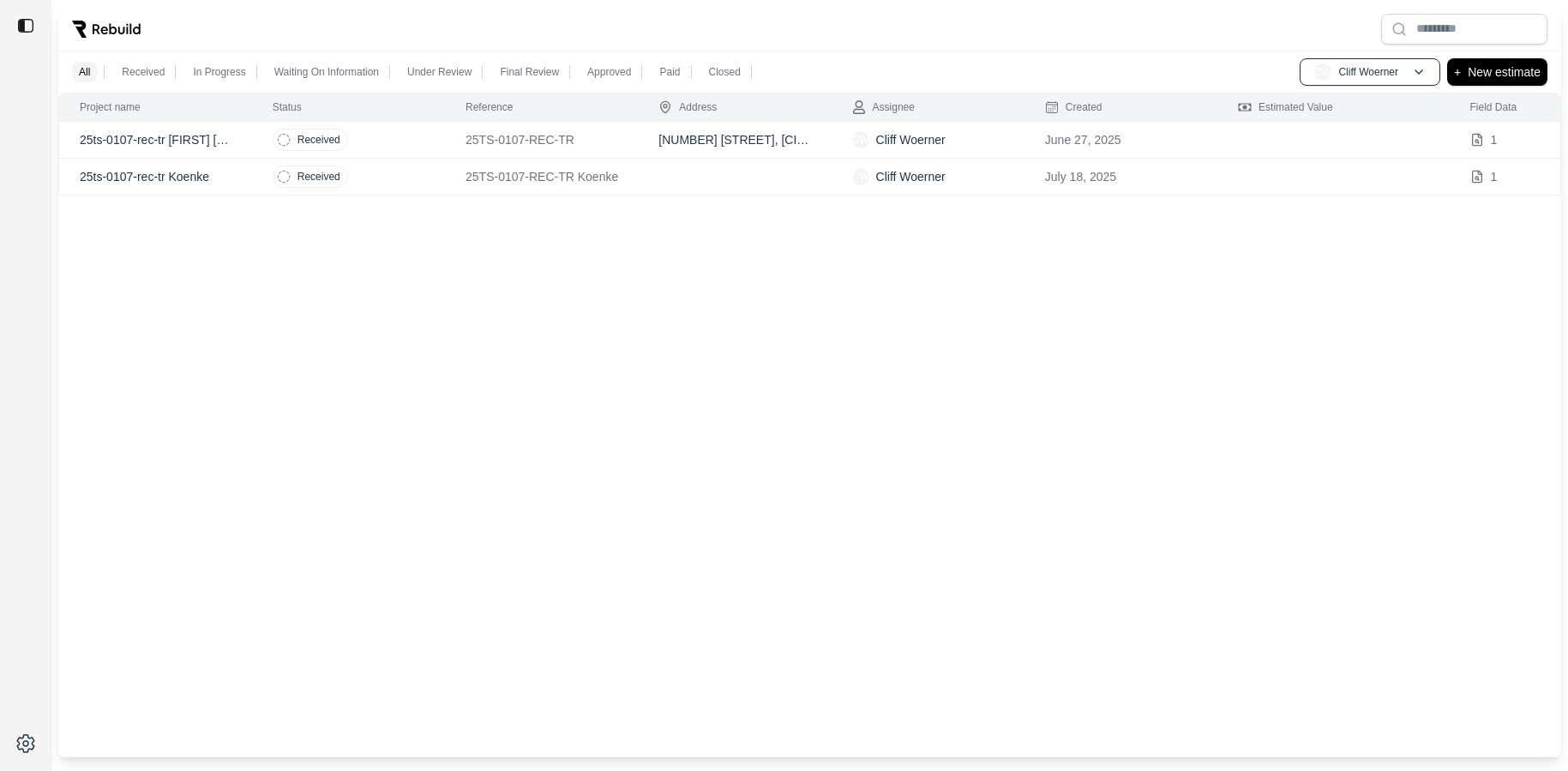 click on "All" at bounding box center (84, 72) 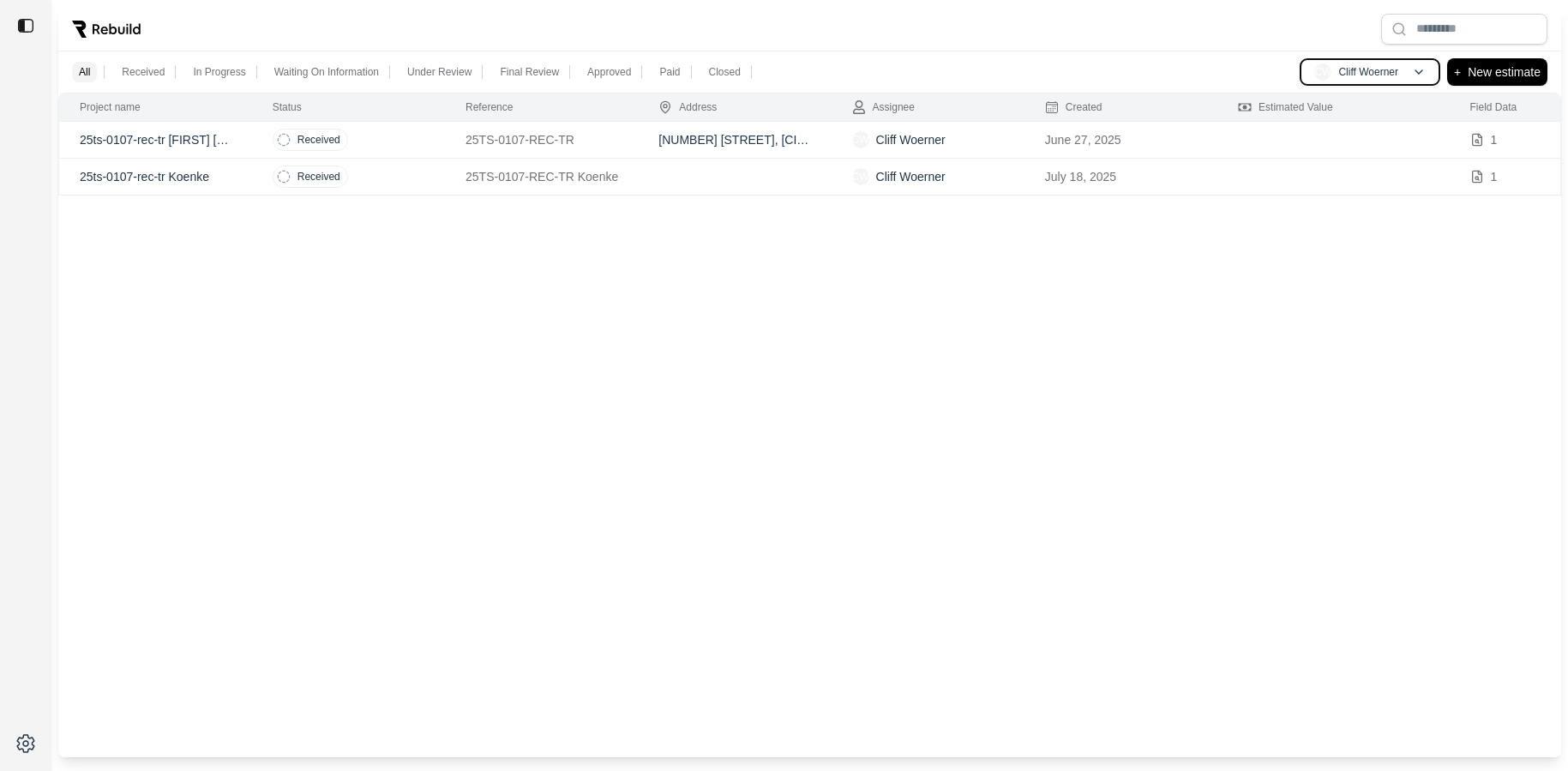 click on "[FIRST] [LAST]" at bounding box center [1370, 72] 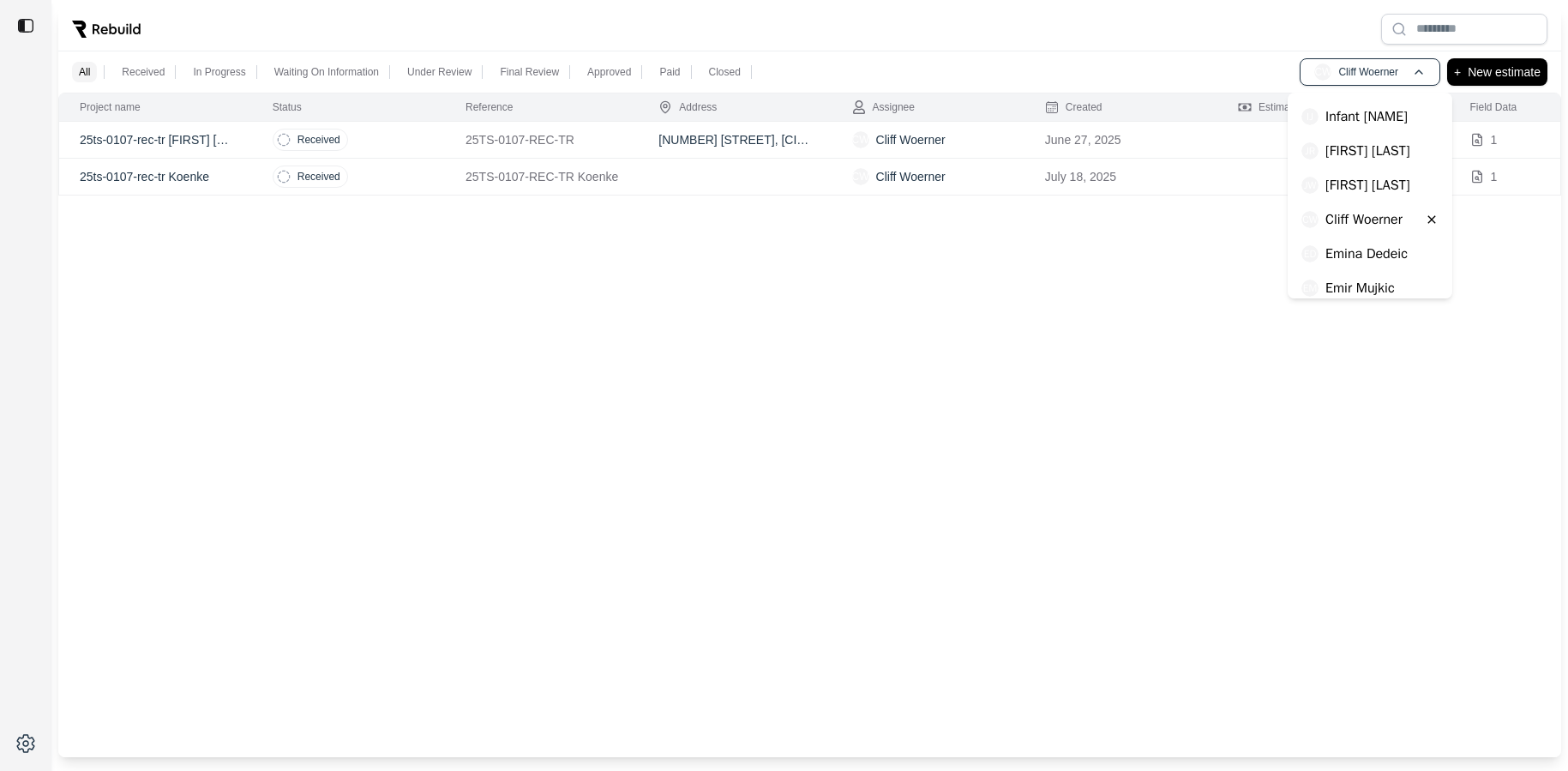 click on "[FIRST] [LAST]" at bounding box center (1367, 151) 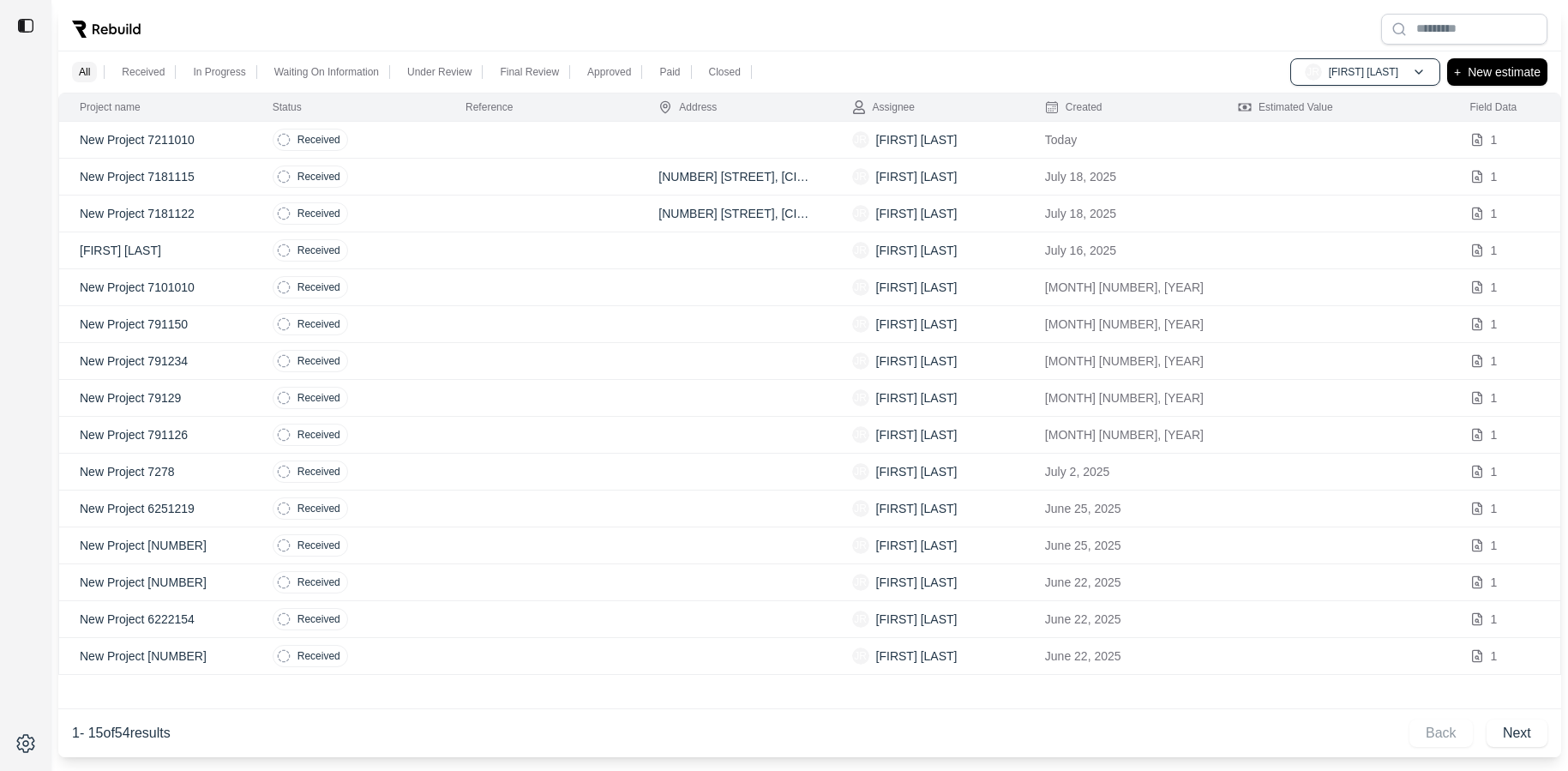 click at bounding box center [541, 140] 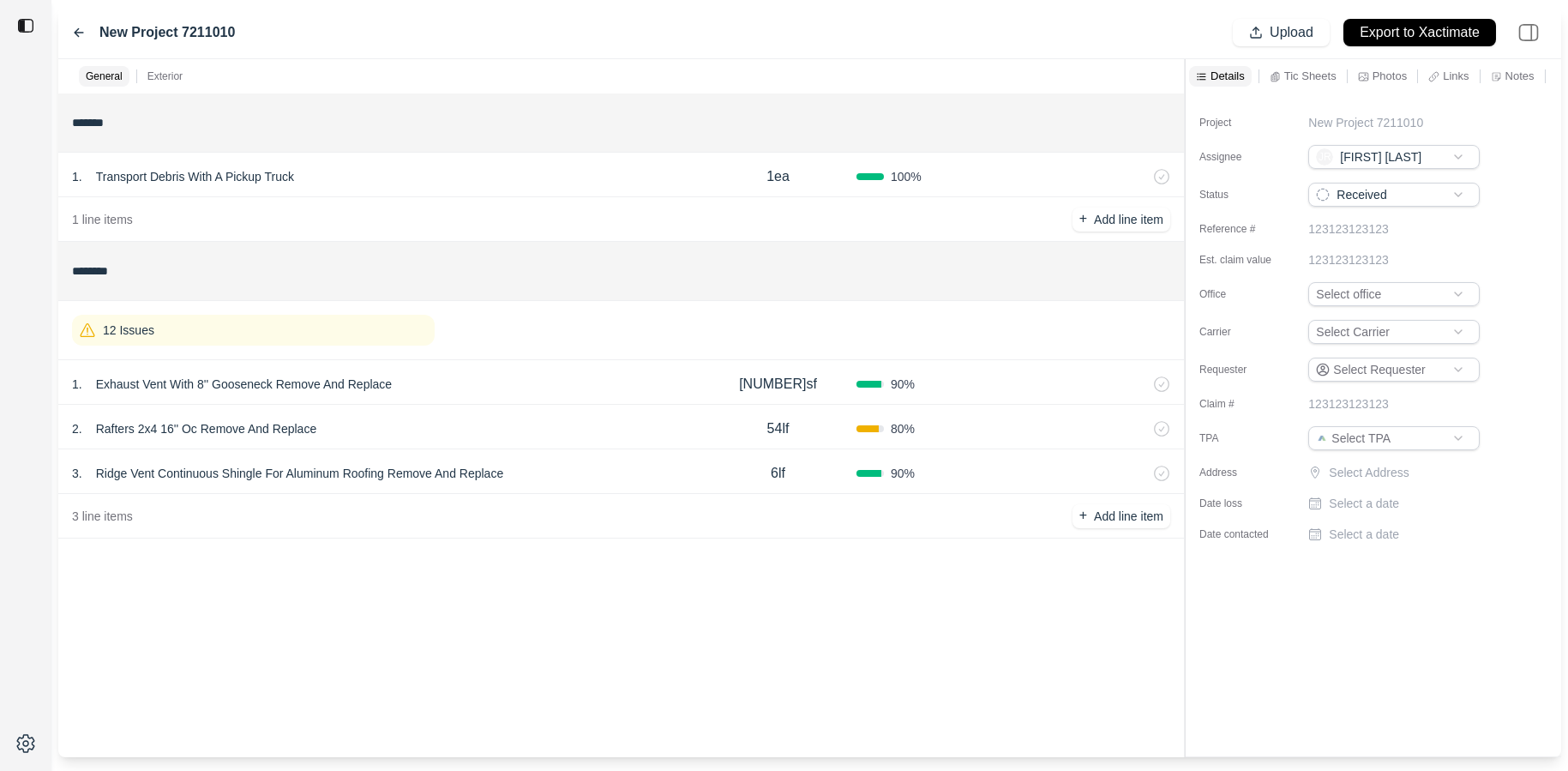click on "[NUMBER] . Exhaust Vent With 8'' Gooseneck Remove And Replace" at bounding box center [386, 384] 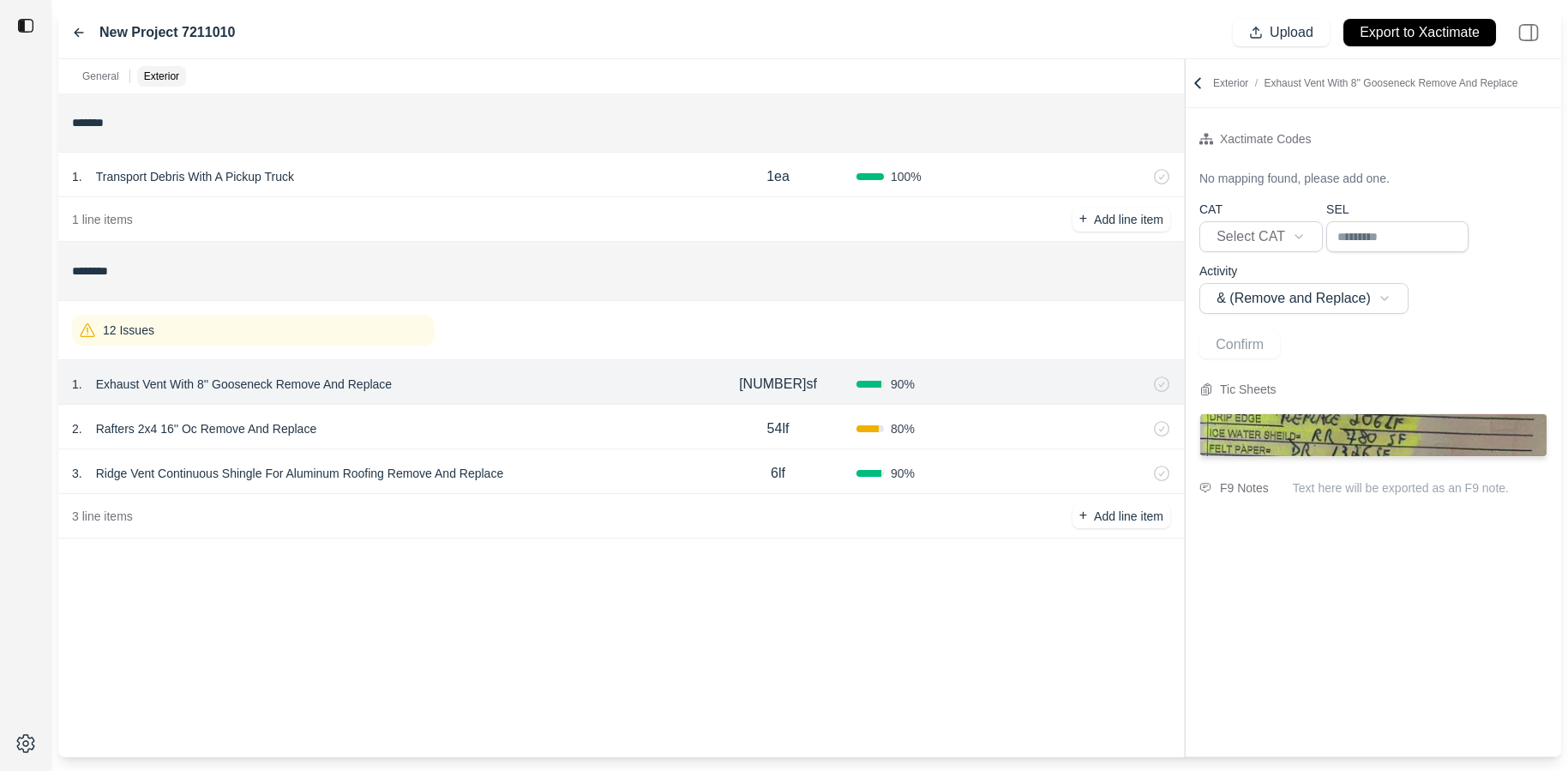 click on "[NUMBER] . Rafters 2x4 16'' Oc Remove And Replace" at bounding box center (386, 429) 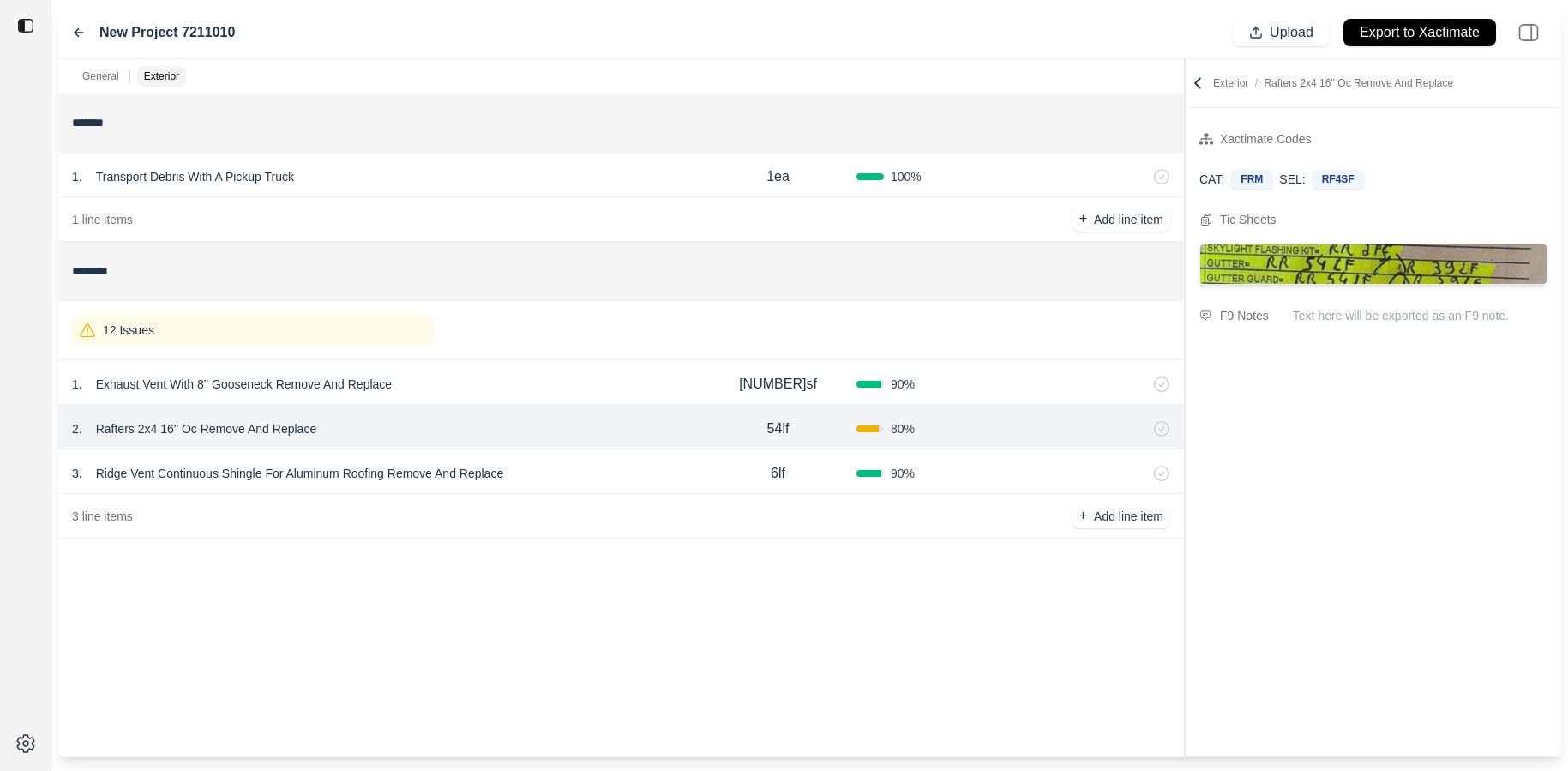 click on "12   Issues" at bounding box center [253, 330] 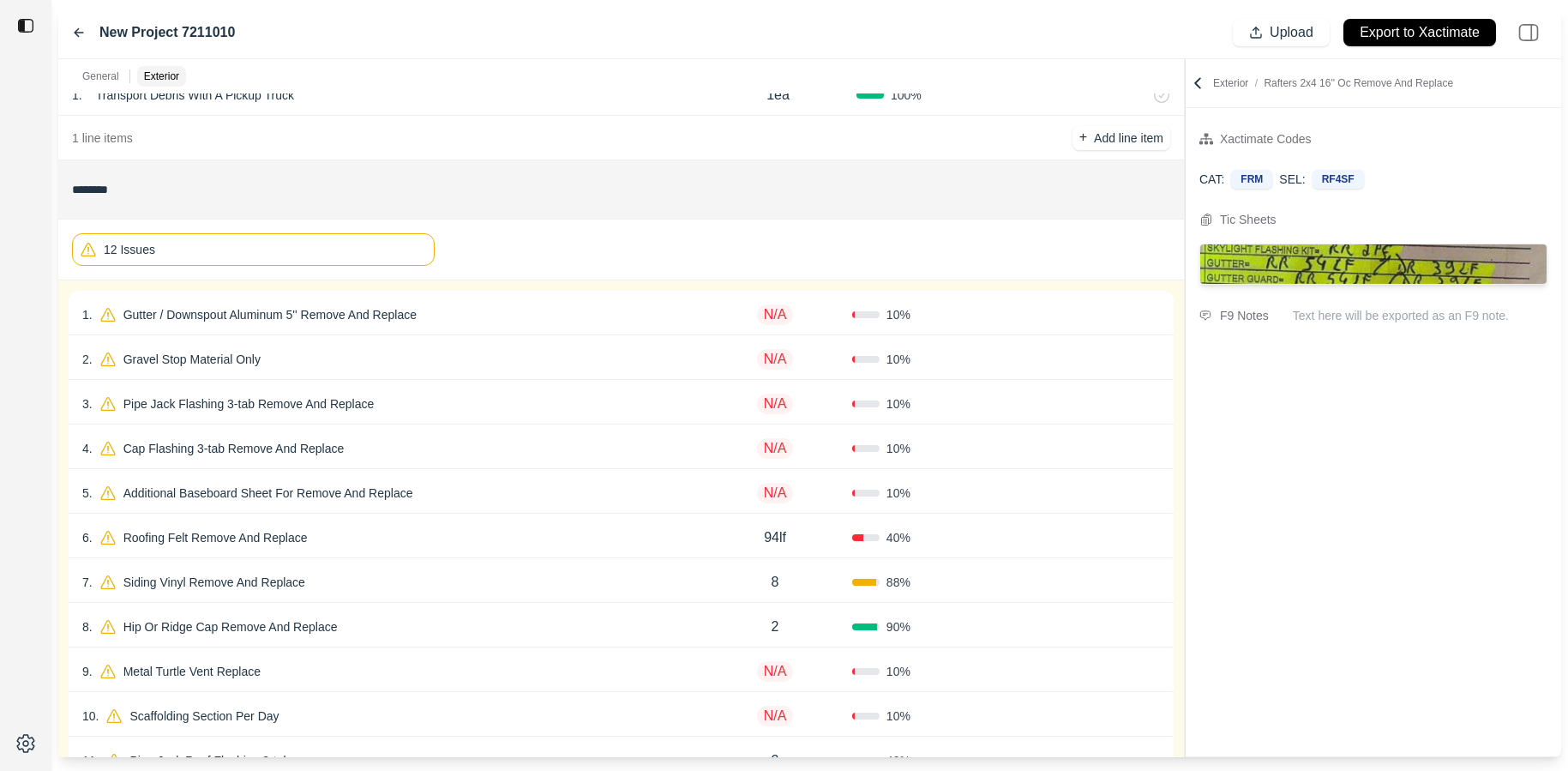 scroll, scrollTop: 23, scrollLeft: 0, axis: vertical 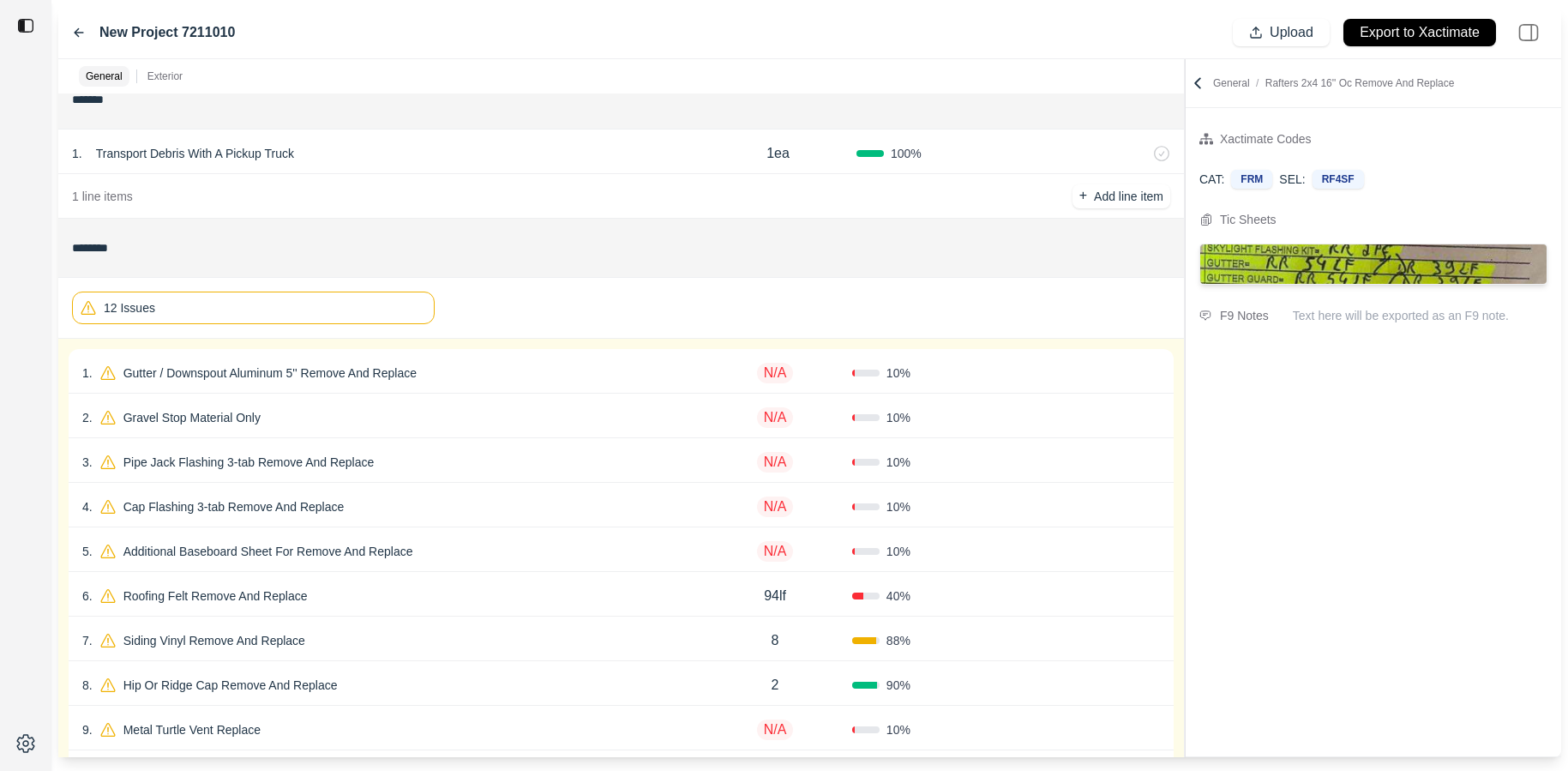 click on "12   Issues" at bounding box center [253, 308] 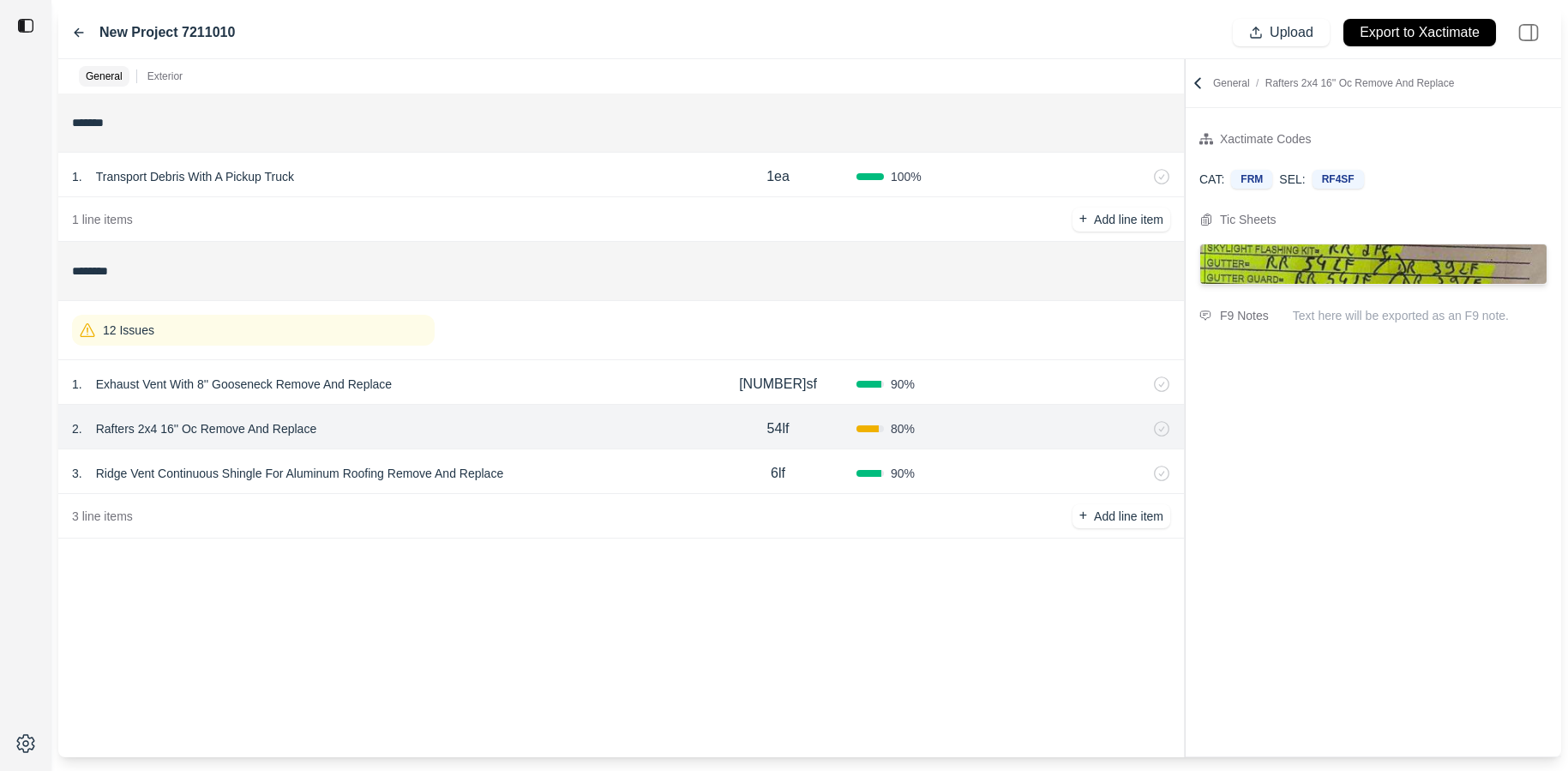 click on "[NUMBER] . Ridge Vent Continuous Shingle For Aluminum Roofing Remove And Replace 6lf [NUMBER] %" at bounding box center (621, 472) 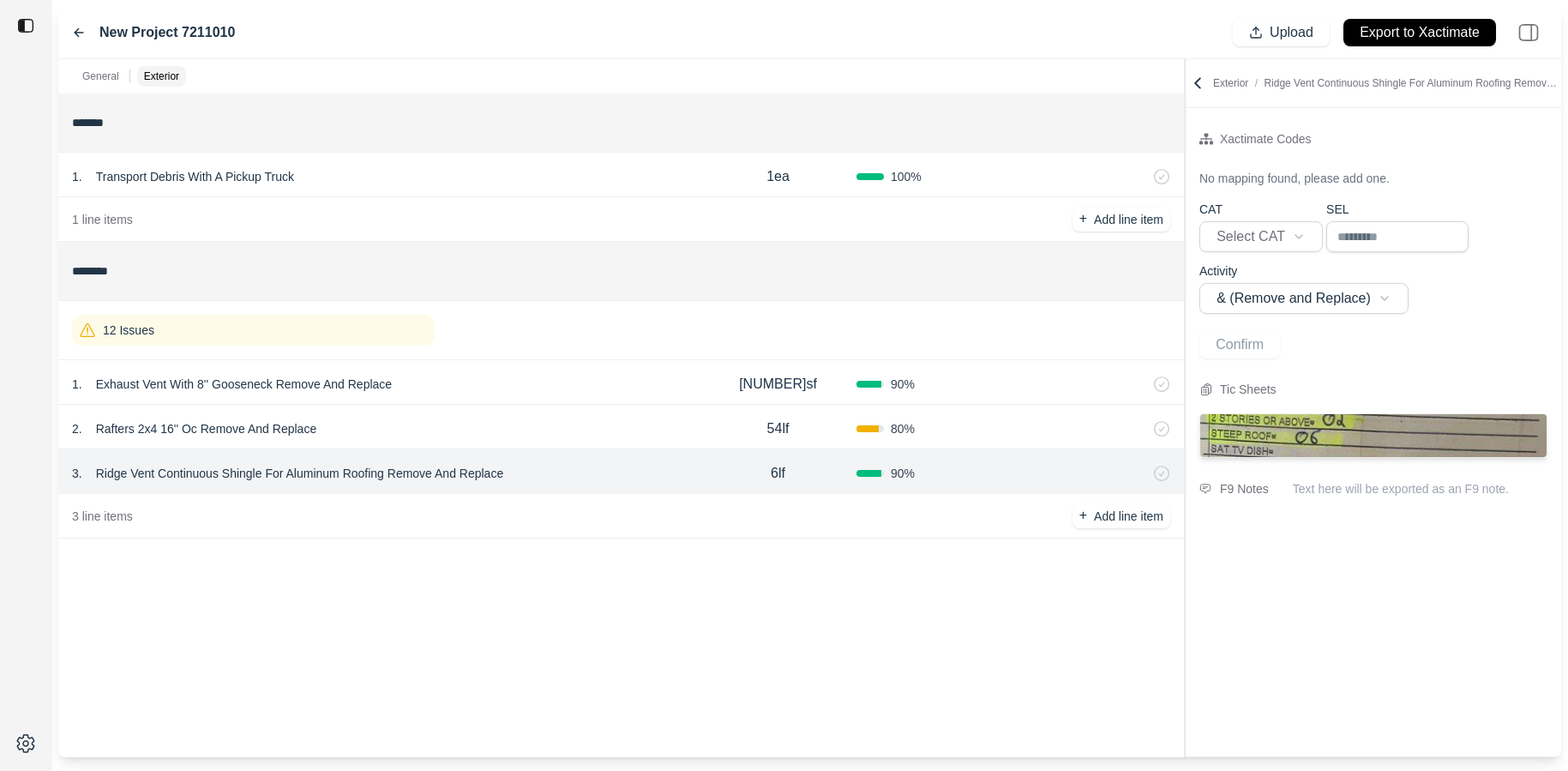 click on "[NUMBER] . Rafters 2x4 16'' Oc Remove And Replace" at bounding box center [386, 429] 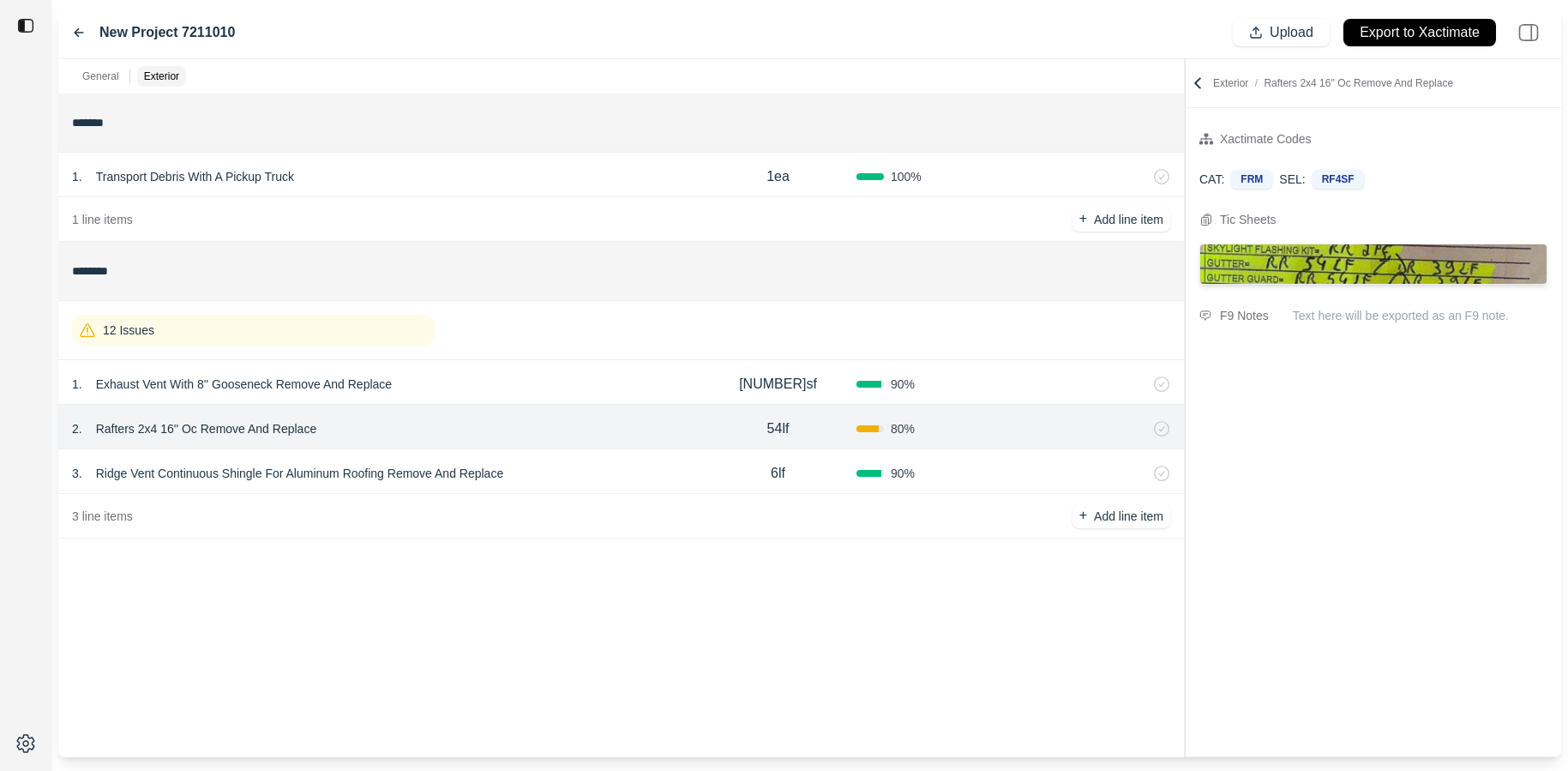 click on "12   Issues" at bounding box center [253, 330] 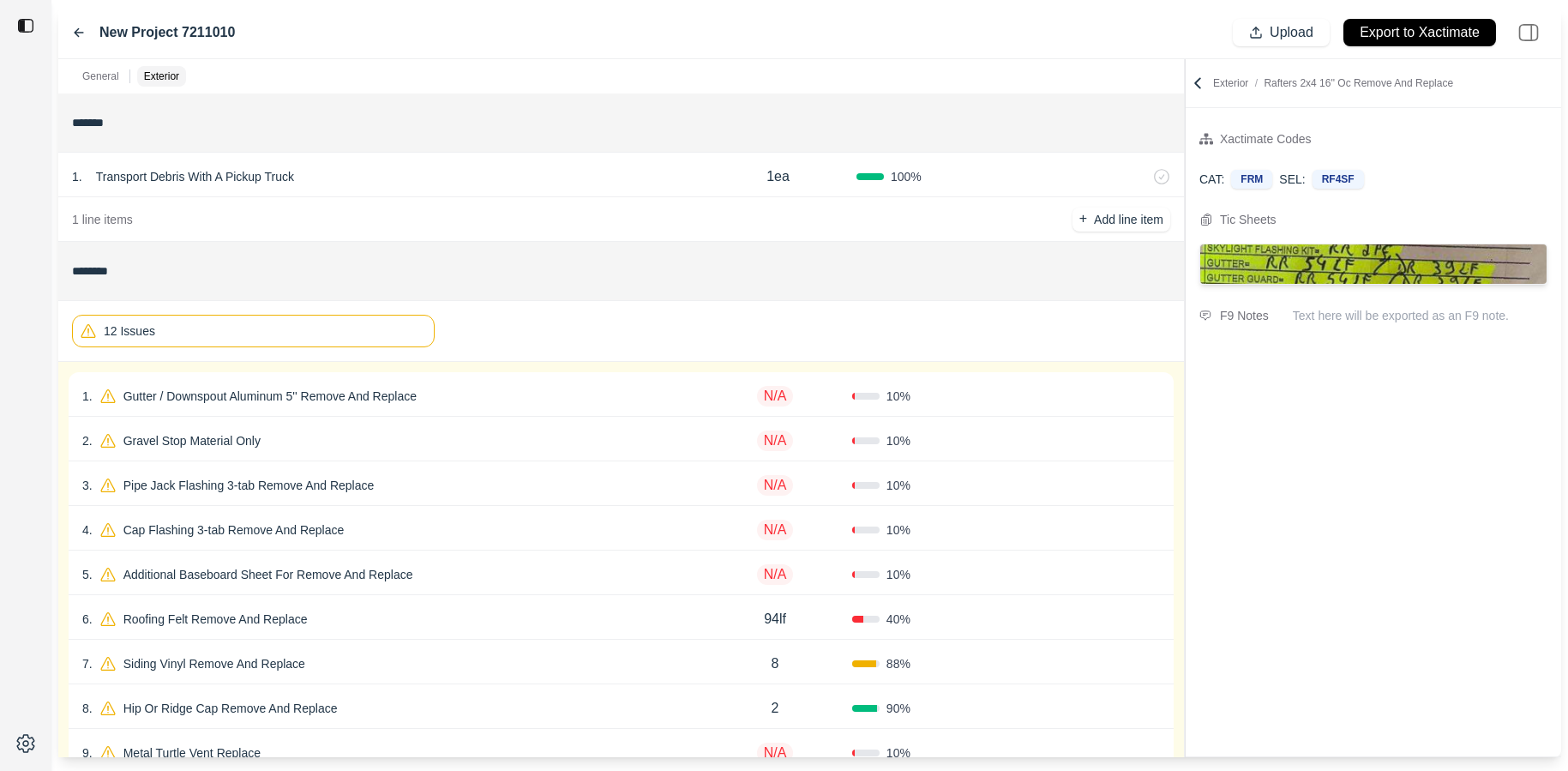 click on "12   Issues" at bounding box center [253, 331] 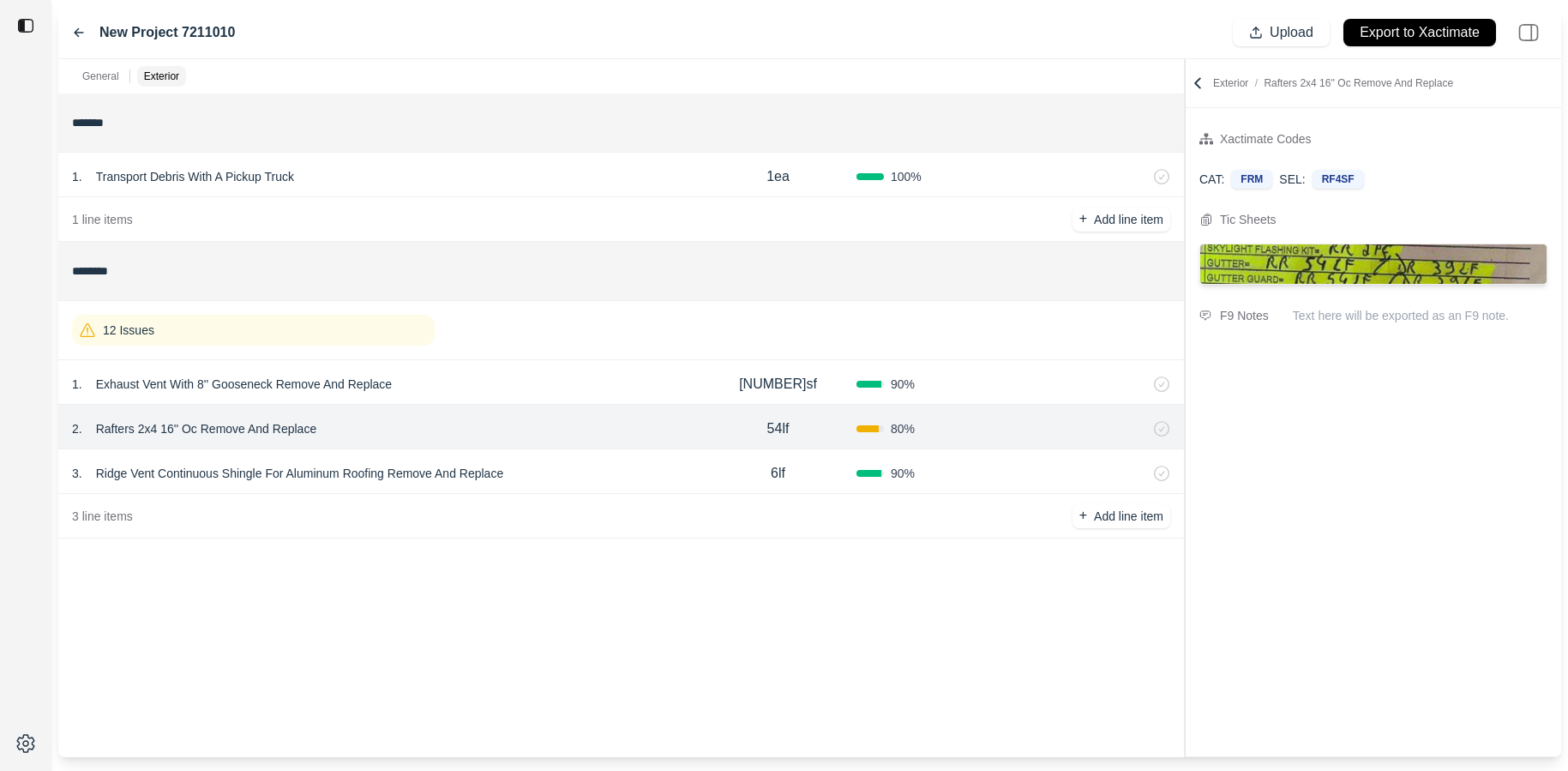 click on "12   Issues" at bounding box center [253, 330] 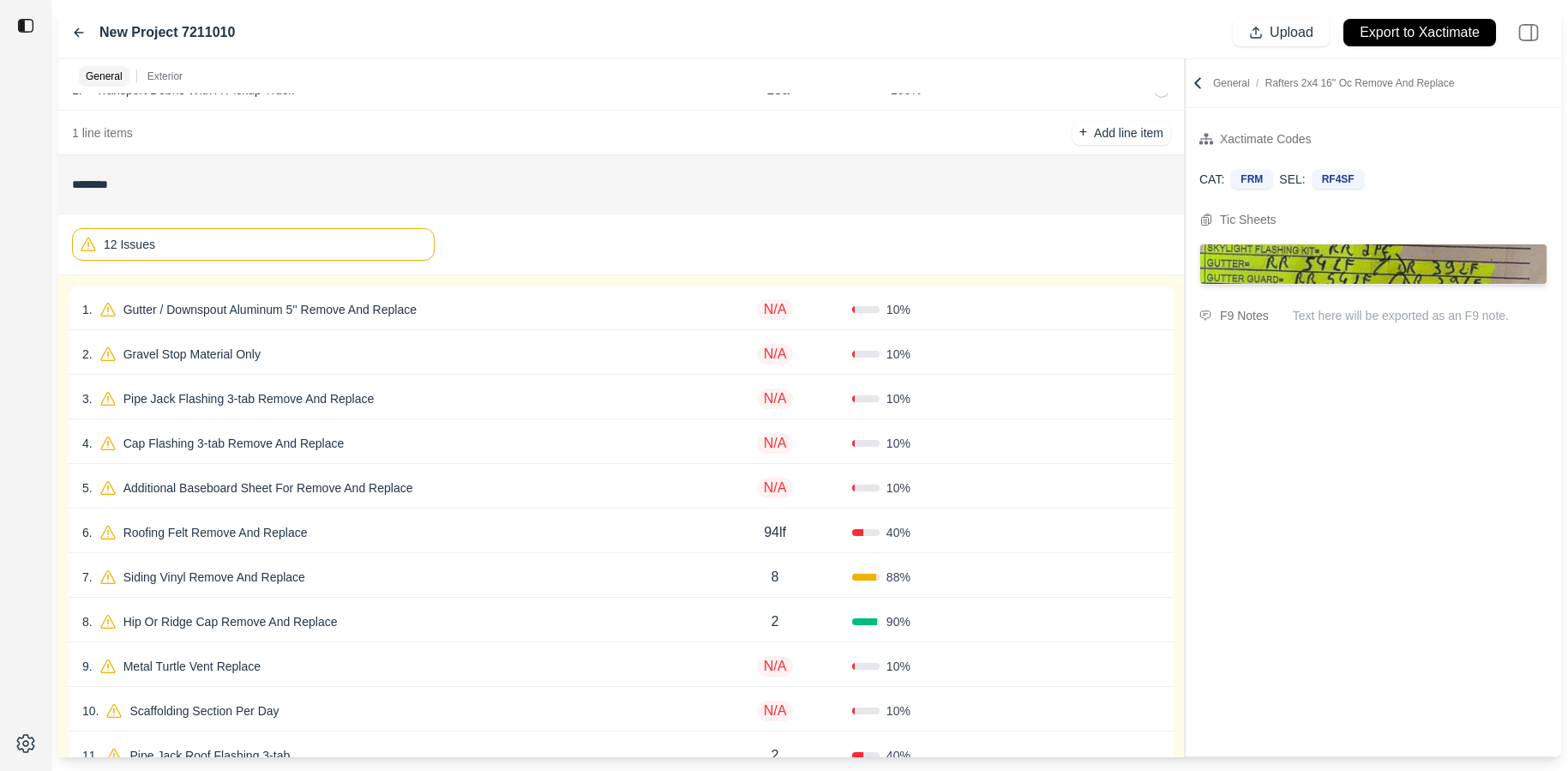scroll, scrollTop: 92, scrollLeft: 0, axis: vertical 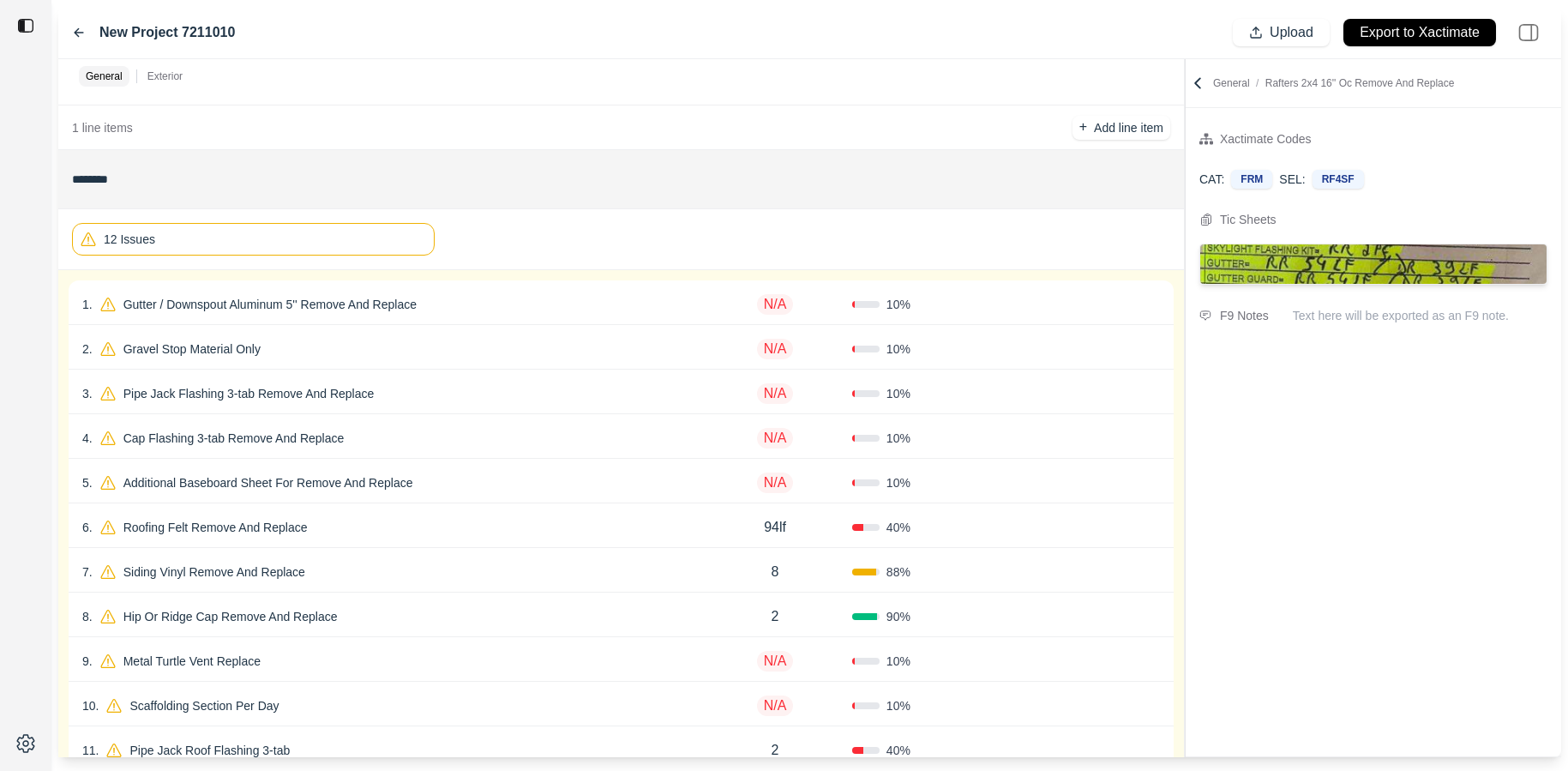 click on "[NUMBER] . Cap Flashing 3-tab Remove And Replace" at bounding box center (390, 438) 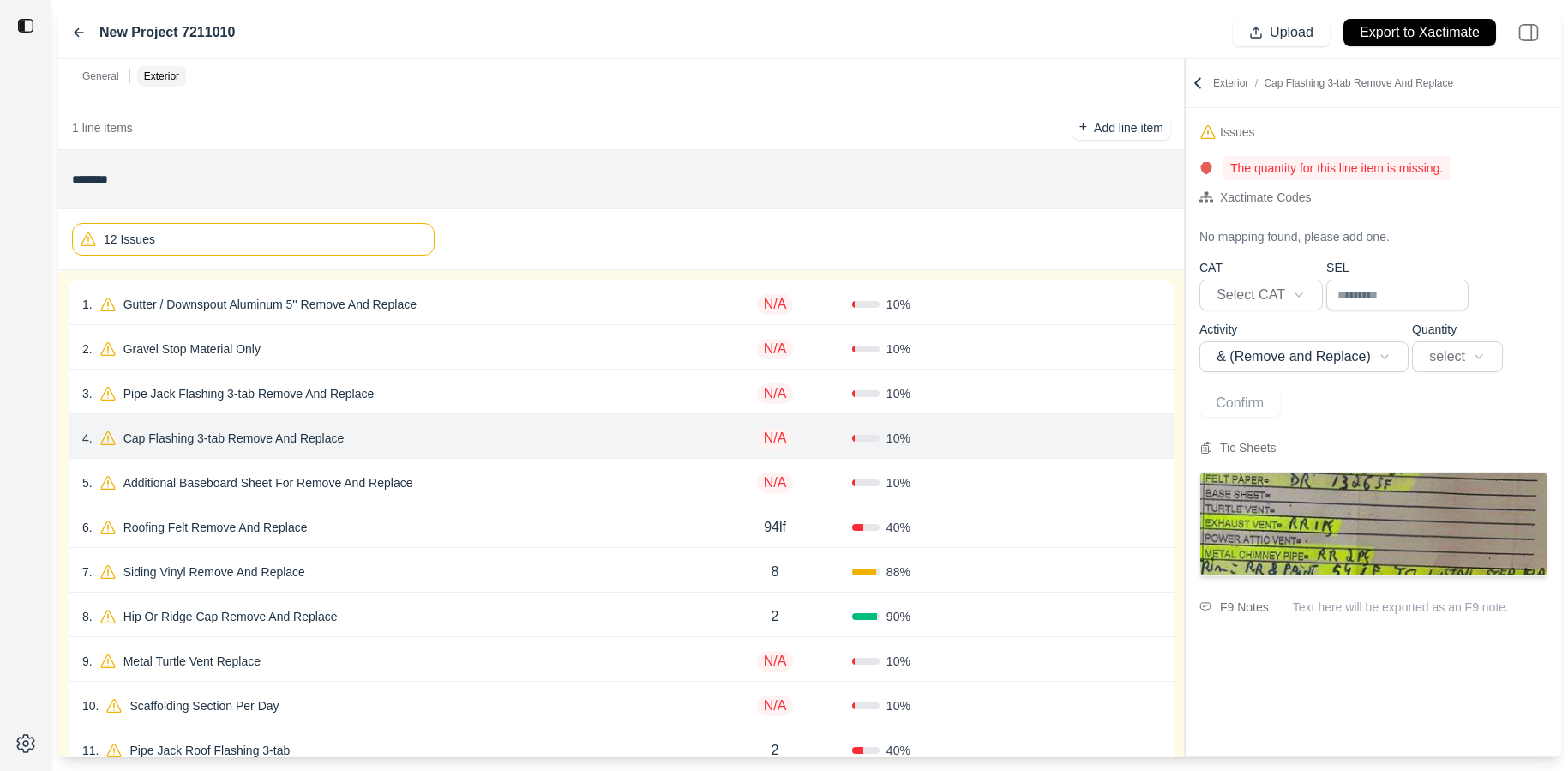 click on "Cap Flashing 3-tab Remove And Replace" at bounding box center [234, 438] 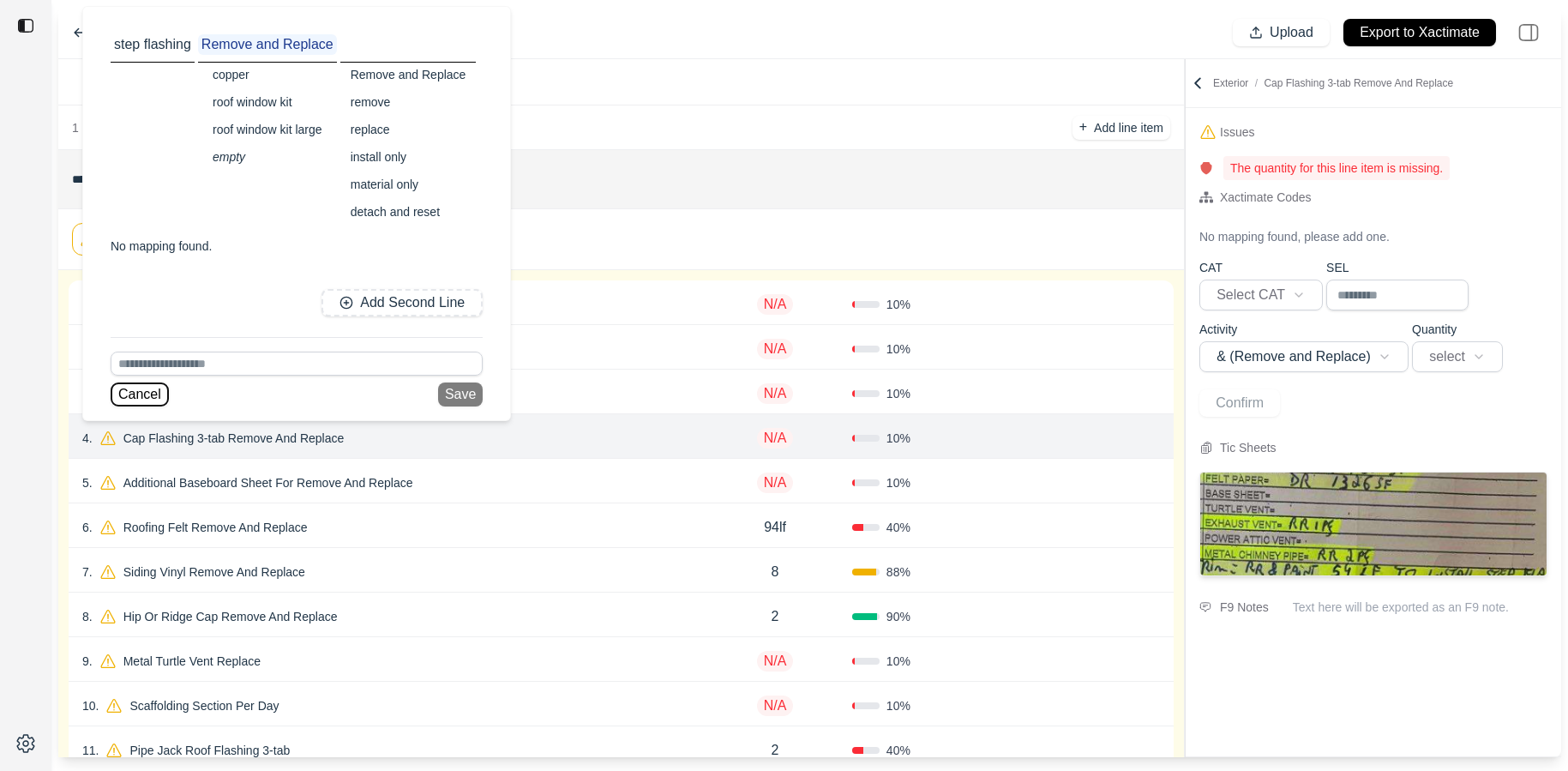 click on "Cancel" at bounding box center (140, 395) 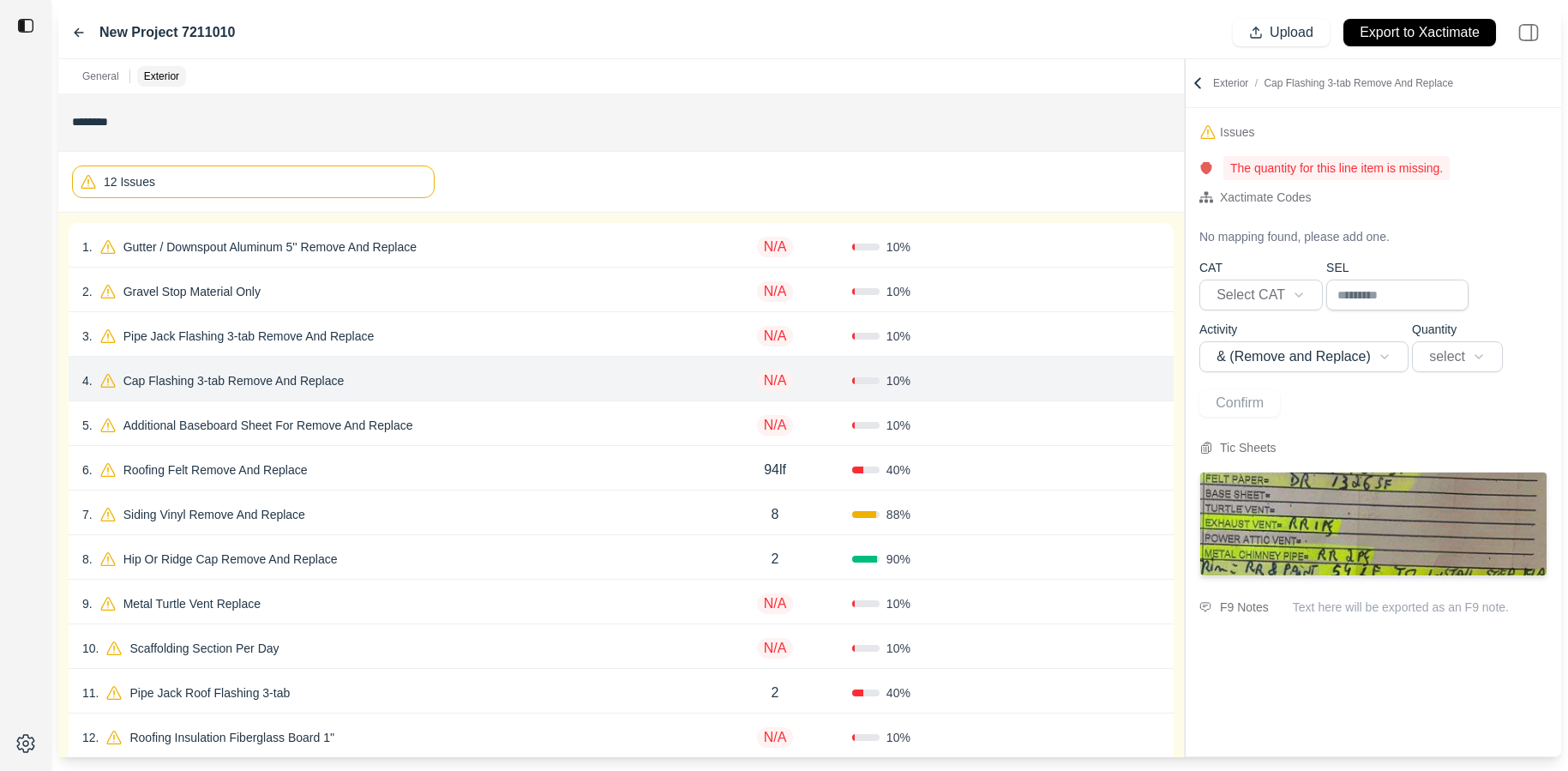 scroll, scrollTop: 139, scrollLeft: 0, axis: vertical 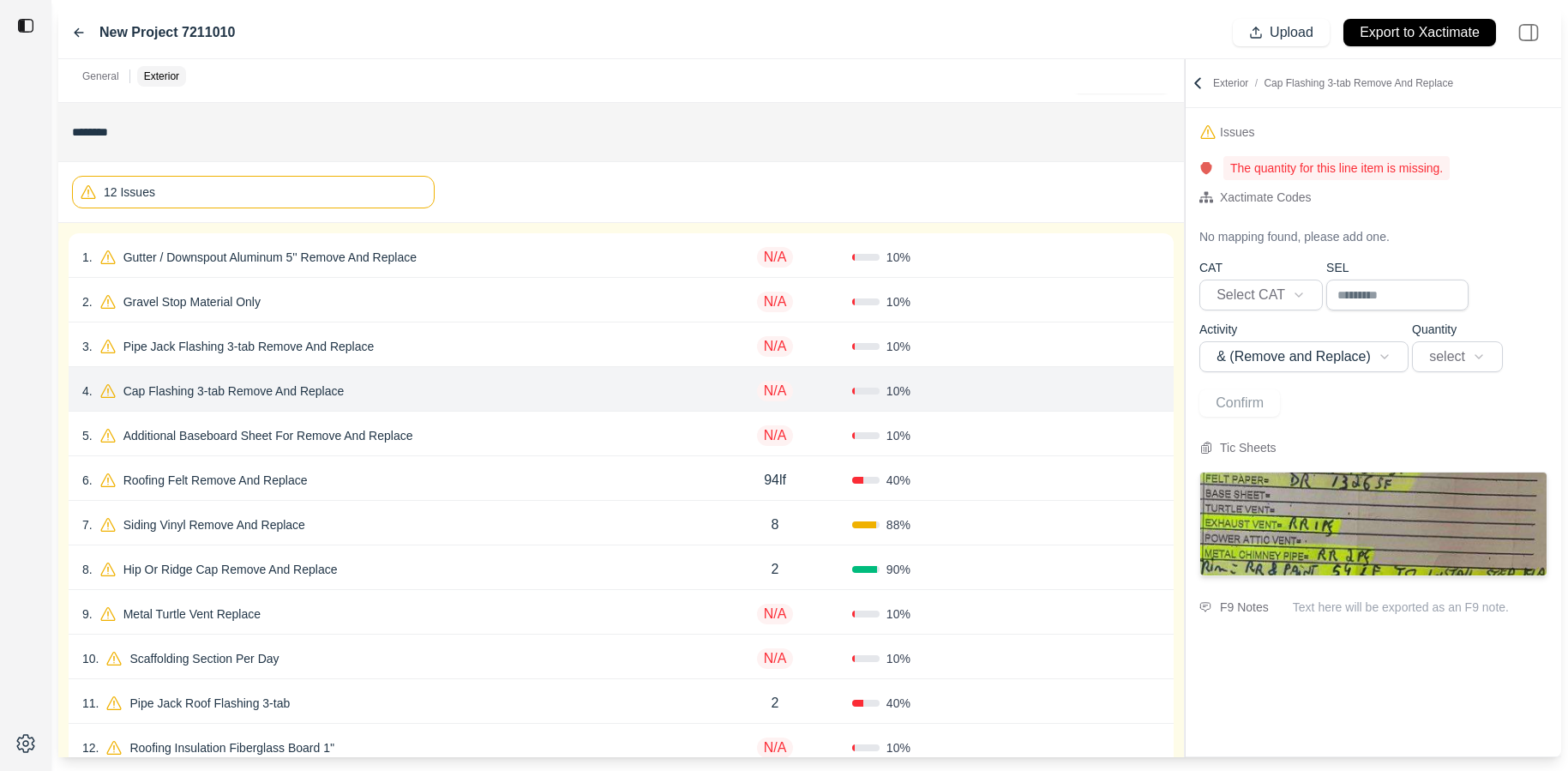 click on "Cap Flashing 3-tab Remove And Replace" at bounding box center (234, 391) 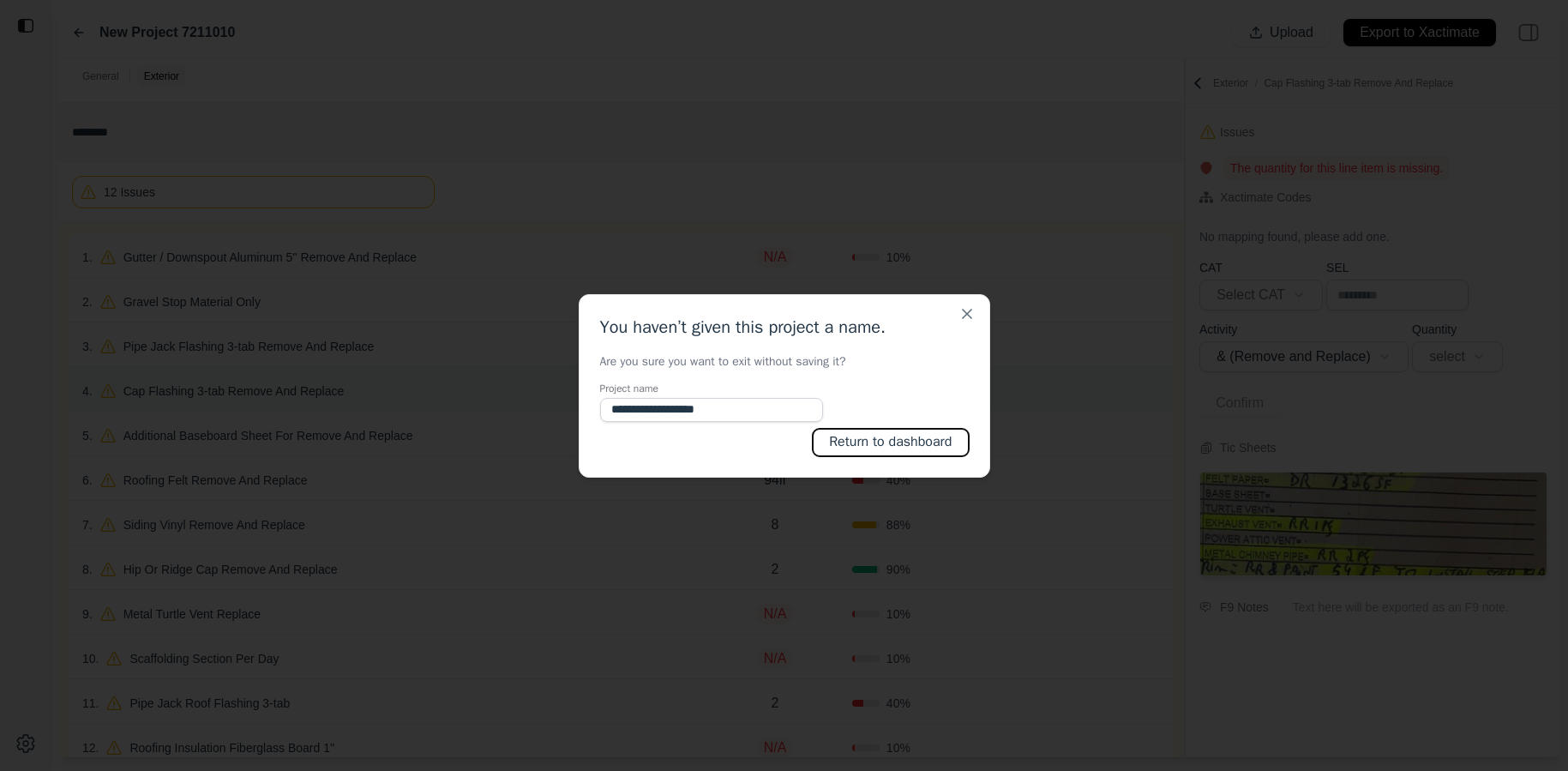click on "Return to dashboard" at bounding box center (891, 443) 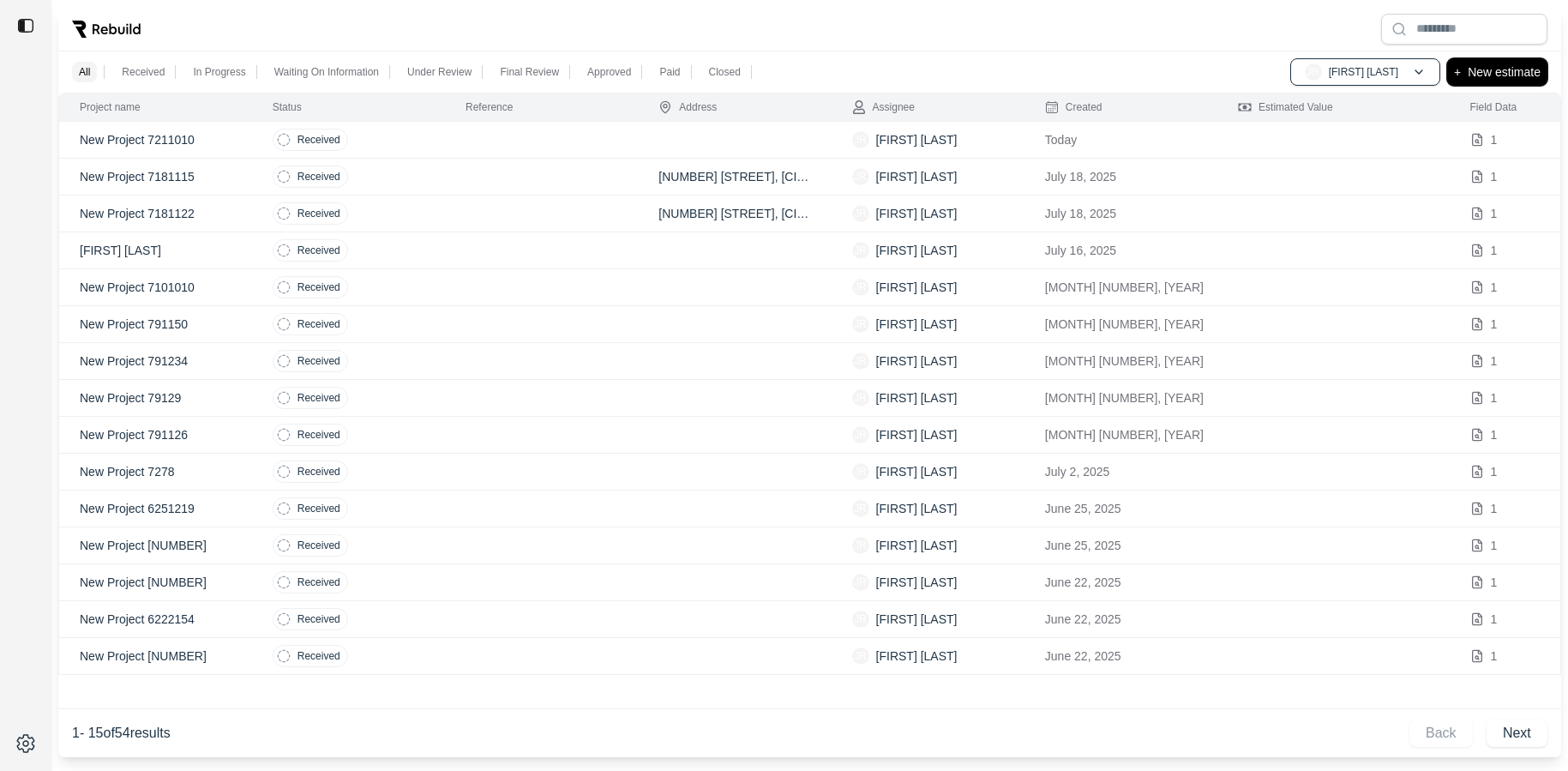 click on "New estimate" at bounding box center [1504, 72] 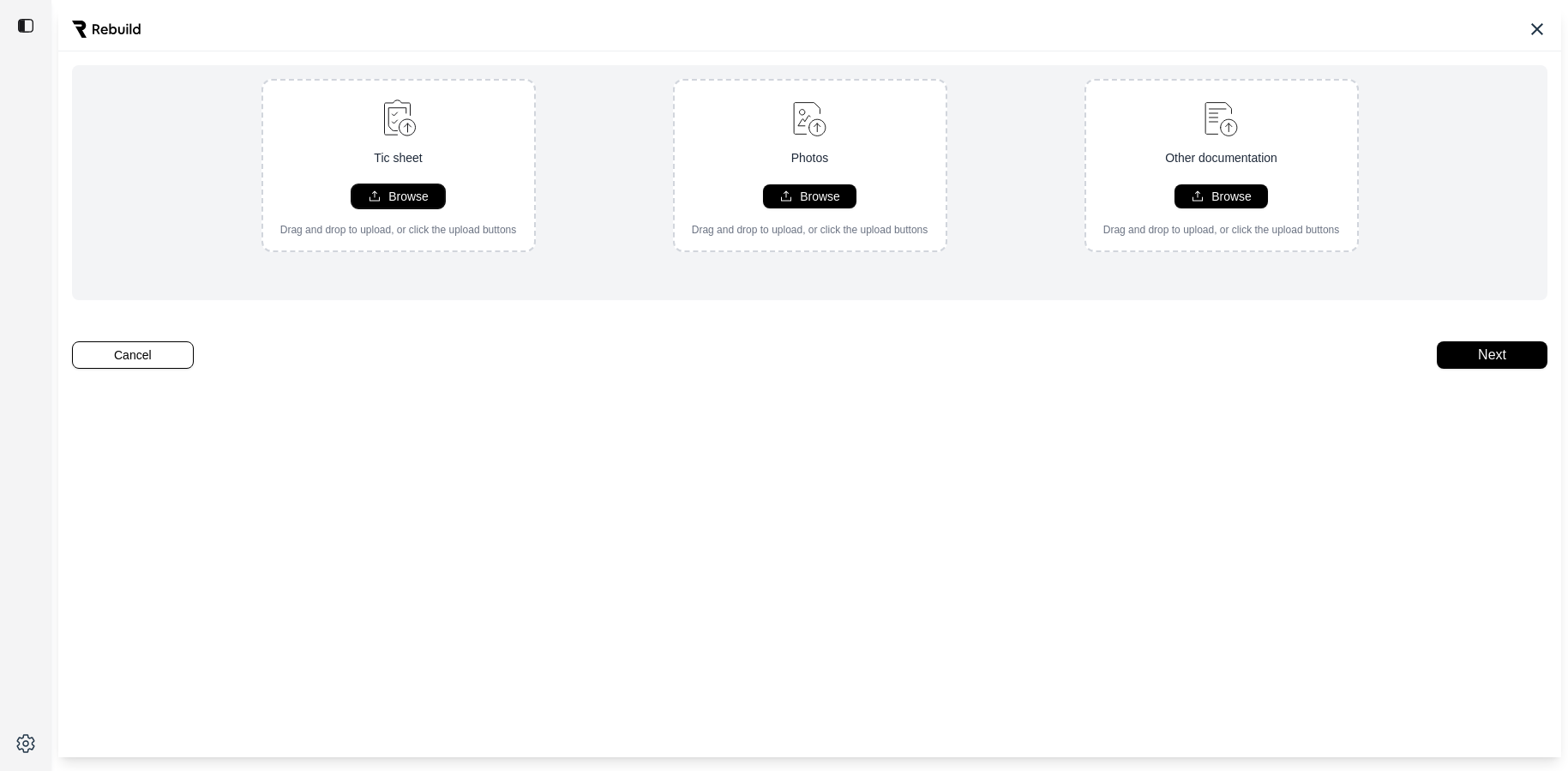click on "Browse" at bounding box center (408, 196) 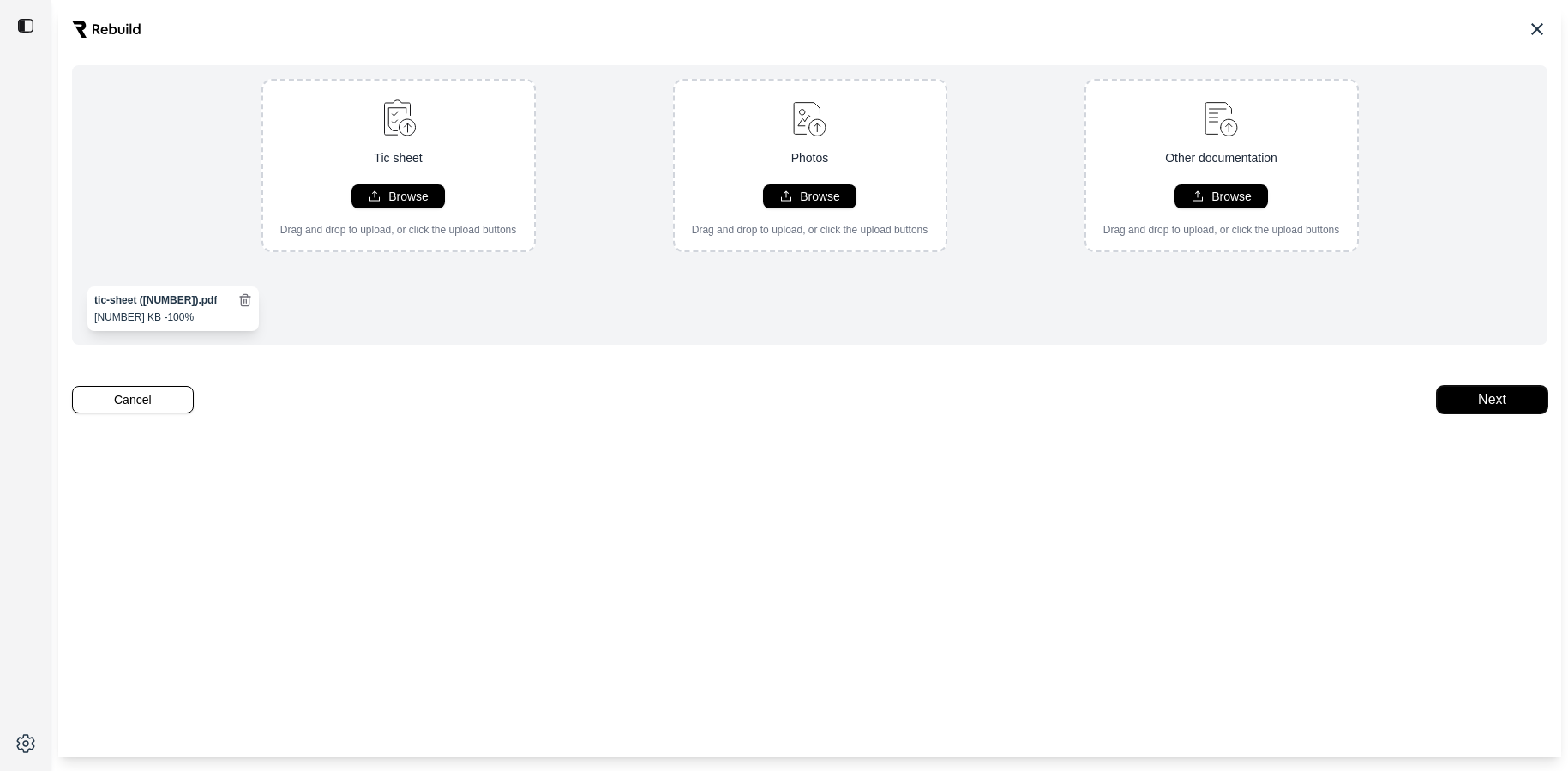 click on "Next" at bounding box center [1492, 400] 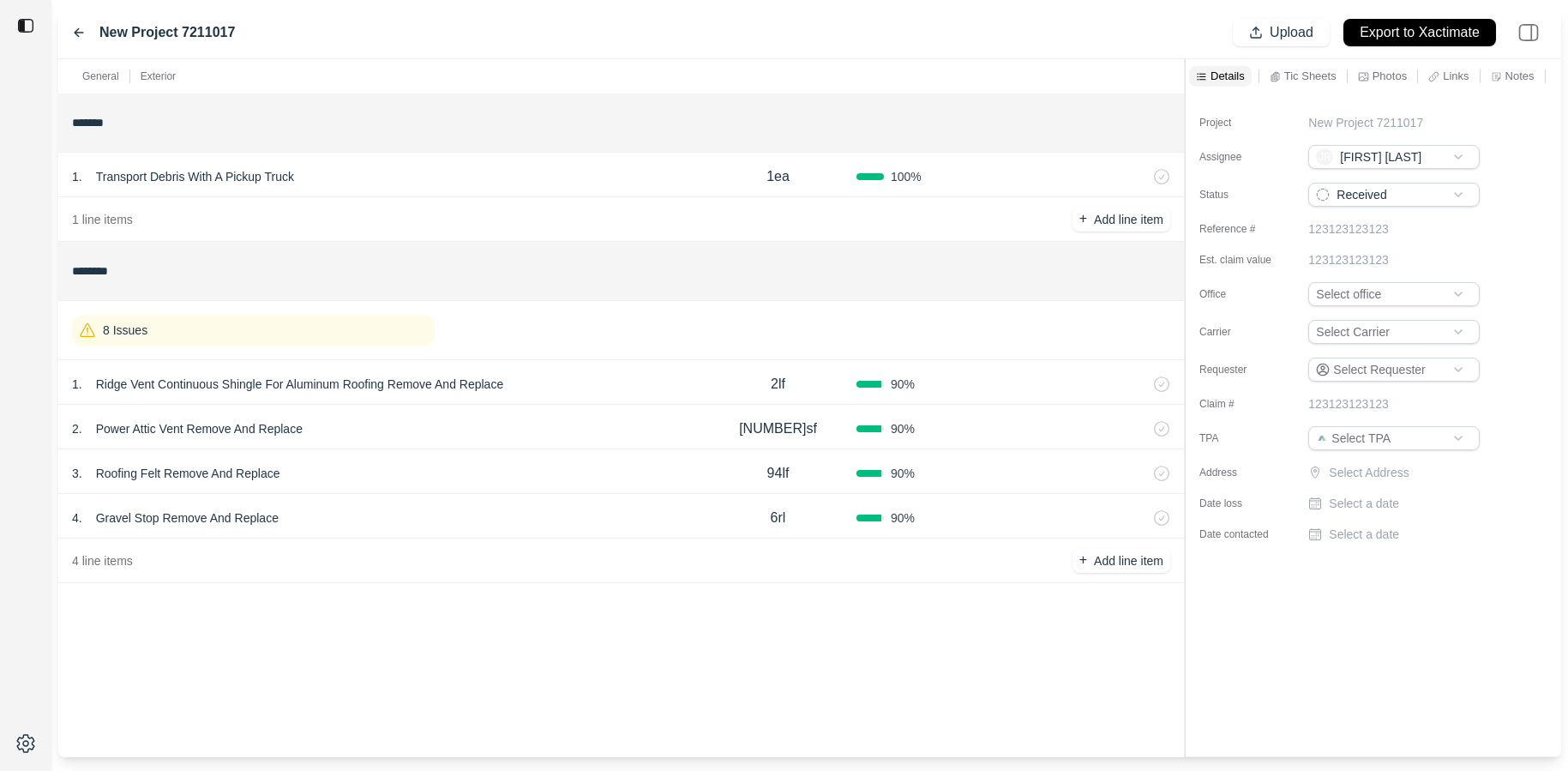 click on "8   Issues" at bounding box center (253, 330) 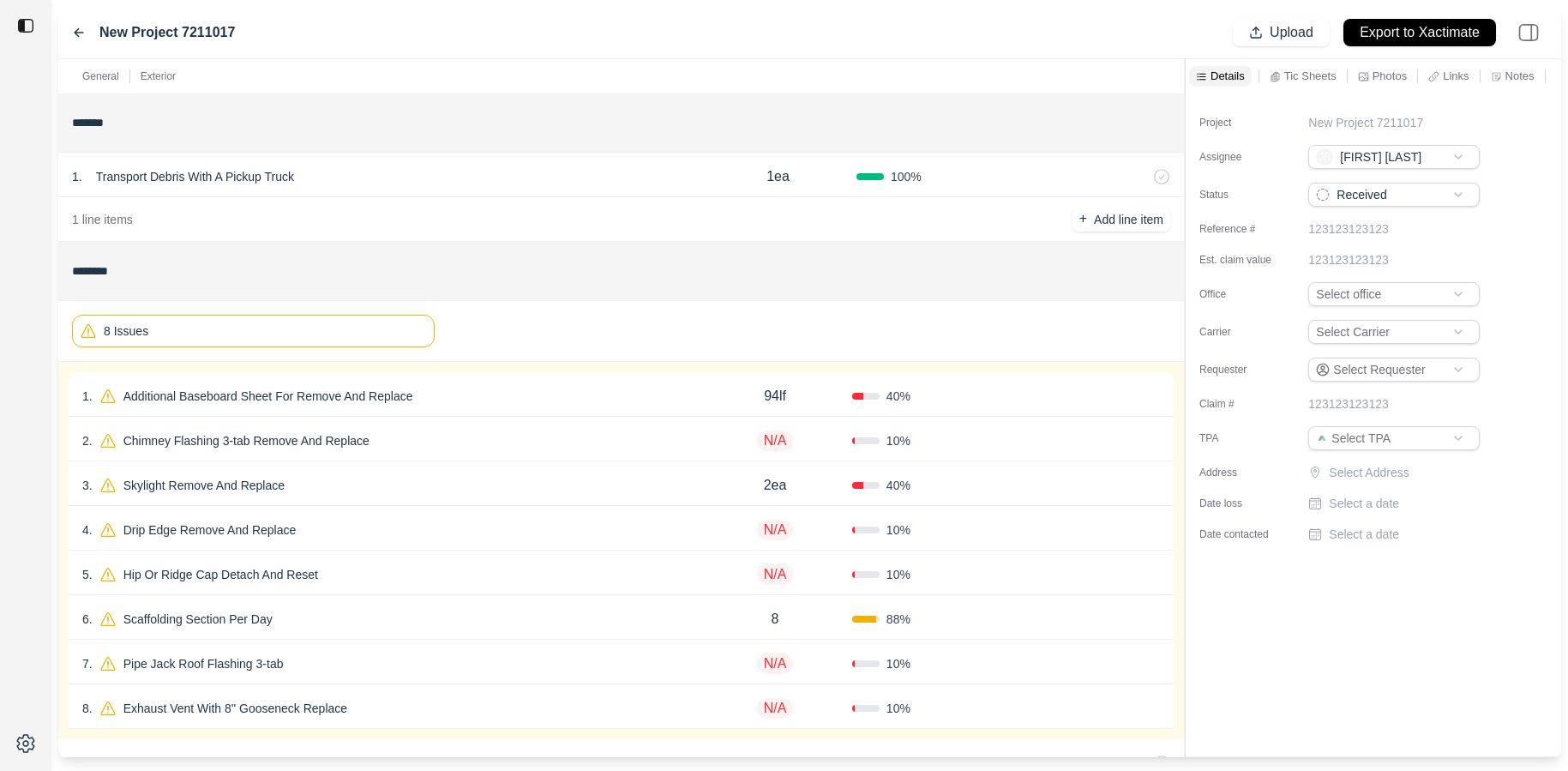 click on "8   Issues" at bounding box center (253, 331) 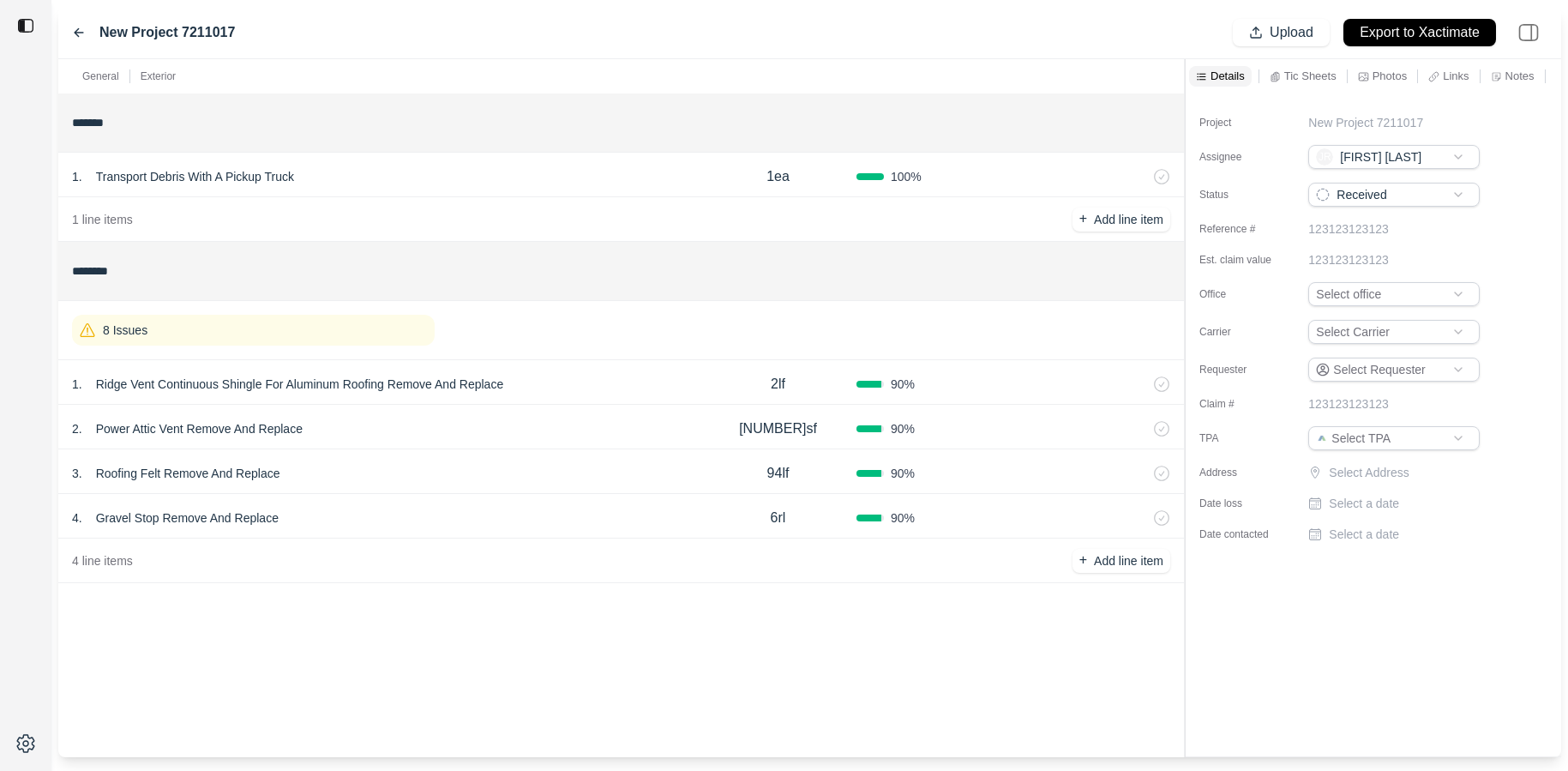 click on "8   Issues" at bounding box center (253, 330) 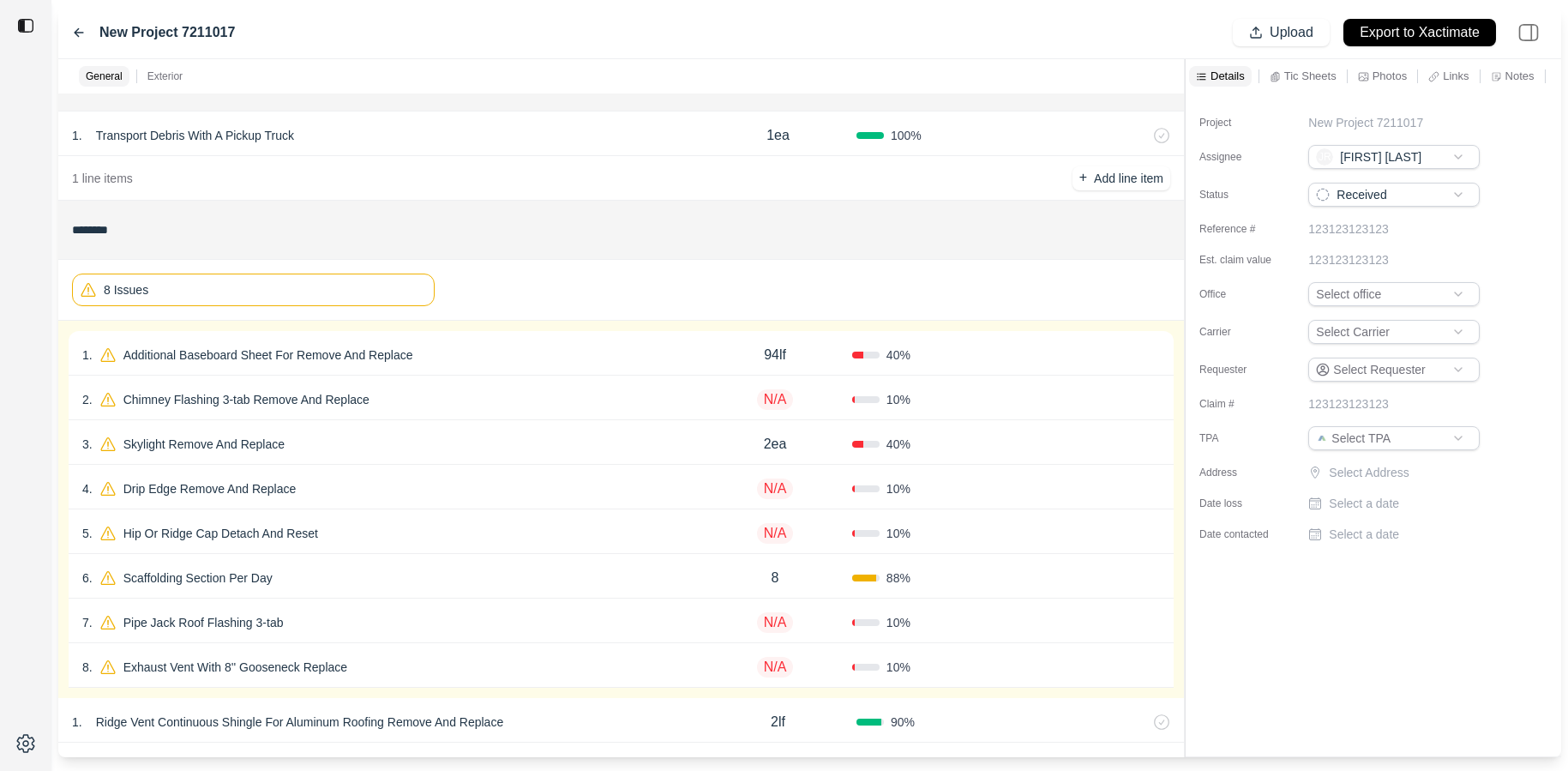 scroll, scrollTop: 49, scrollLeft: 0, axis: vertical 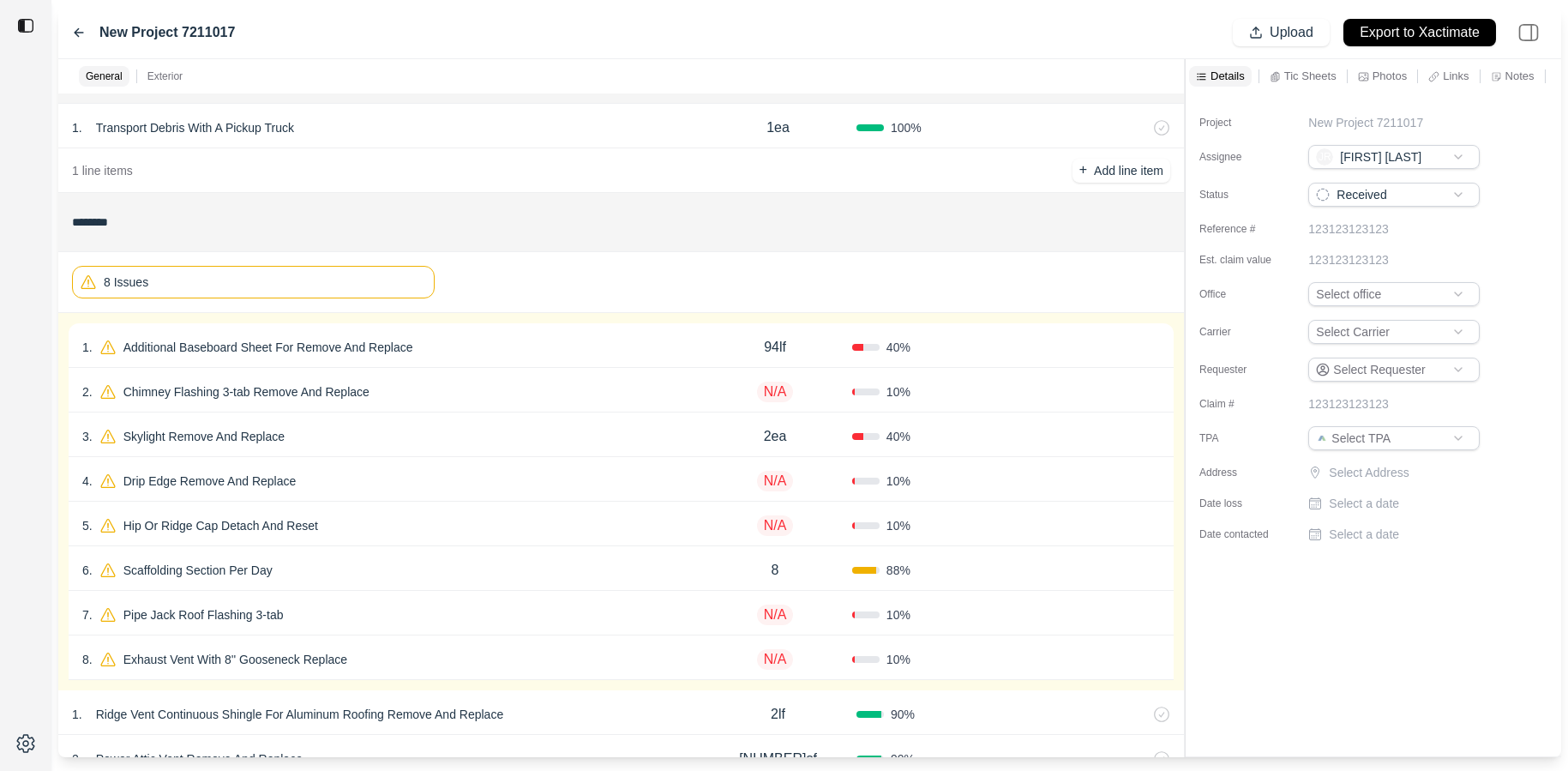 click on "Tic Sheets" at bounding box center (1310, 75) 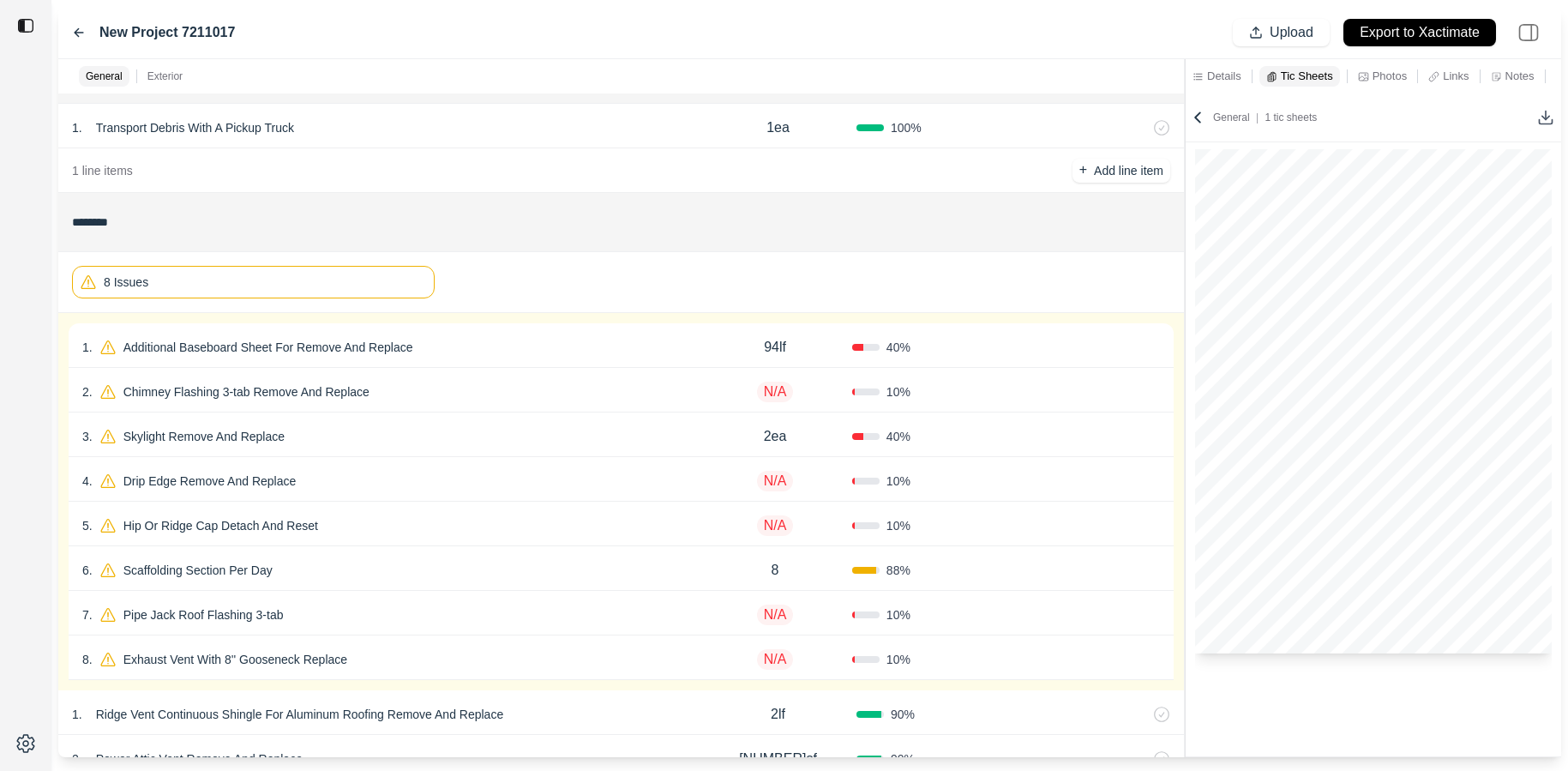 click at bounding box center (1373, 453) 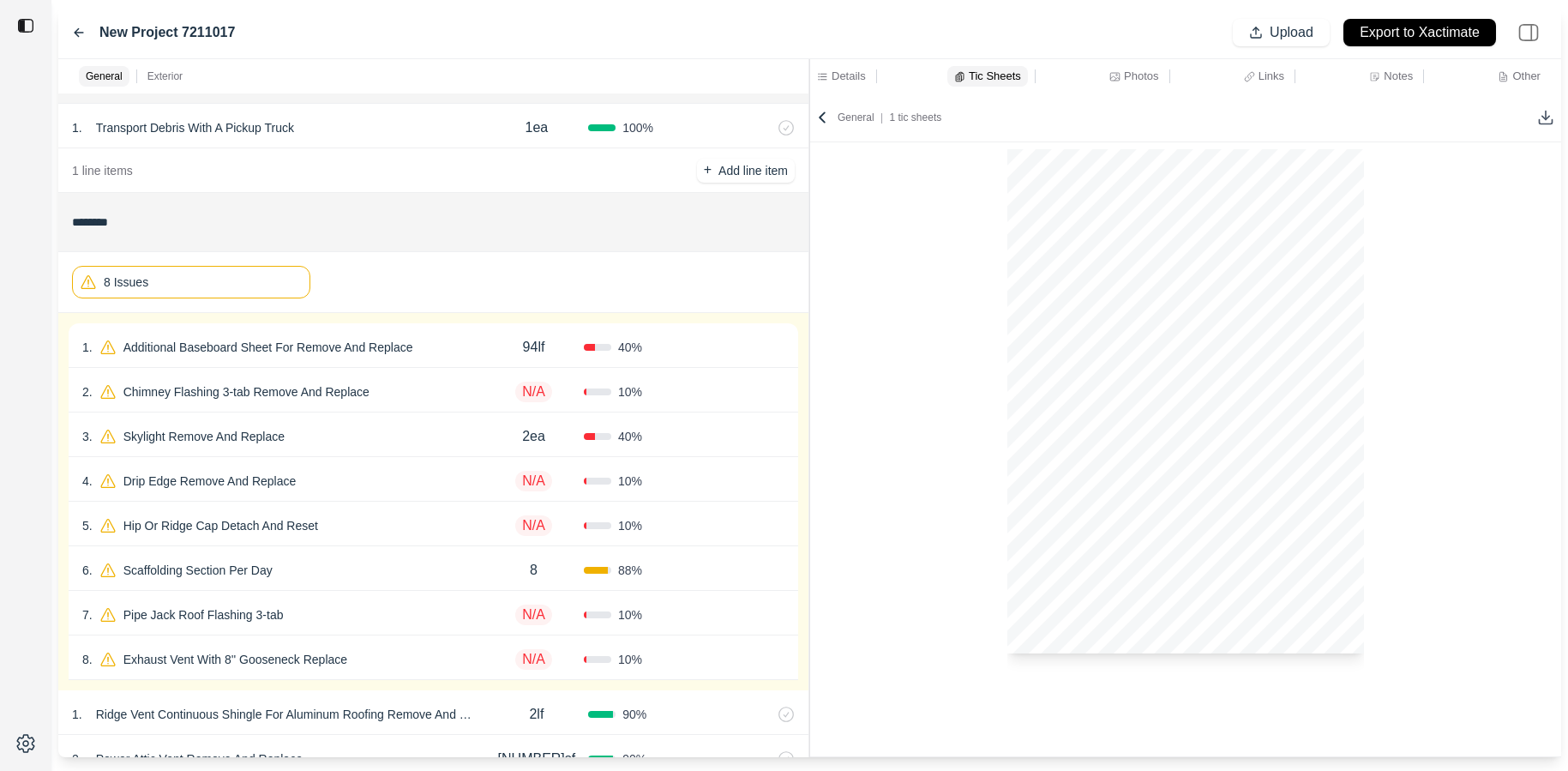 click on "General Exterior ******* [NUMBER] . Transport Debris With A Pickup Truck 1ea [NUMBER] % 1 line items + Add line item ******** 8 Issues [NUMBER] . Additional Baseboard Sheet For Remove And Replace 94lf [NUMBER] % Confirm [NUMBER] . Chimney Flashing 3-tab Remove And Replace N/A [NUMBER] % Confirm [NUMBER] . Skylight Remove And Replace 2ea [NUMBER] % Confirm [NUMBER] . Drip Edge Remove And Replace N/A [NUMBER] % Confirm [NUMBER] . Hip Or Ridge Cap Detach And Reset N/A [NUMBER] % Confirm [NUMBER] . Scaffolding Section Per Day 8 [NUMBER] % Confirm [NUMBER] . Pipe Jack Roof Flashing 3-tab N/A [NUMBER] % Confirm [NUMBER] . Exhaust Vent With 8'' Gooseneck Replace N/A [NUMBER] % Confirm [NUMBER] . Ridge Vent Continuous Shingle For Aluminum Roofing Remove And Replace 2lf [NUMBER] % [NUMBER] . Power Attic Vent Remove And Replace 780sf [NUMBER] % [NUMBER] . Roofing Felt Remove And Replace 94lf [NUMBER] % [NUMBER] . Gravel Stop Remove And Replace 6rl [NUMBER] % 4 line items + Add line item Details Tic Sheets Photos Links Notes Other General | 1 tic sheets" at bounding box center [809, 408] 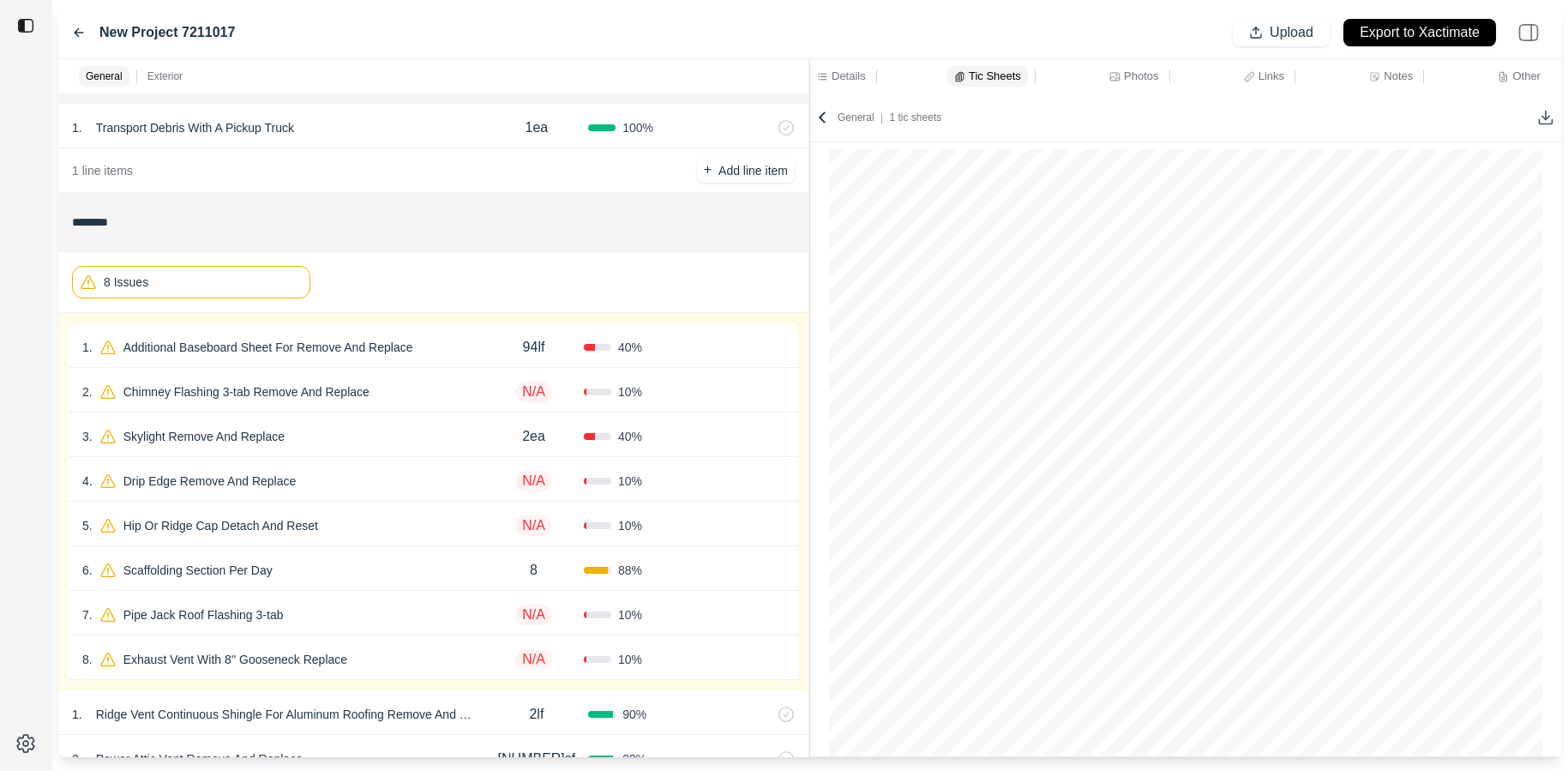 click 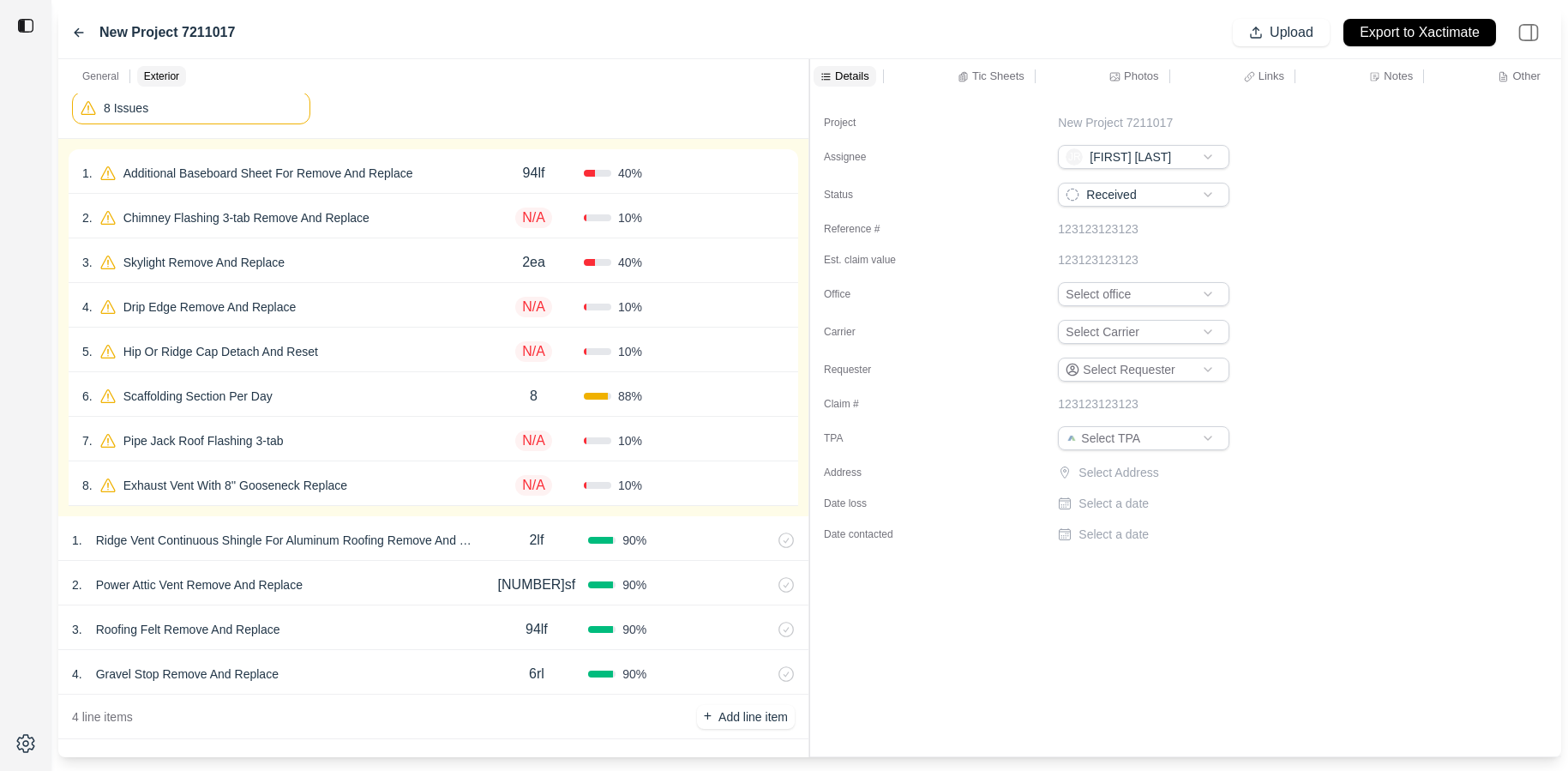 scroll, scrollTop: 222, scrollLeft: 0, axis: vertical 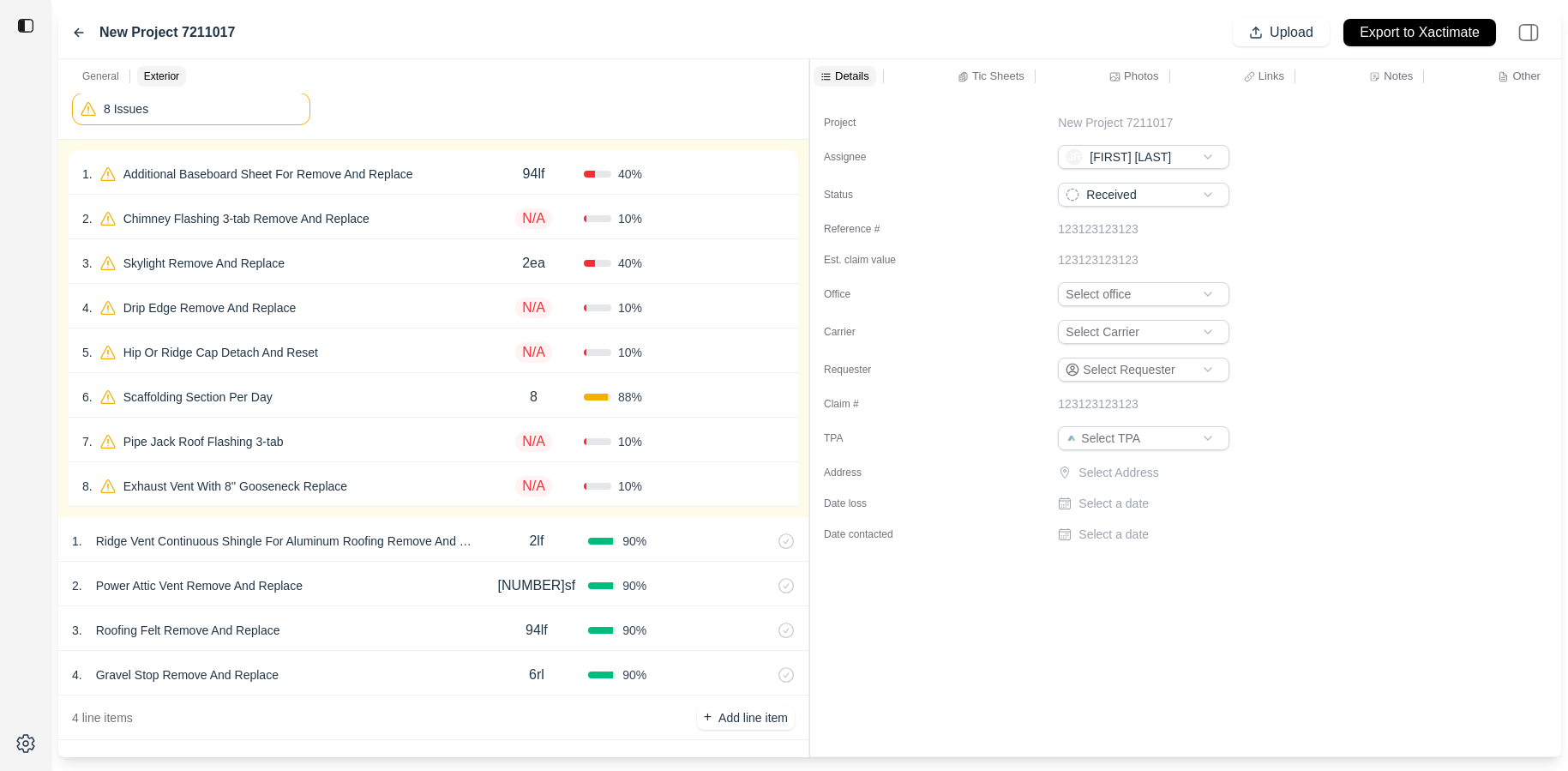 click on "Ridge Vent Continuous Shingle For Aluminum Roofing Remove And Replace" at bounding box center (287, 541) 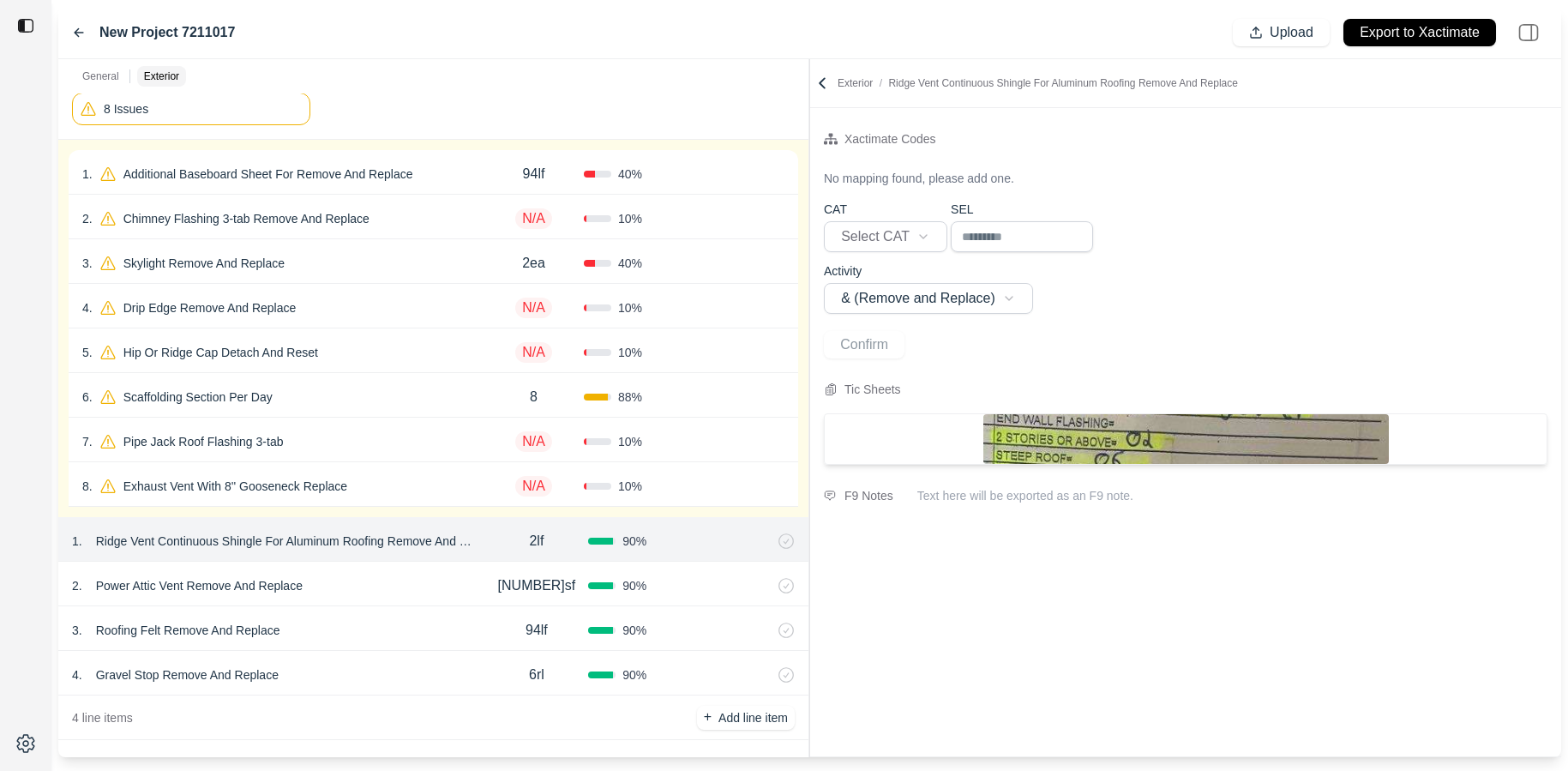 click on "[NUMBER] . Power Attic Vent Remove And Replace" at bounding box center (279, 586) 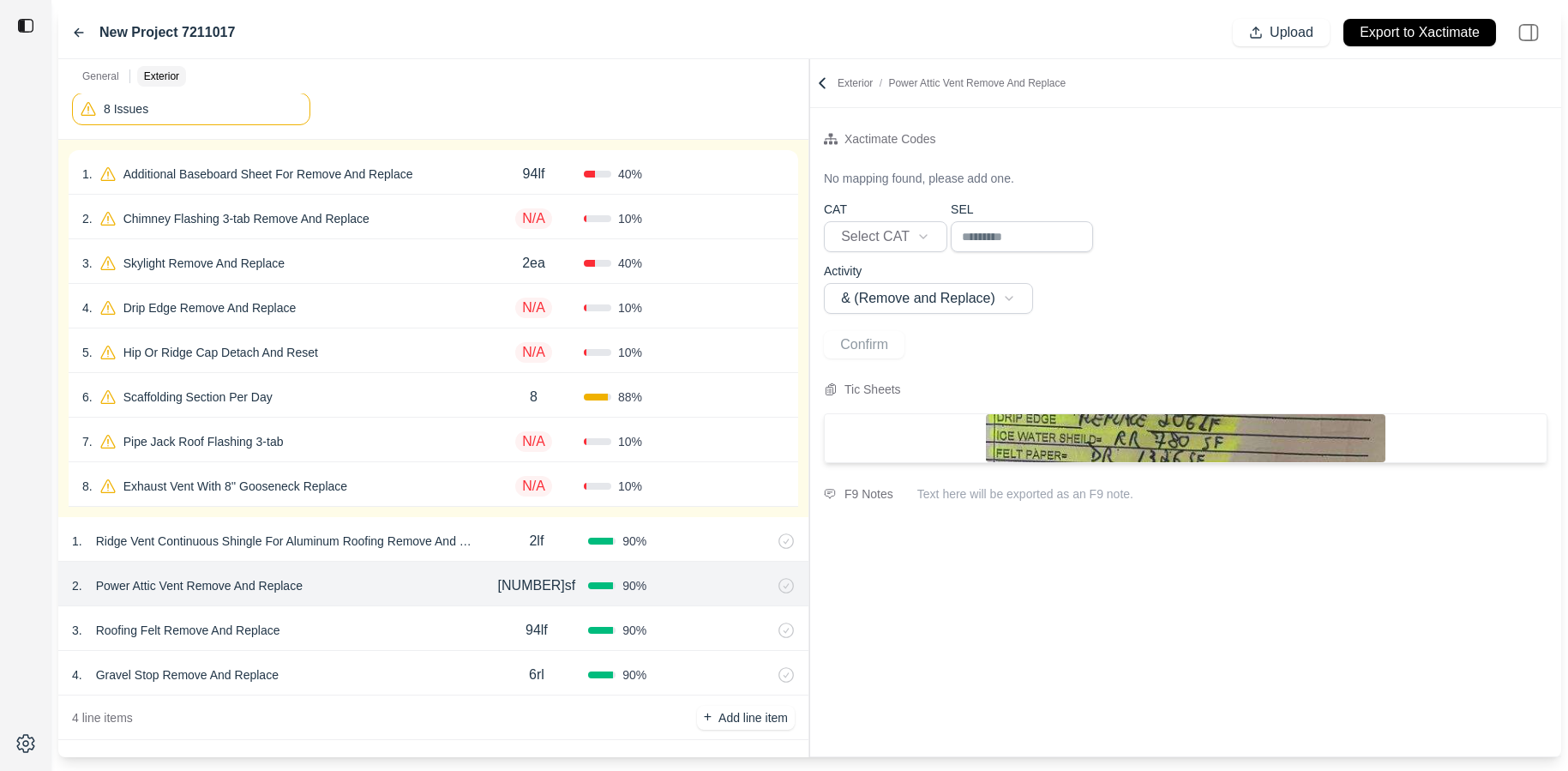 click on "[NUMBER] . Roofing Felt Remove And Replace" at bounding box center (279, 630) 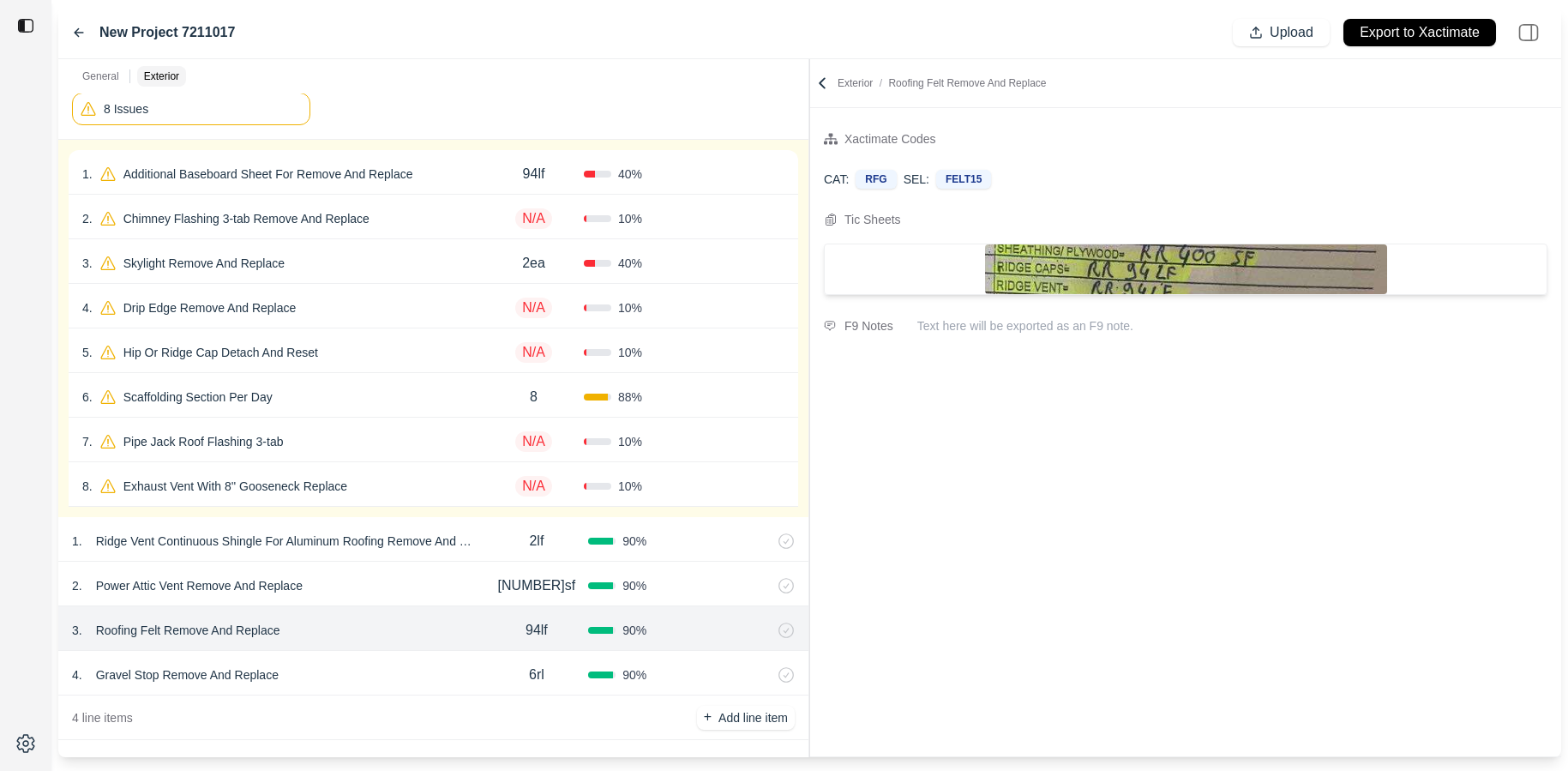click on "[NUMBER] . Gravel Stop Remove And Replace" at bounding box center (279, 675) 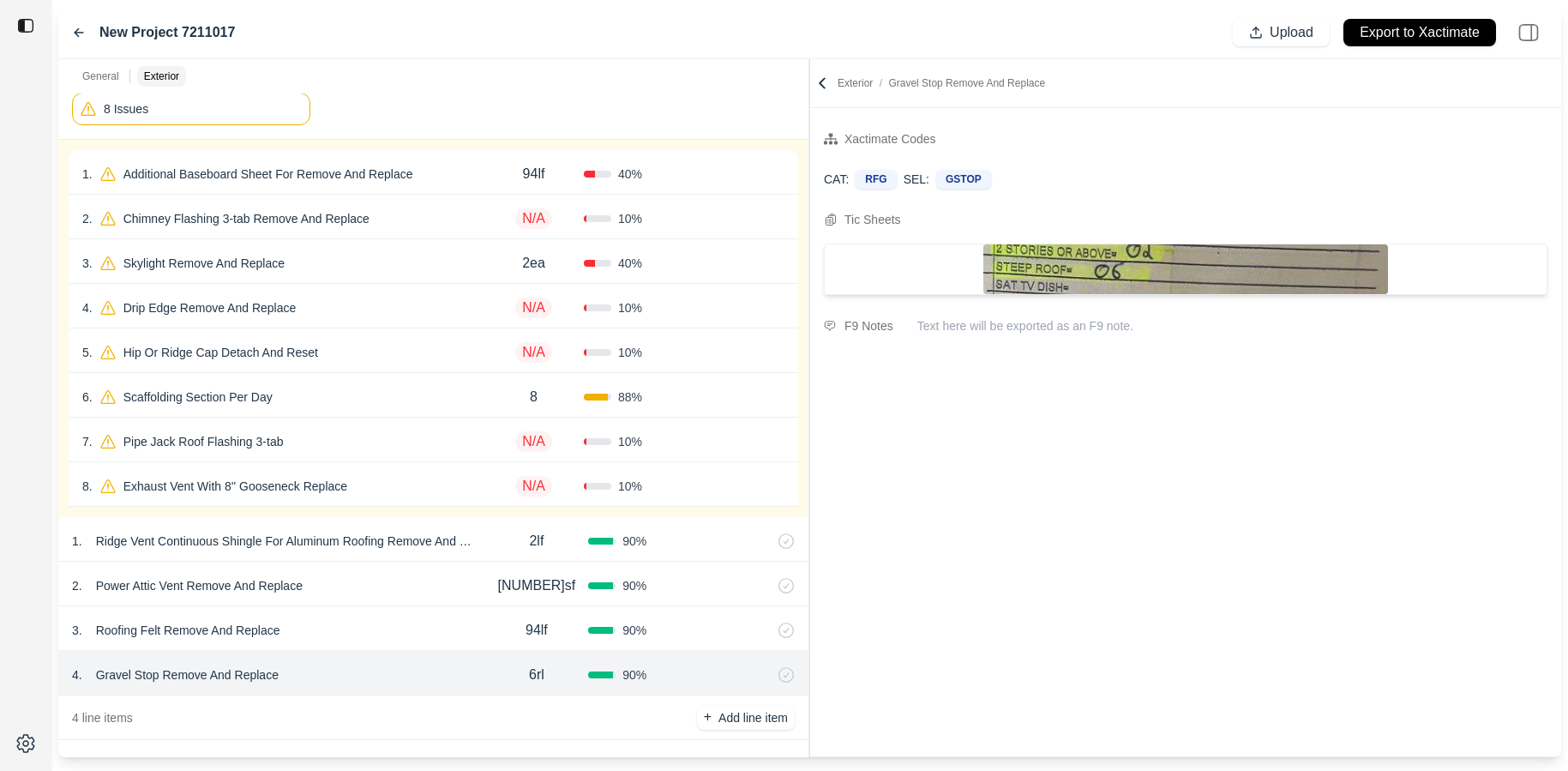 click on "[NUMBER] . Roofing Felt Remove And Replace" at bounding box center [279, 630] 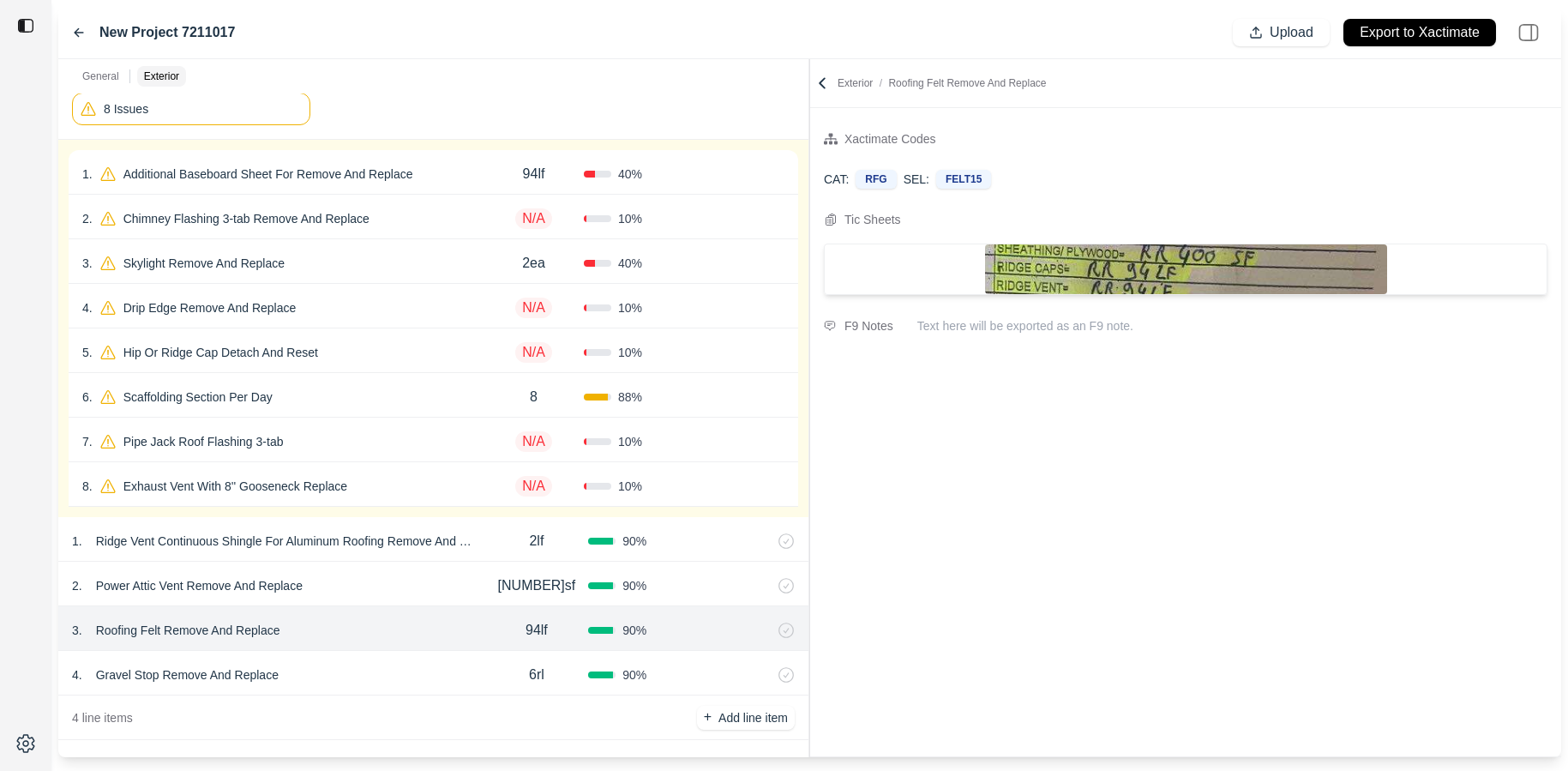 click on "[NUMBER] . Gravel Stop Remove And Replace" at bounding box center (279, 675) 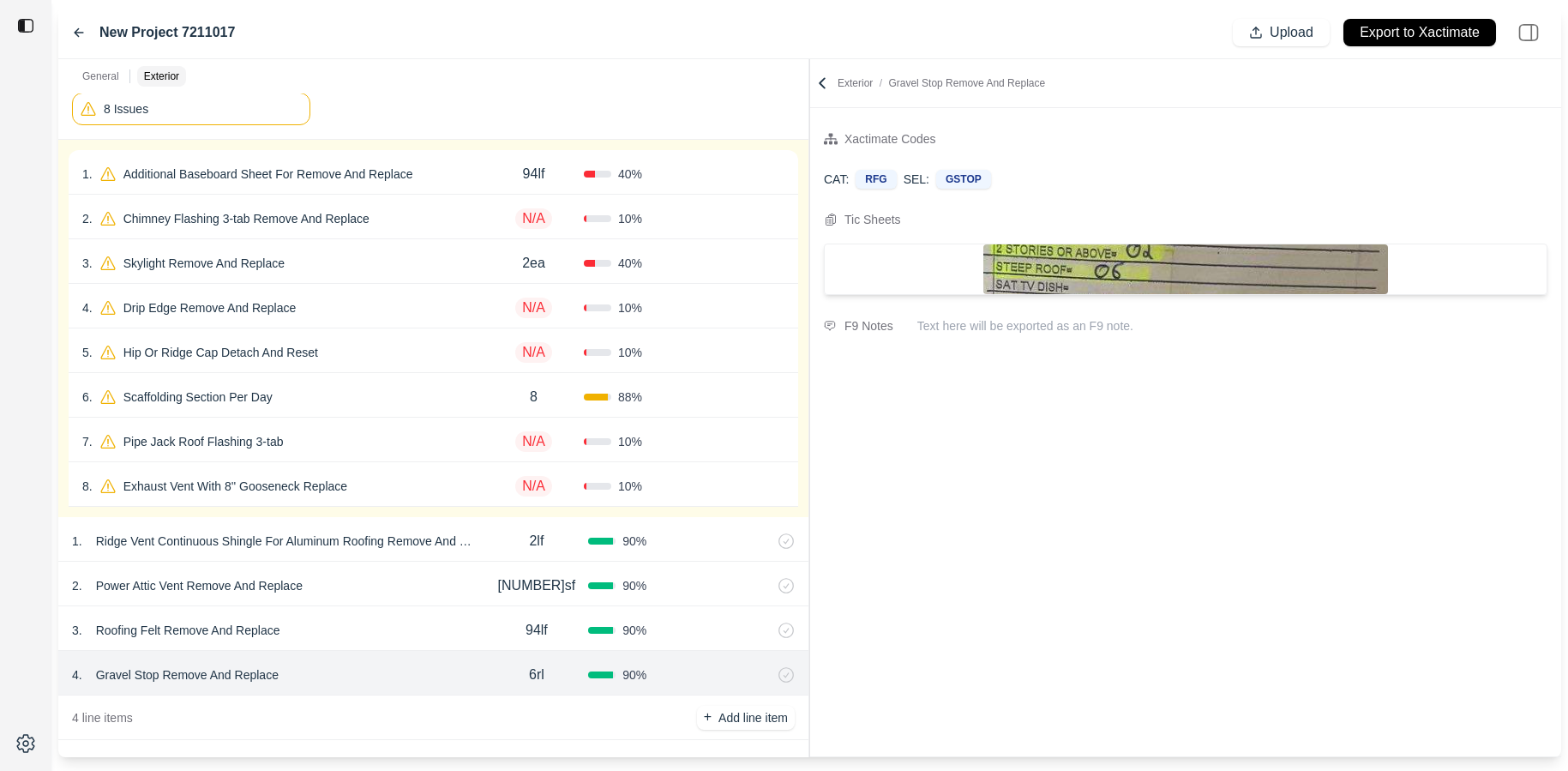 scroll, scrollTop: 232, scrollLeft: 0, axis: vertical 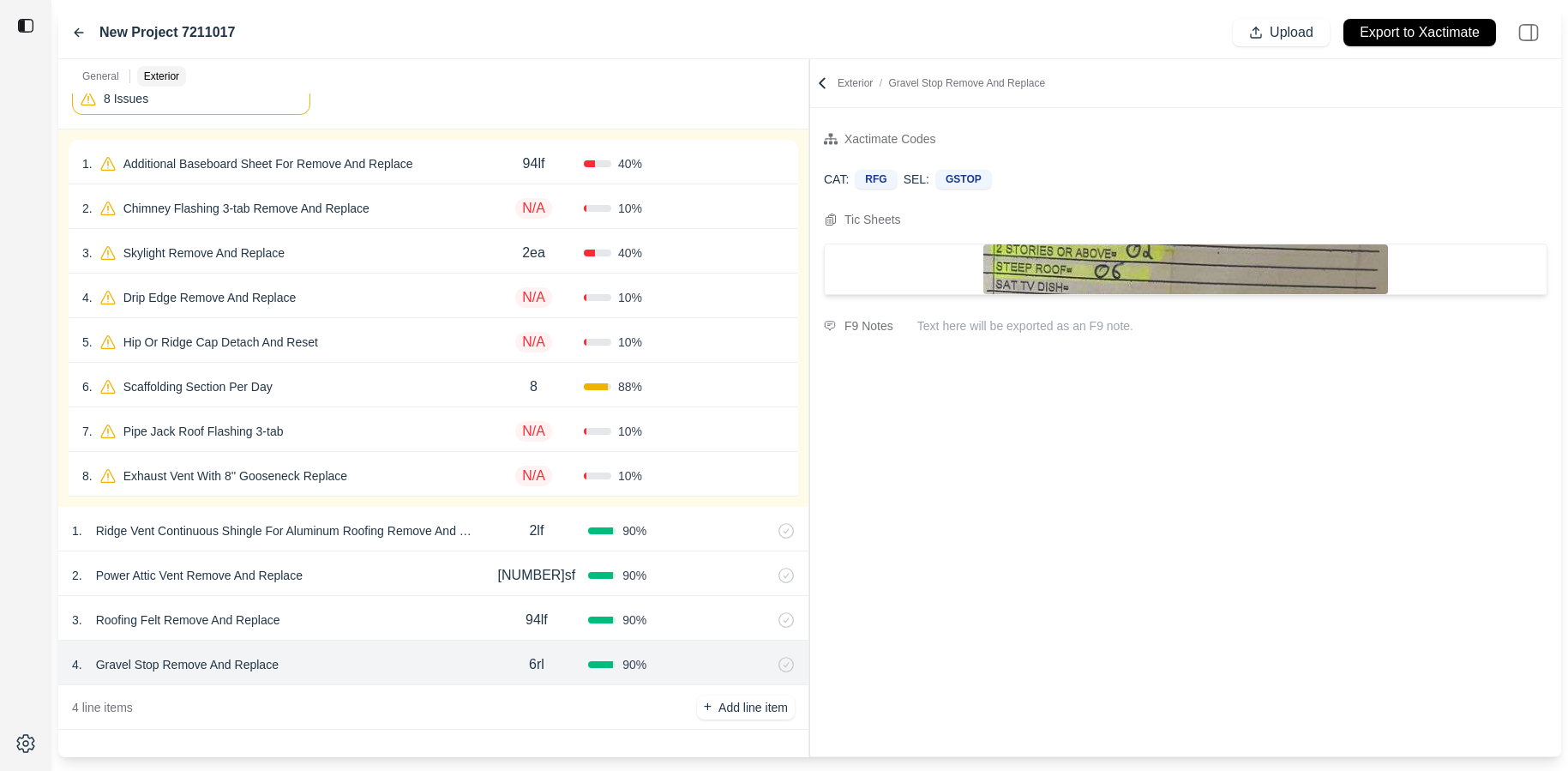 click on "Exterior / Gravel Stop Remove And Replace" at bounding box center (1186, 83) 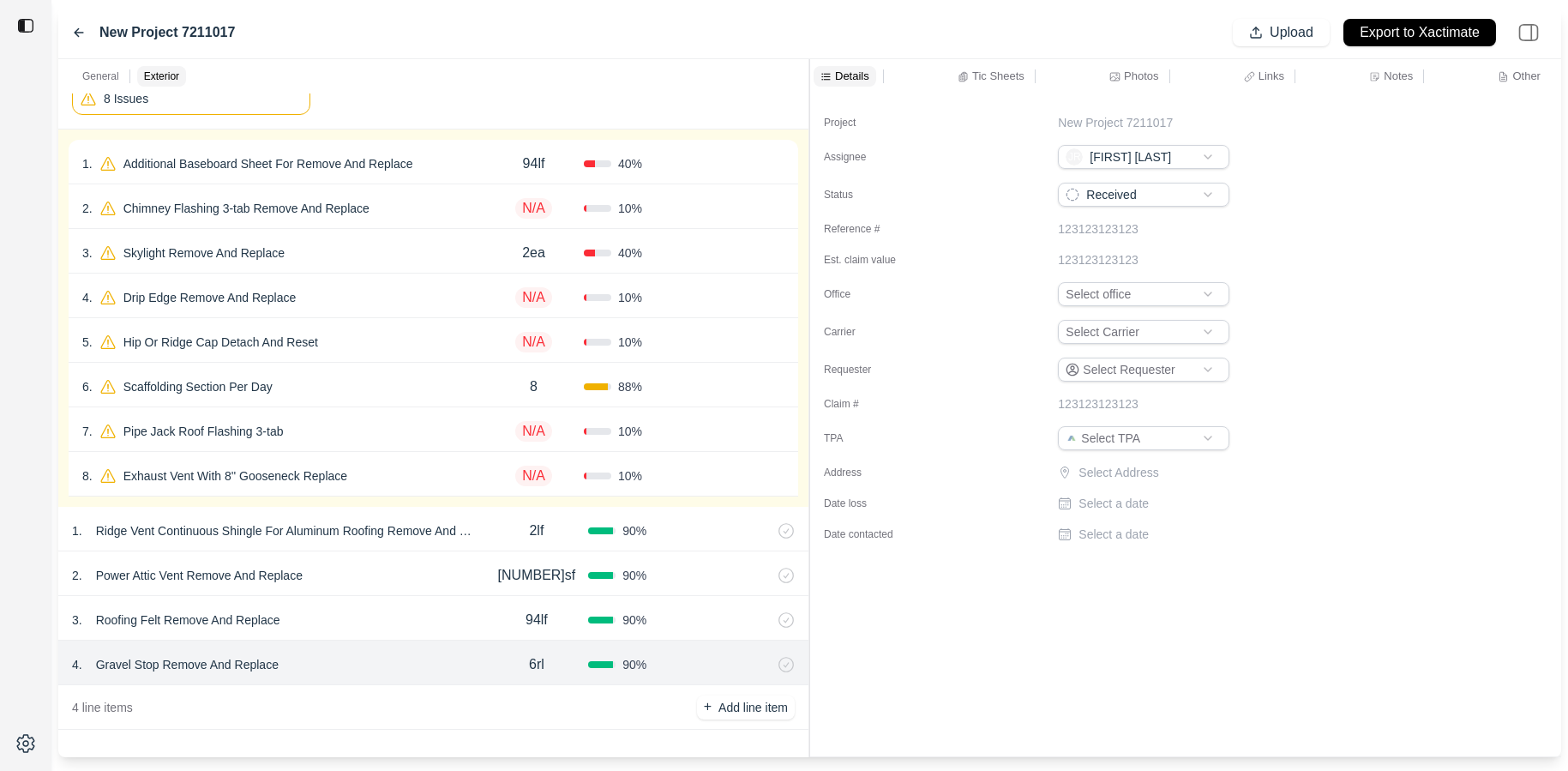 click on "Tic Sheets" at bounding box center (998, 75) 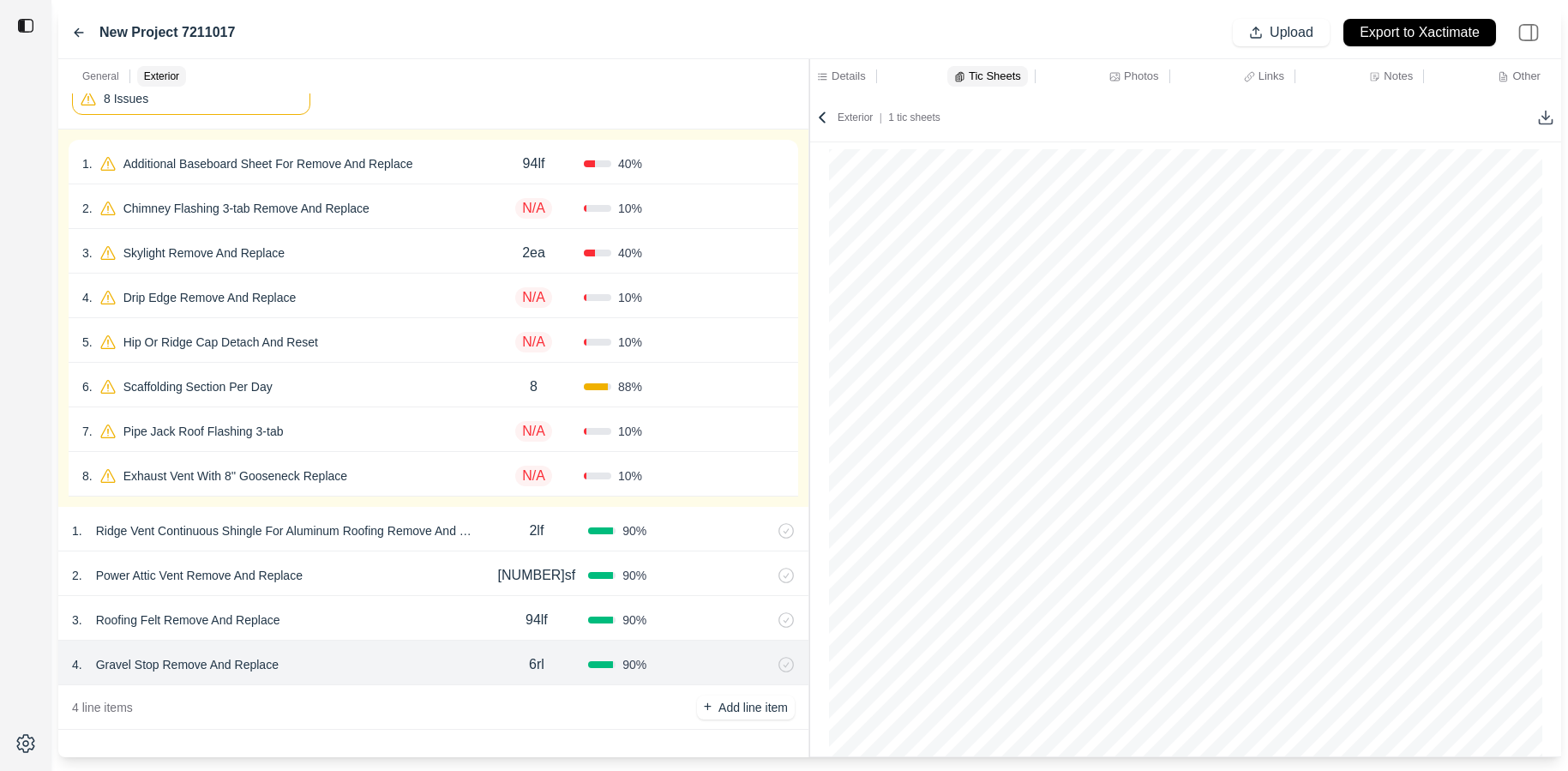 scroll, scrollTop: 0, scrollLeft: 0, axis: both 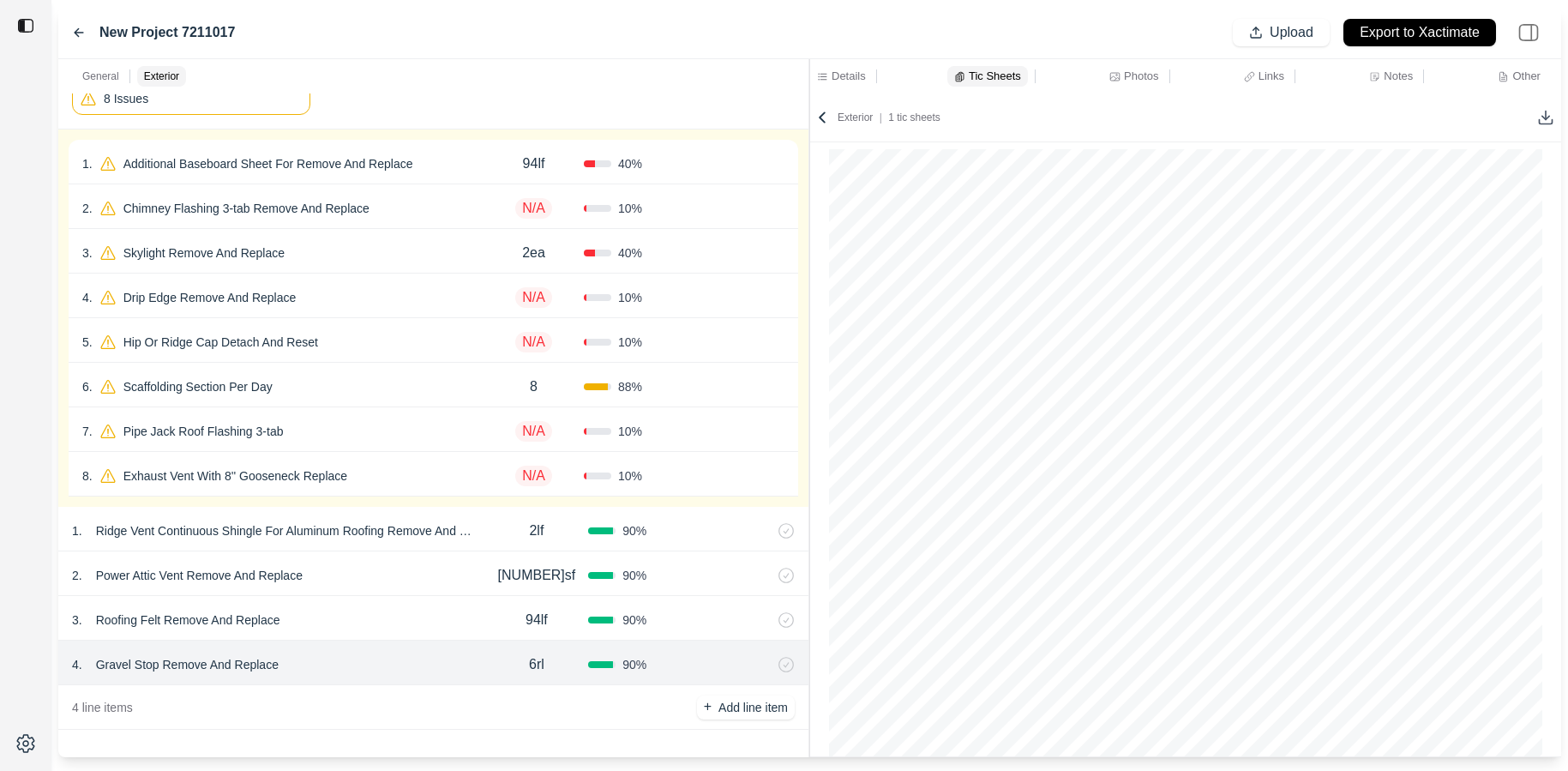 click on "[NUMBER] . Roofing Felt Remove And Replace" at bounding box center (279, 620) 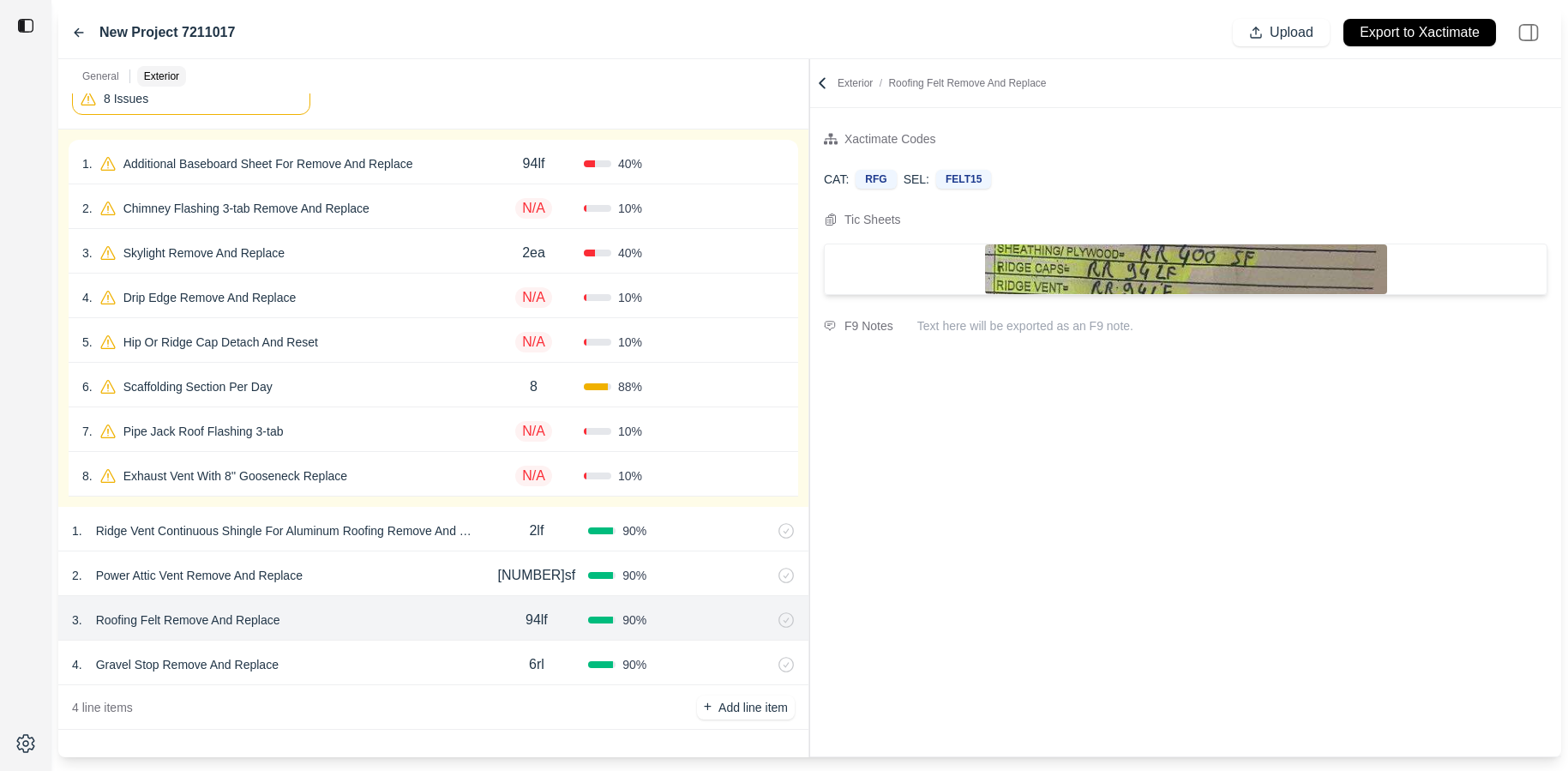 click on "[NUMBER] . Power Attic Vent Remove And Replace" at bounding box center [279, 575] 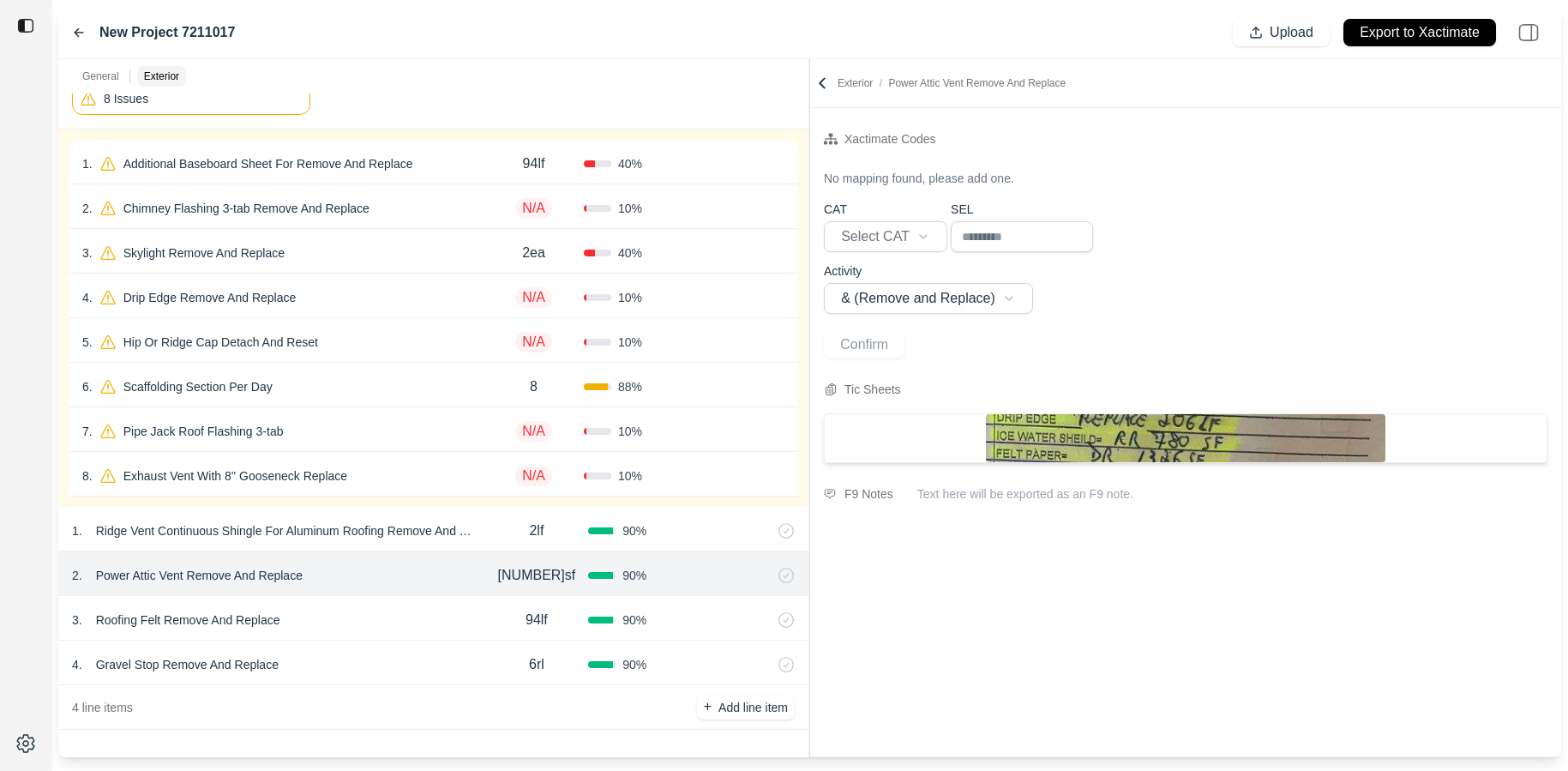 click 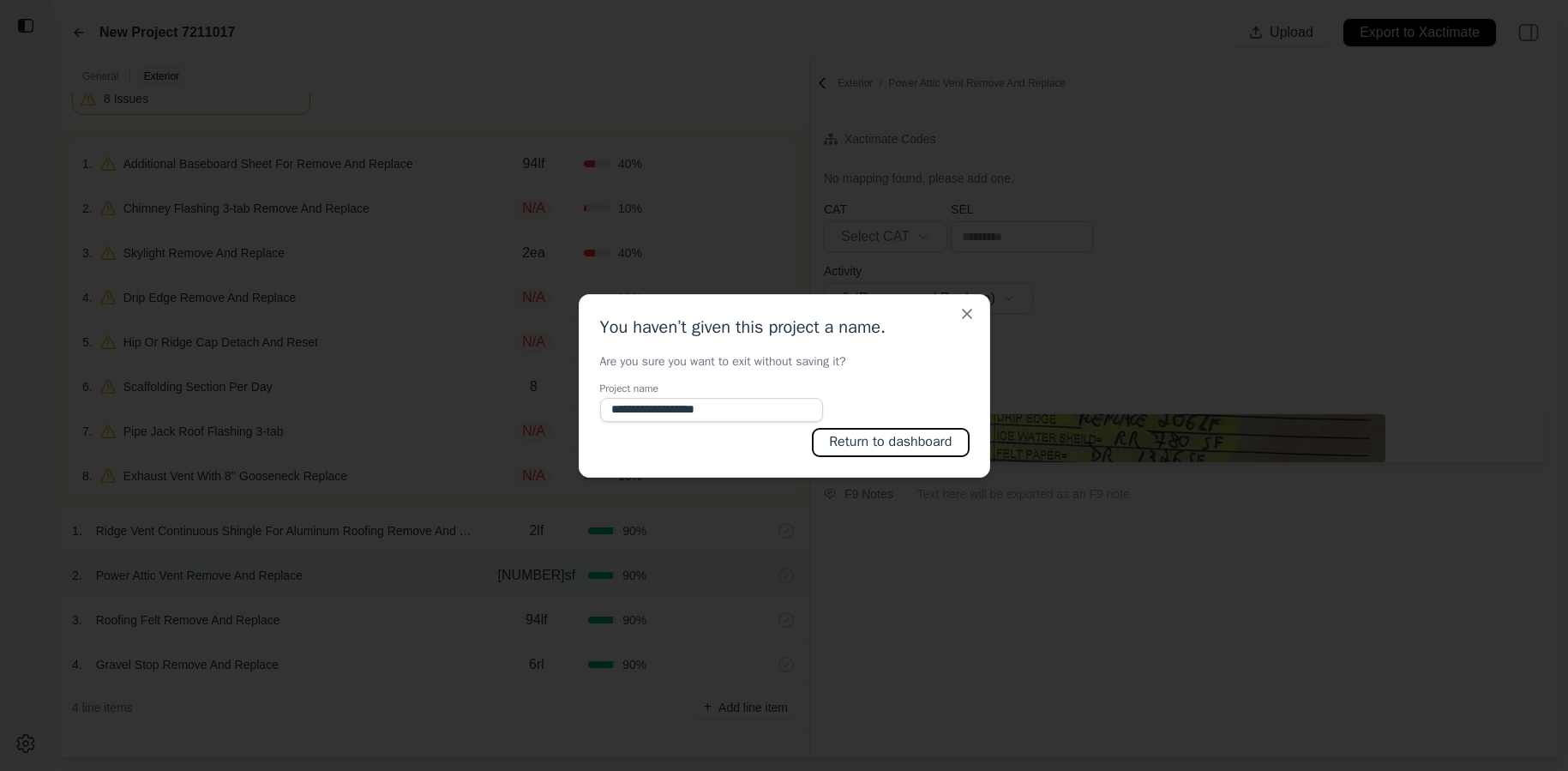 click on "Return to dashboard" at bounding box center (891, 443) 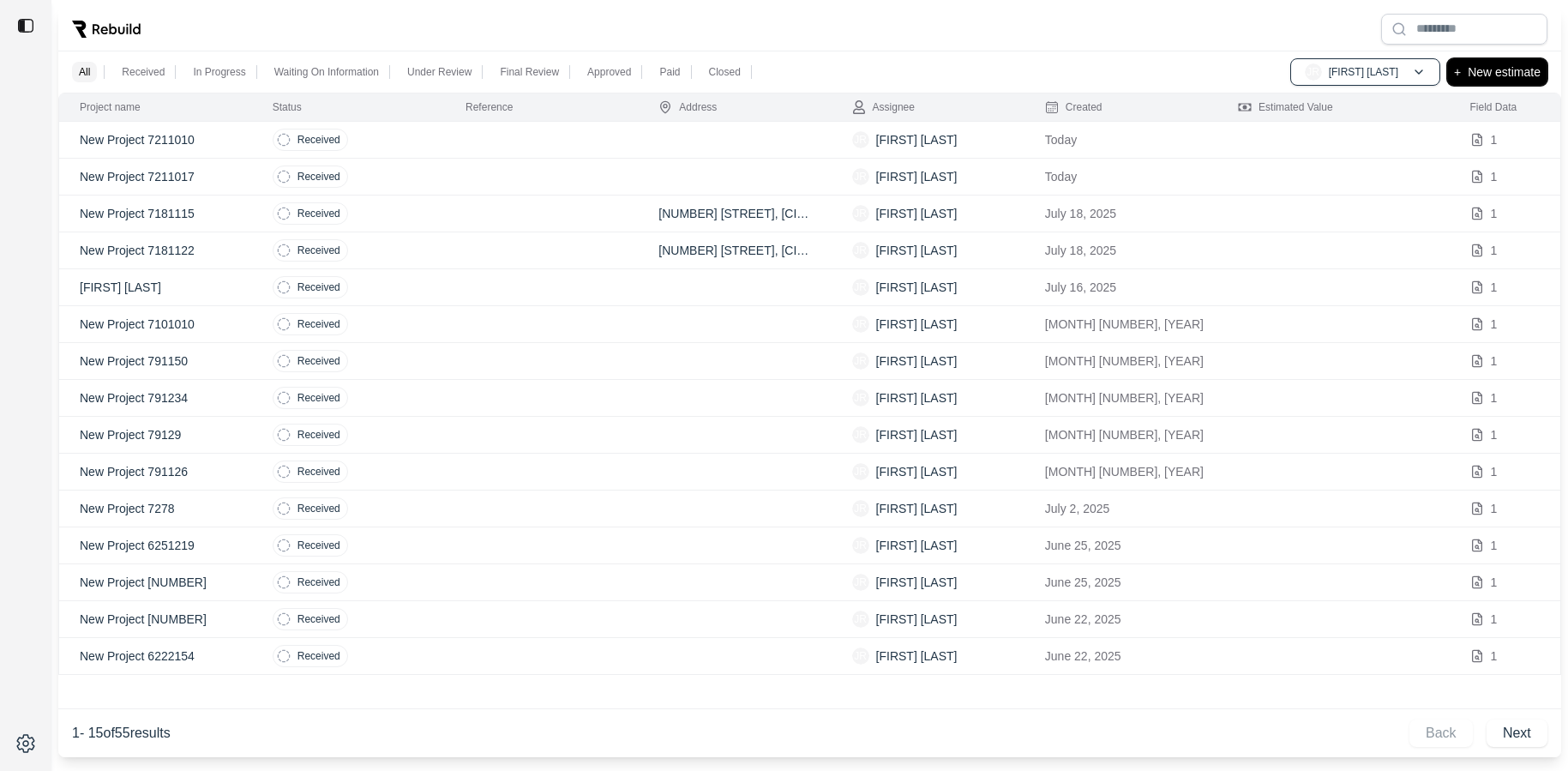 click on "New estimate" at bounding box center [1504, 72] 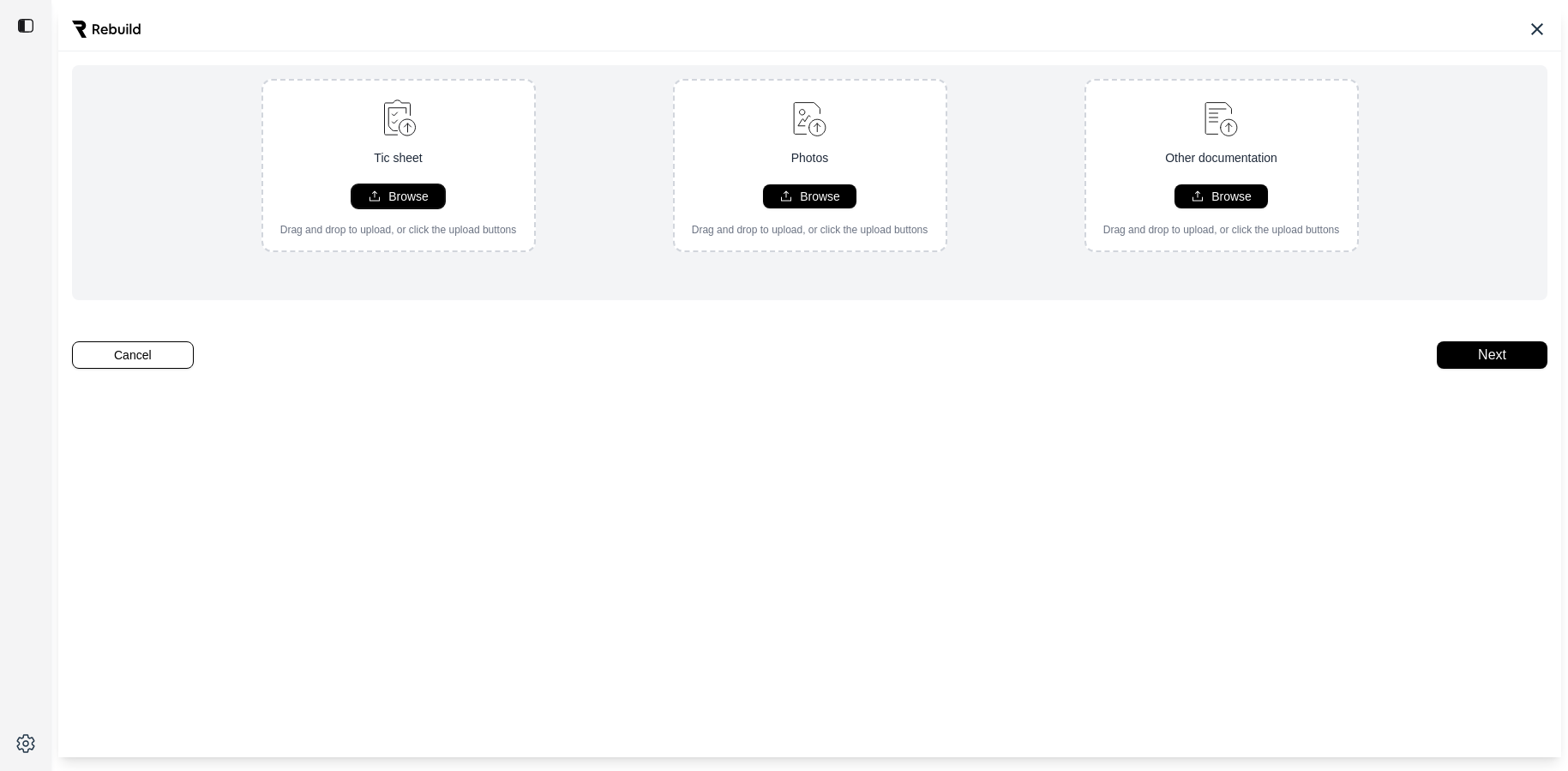 click on "Browse" at bounding box center [408, 196] 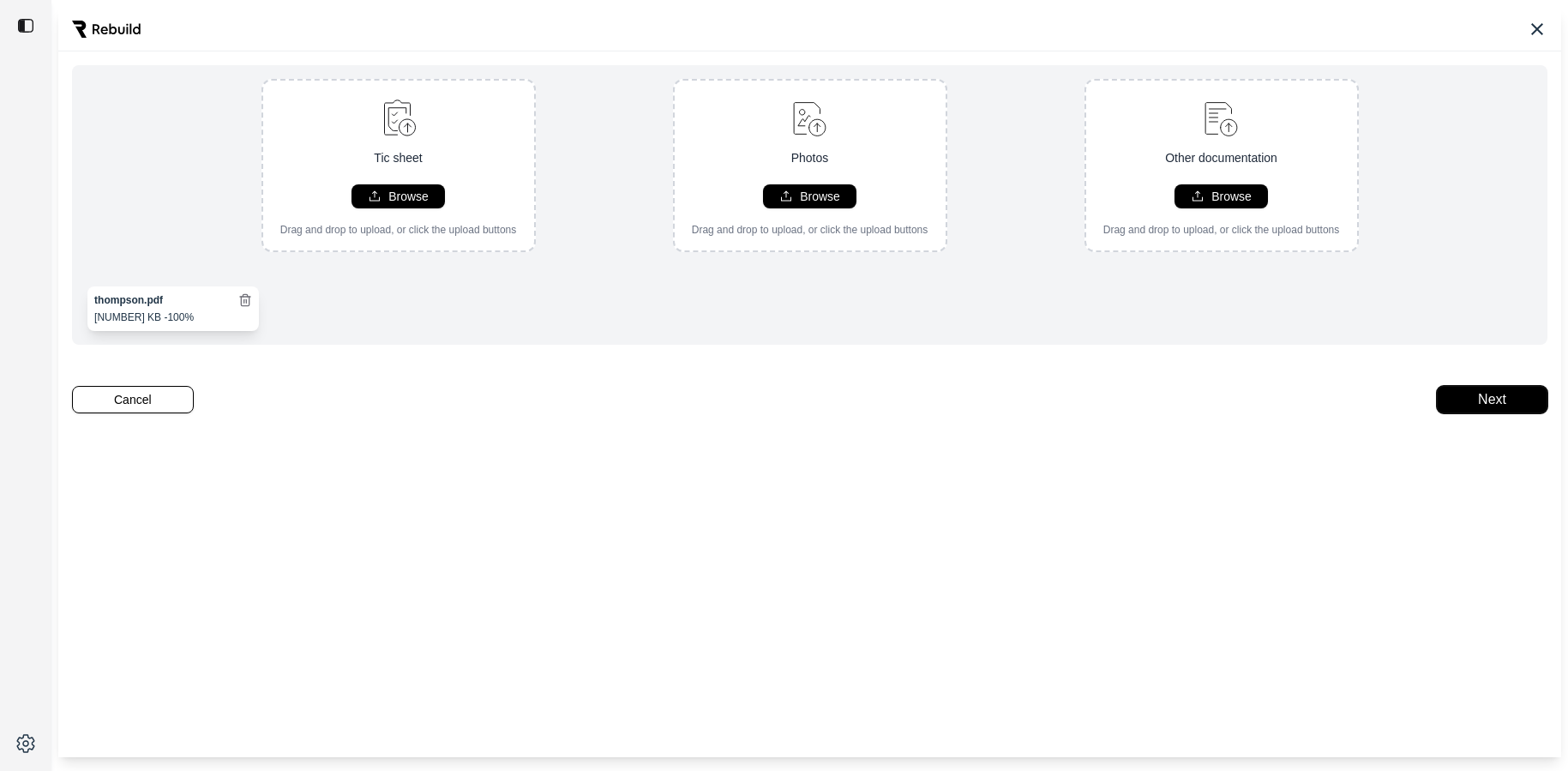click on "Next" at bounding box center [1492, 400] 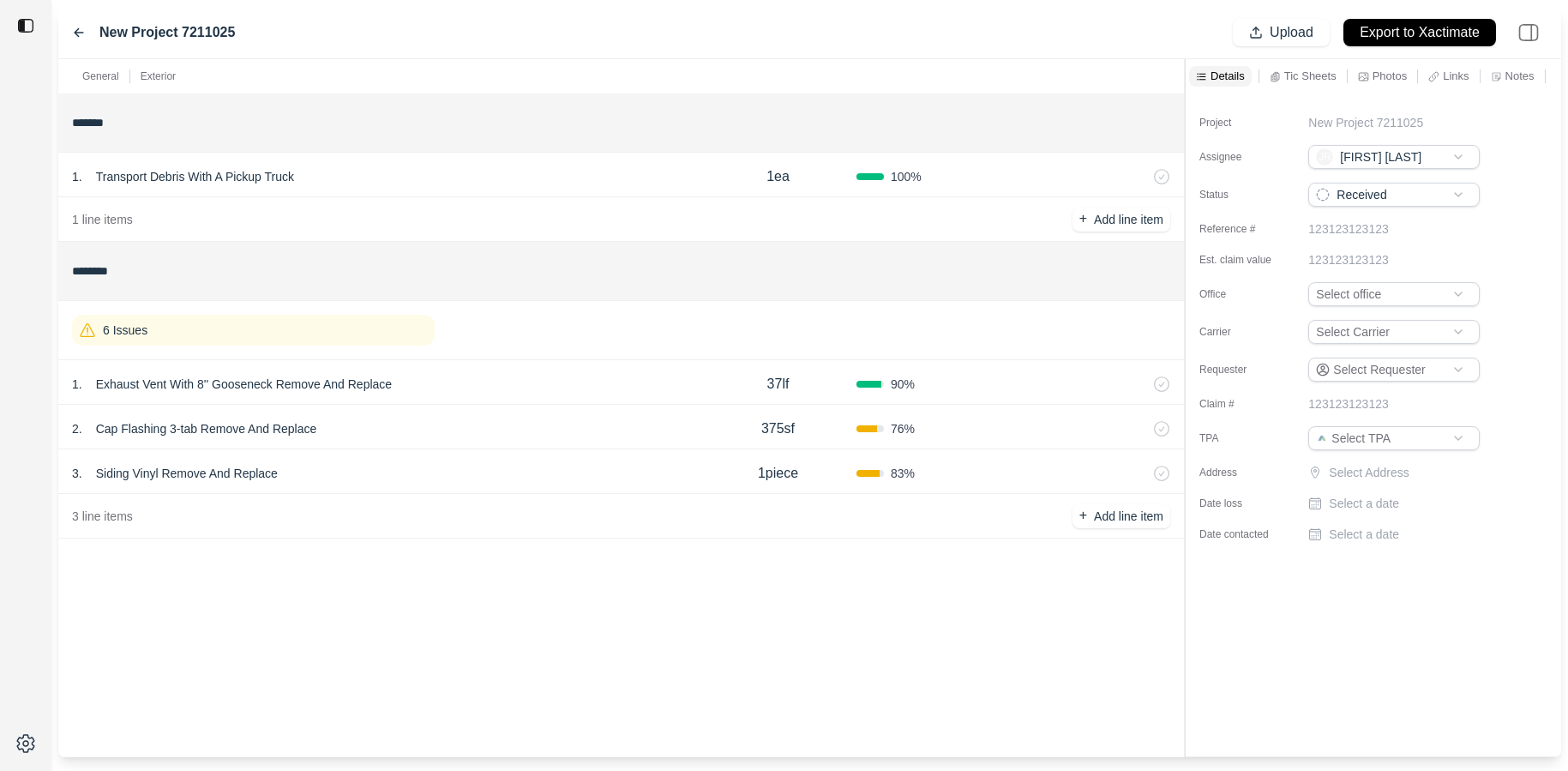 click on "New Project [NUMBER] Upload Export to Xactimate" at bounding box center (809, 33) 